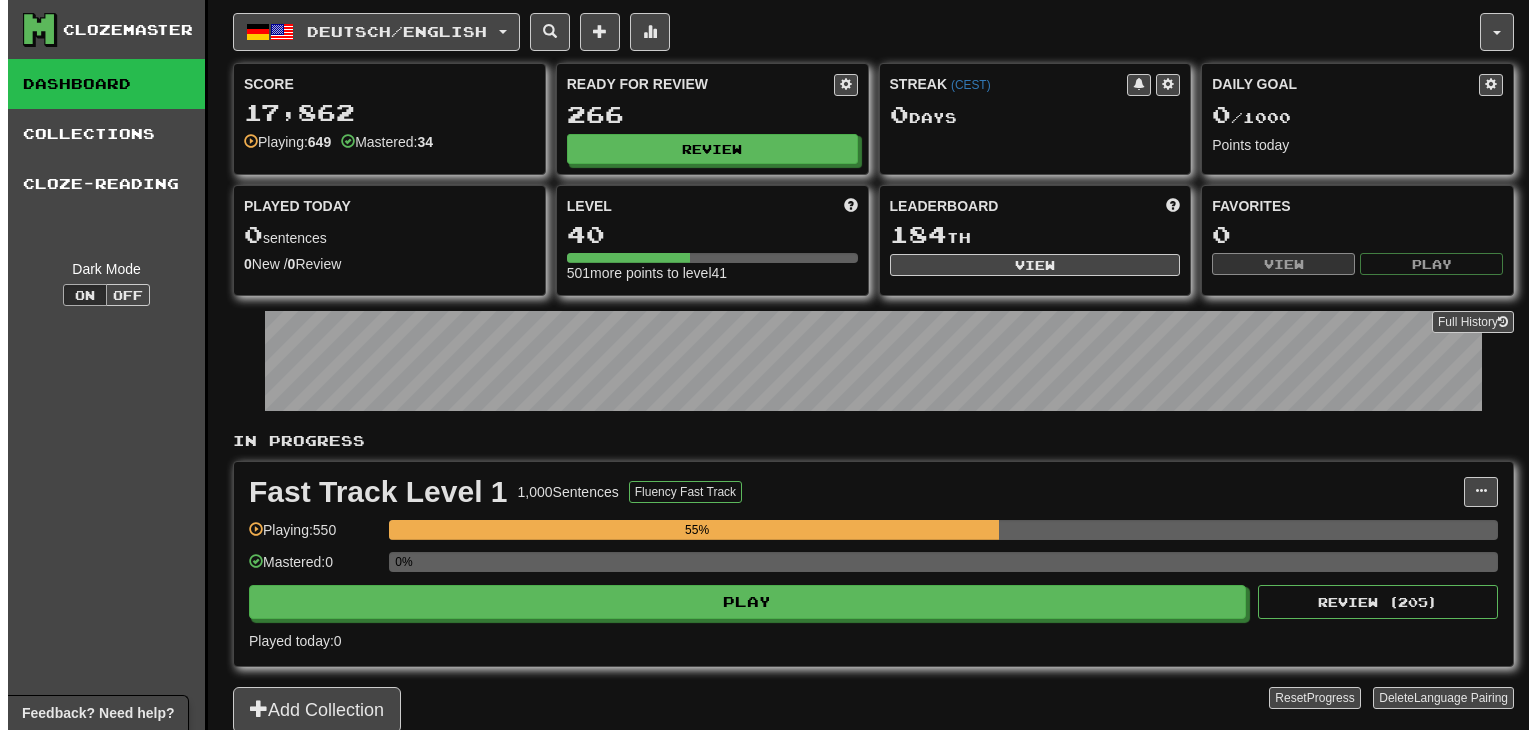 scroll, scrollTop: 0, scrollLeft: 0, axis: both 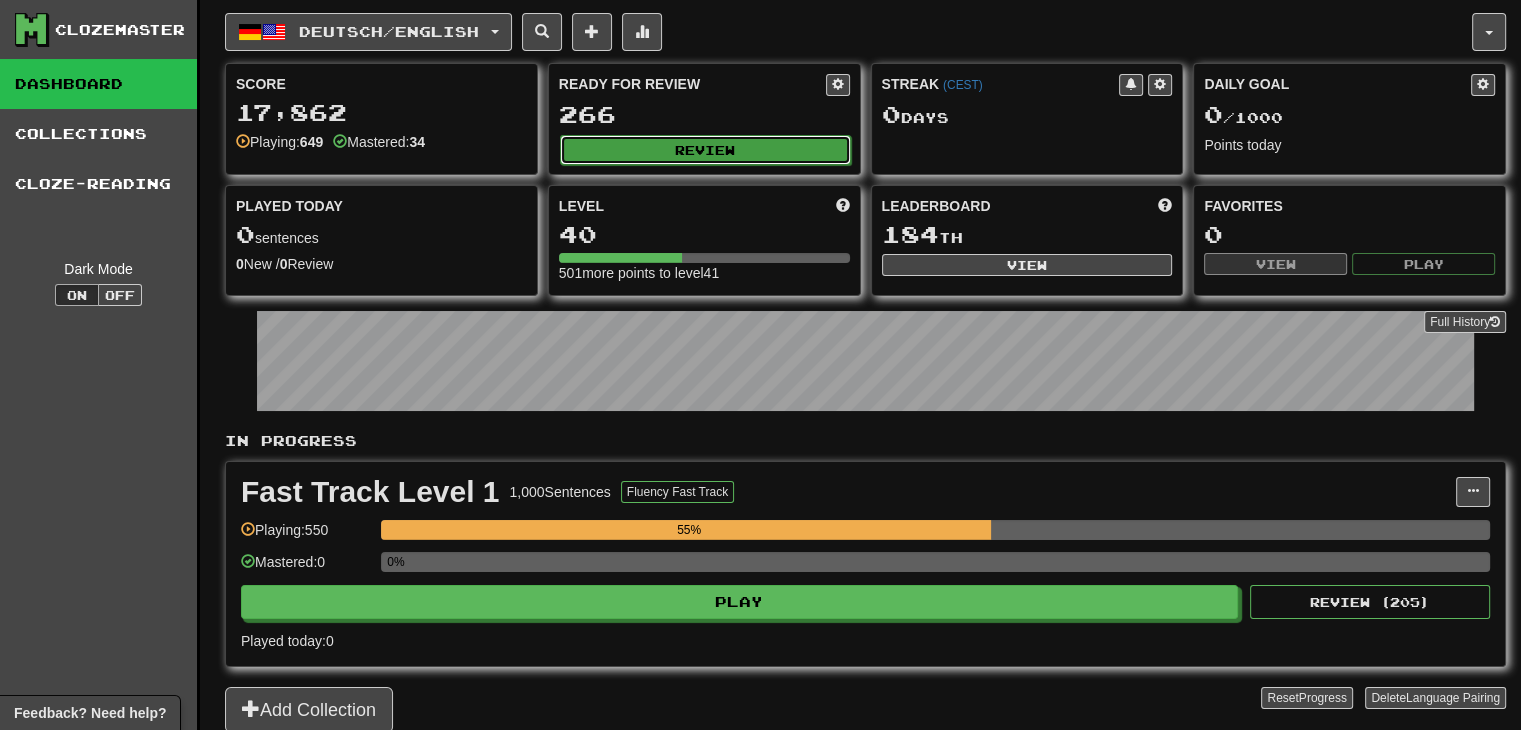 click on "Review" at bounding box center (705, 150) 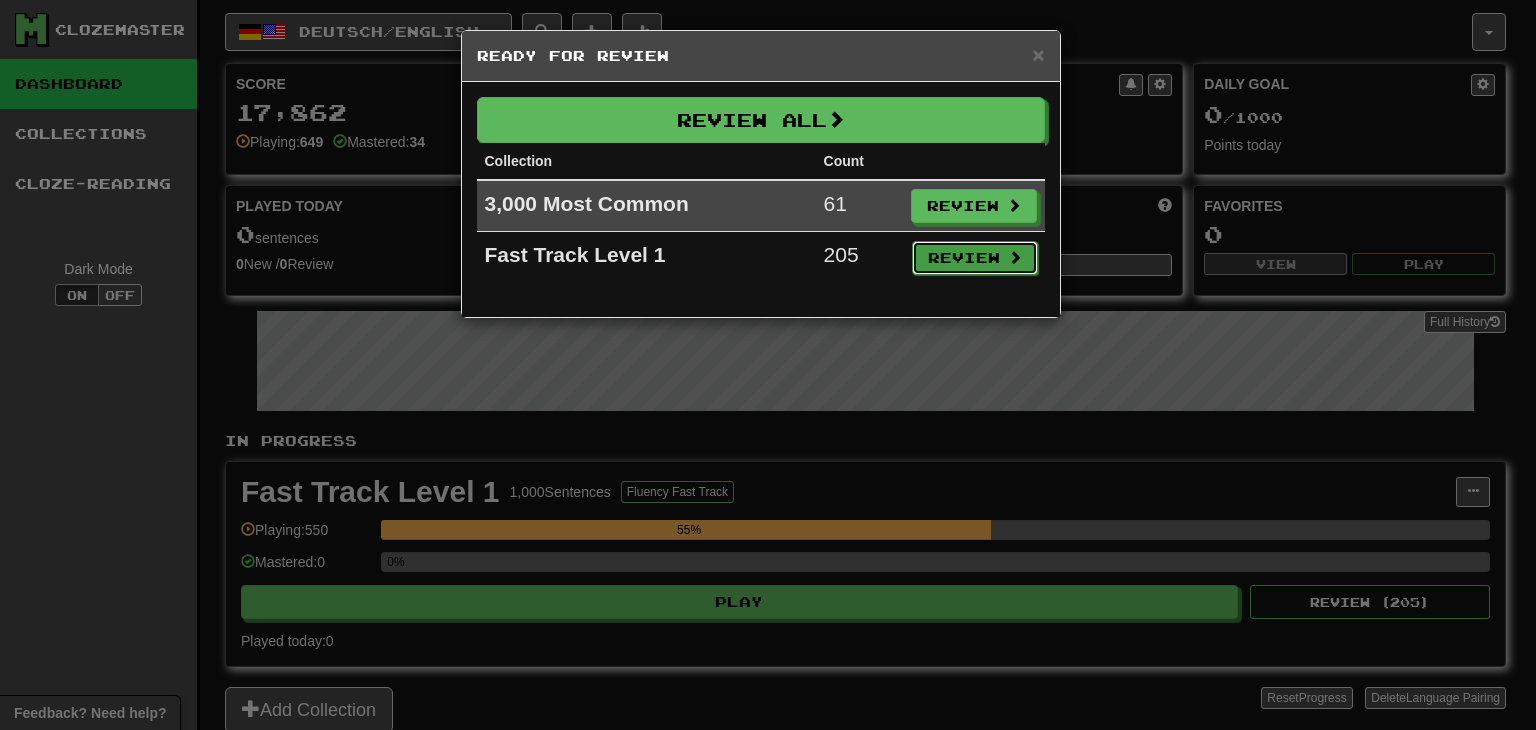 click on "Review" at bounding box center (975, 258) 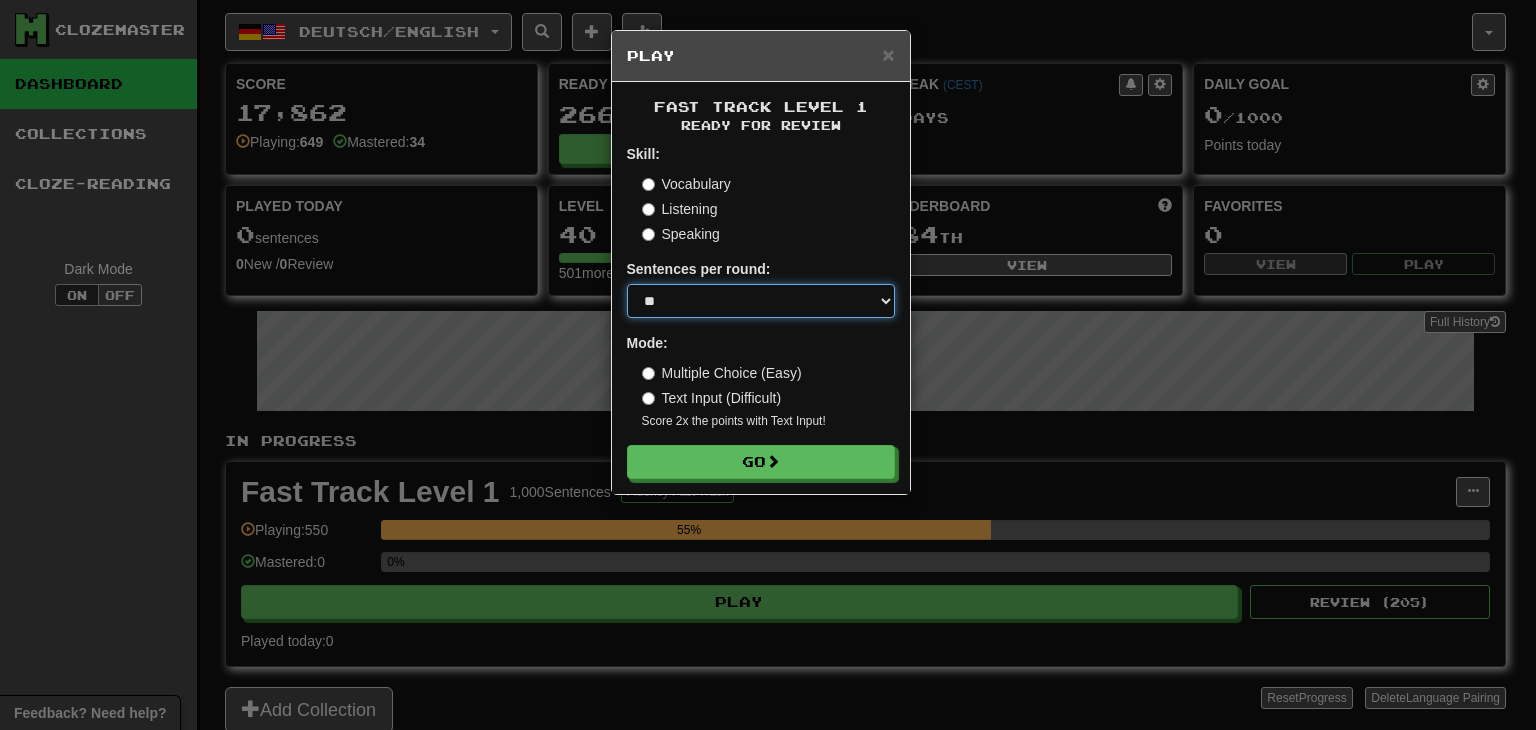 click on "* ** ** ** ** ** *** ********" at bounding box center (761, 301) 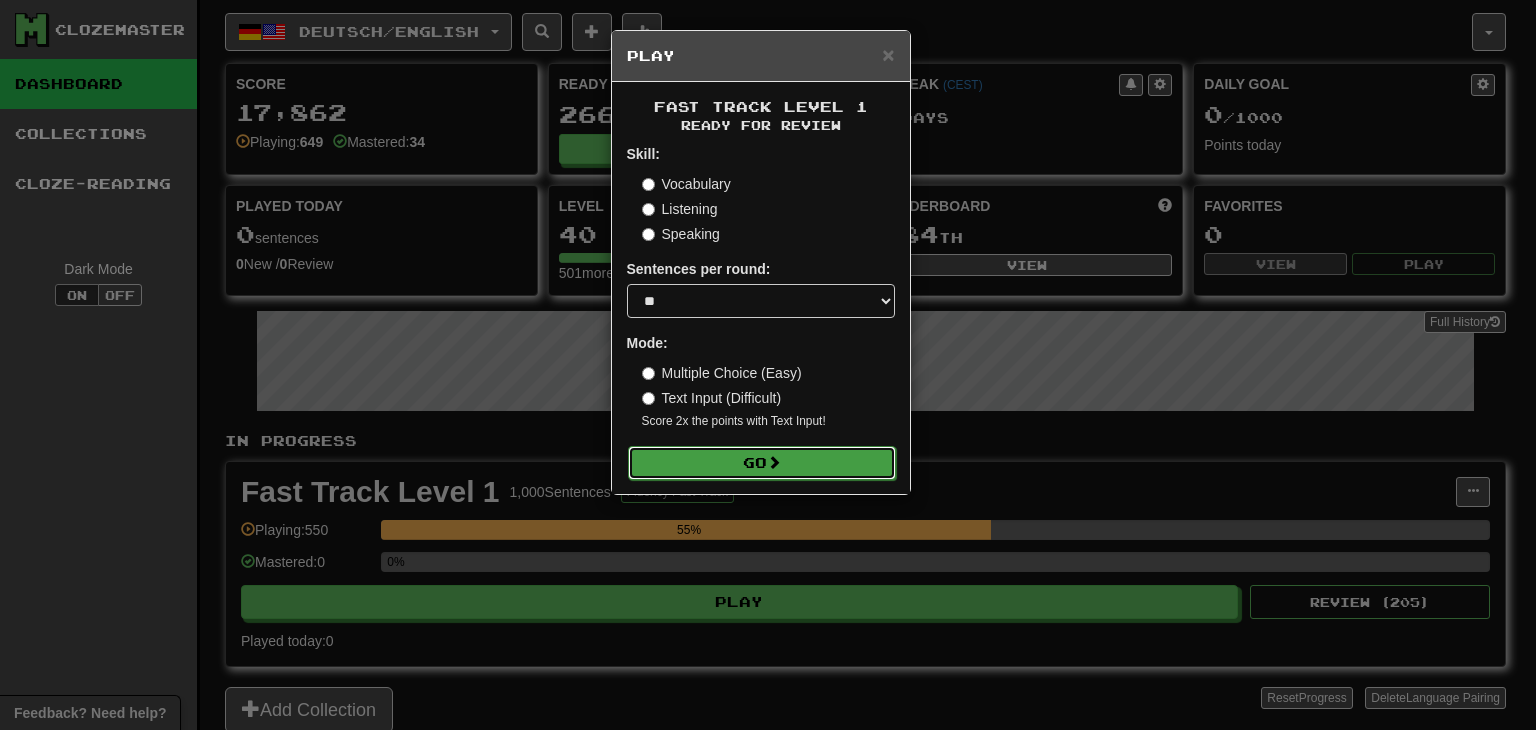 click at bounding box center [774, 462] 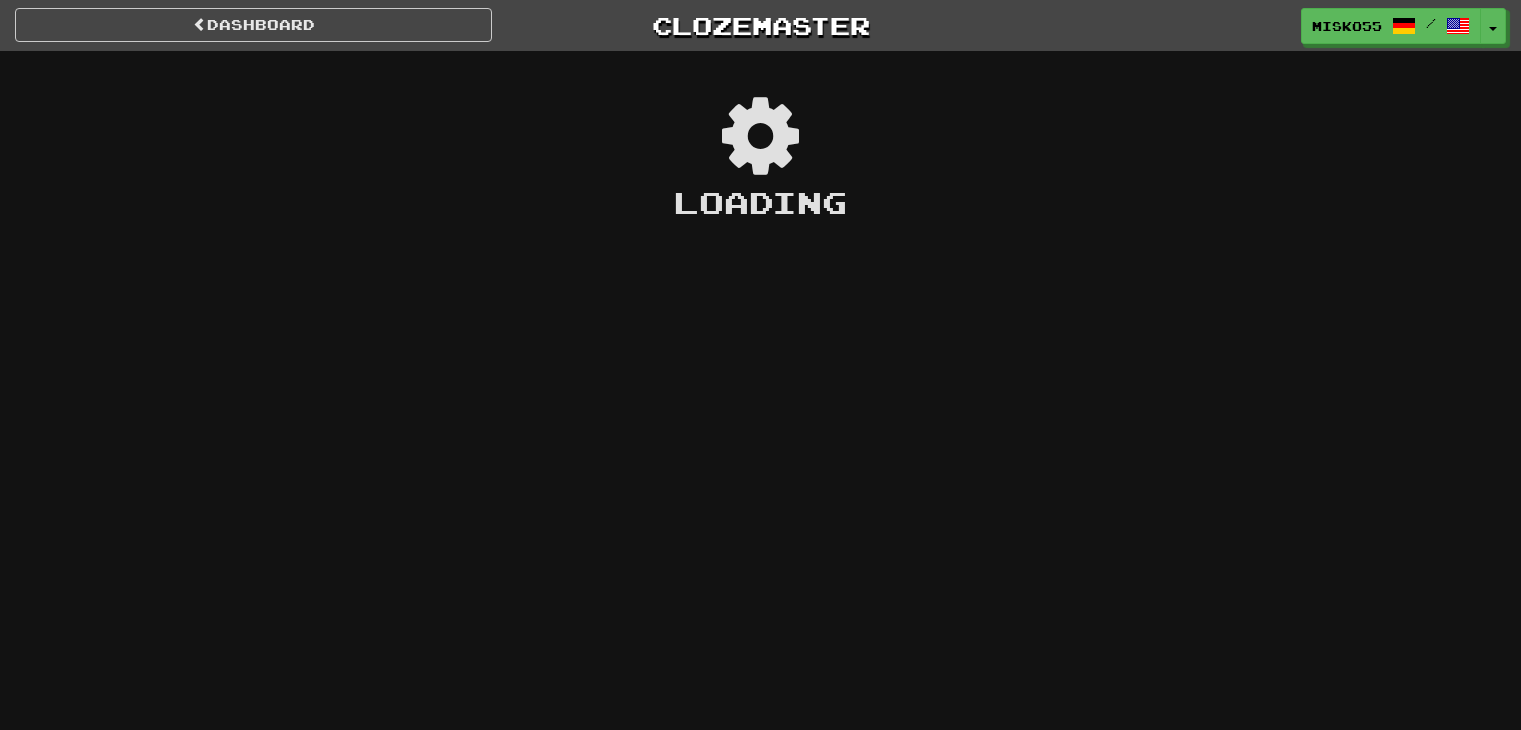 scroll, scrollTop: 0, scrollLeft: 0, axis: both 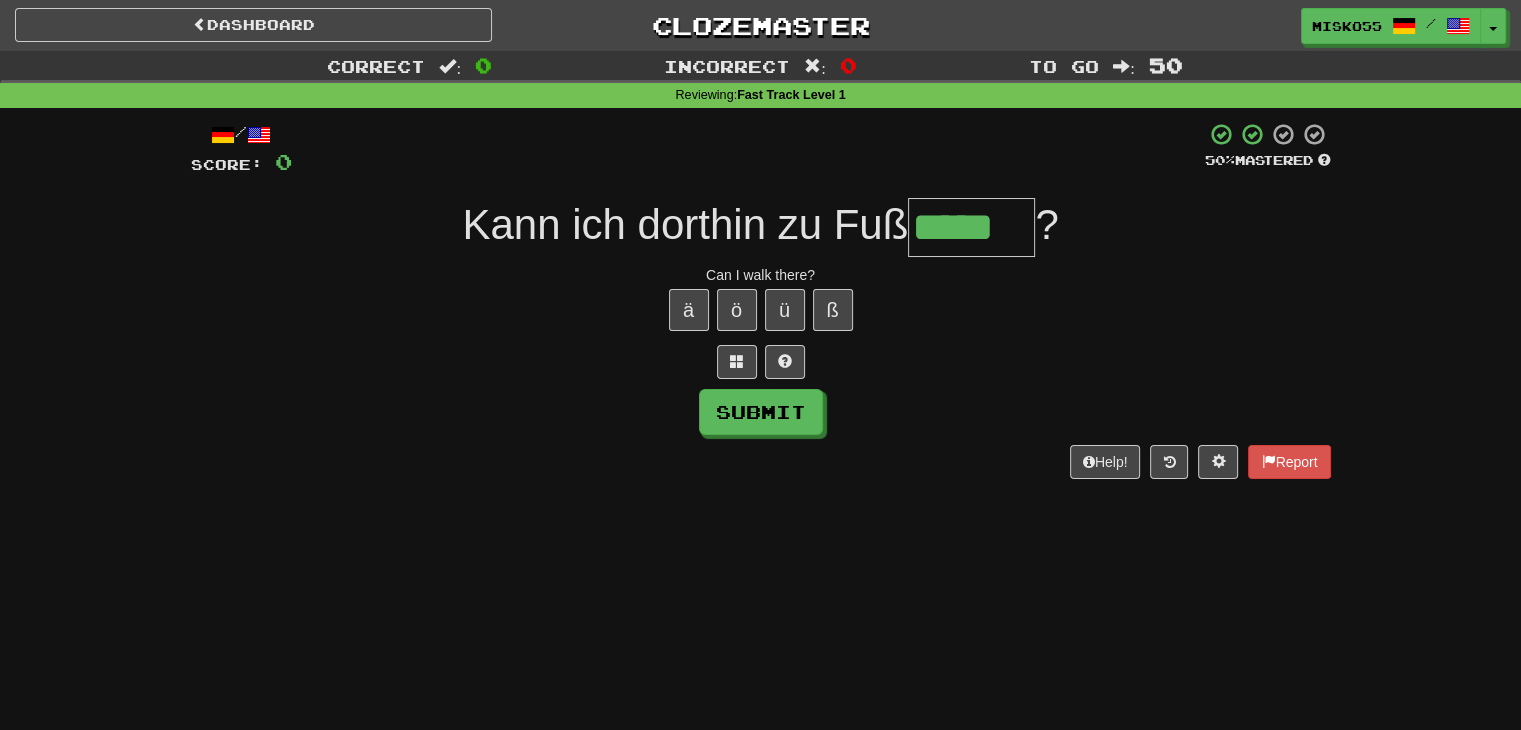 type on "*****" 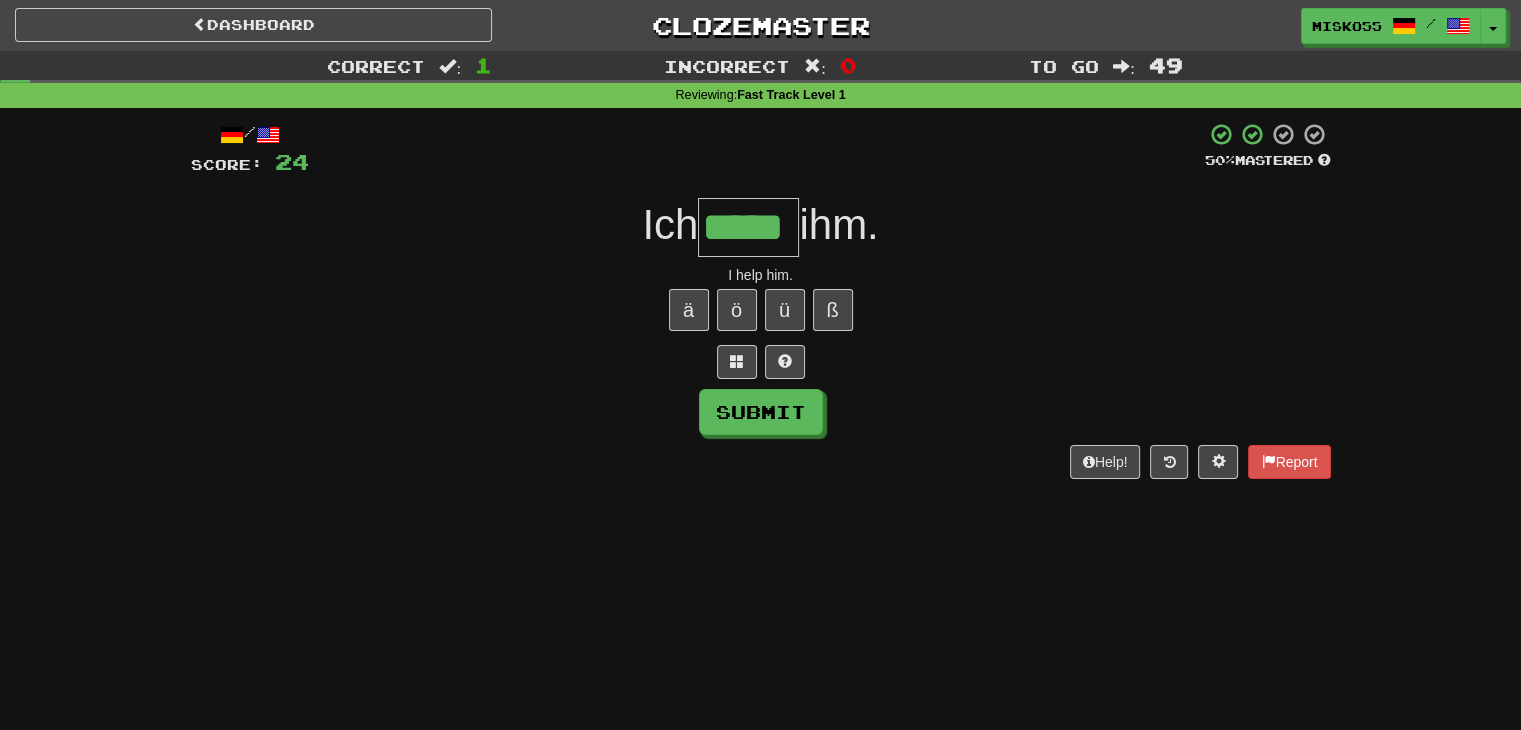 type on "*****" 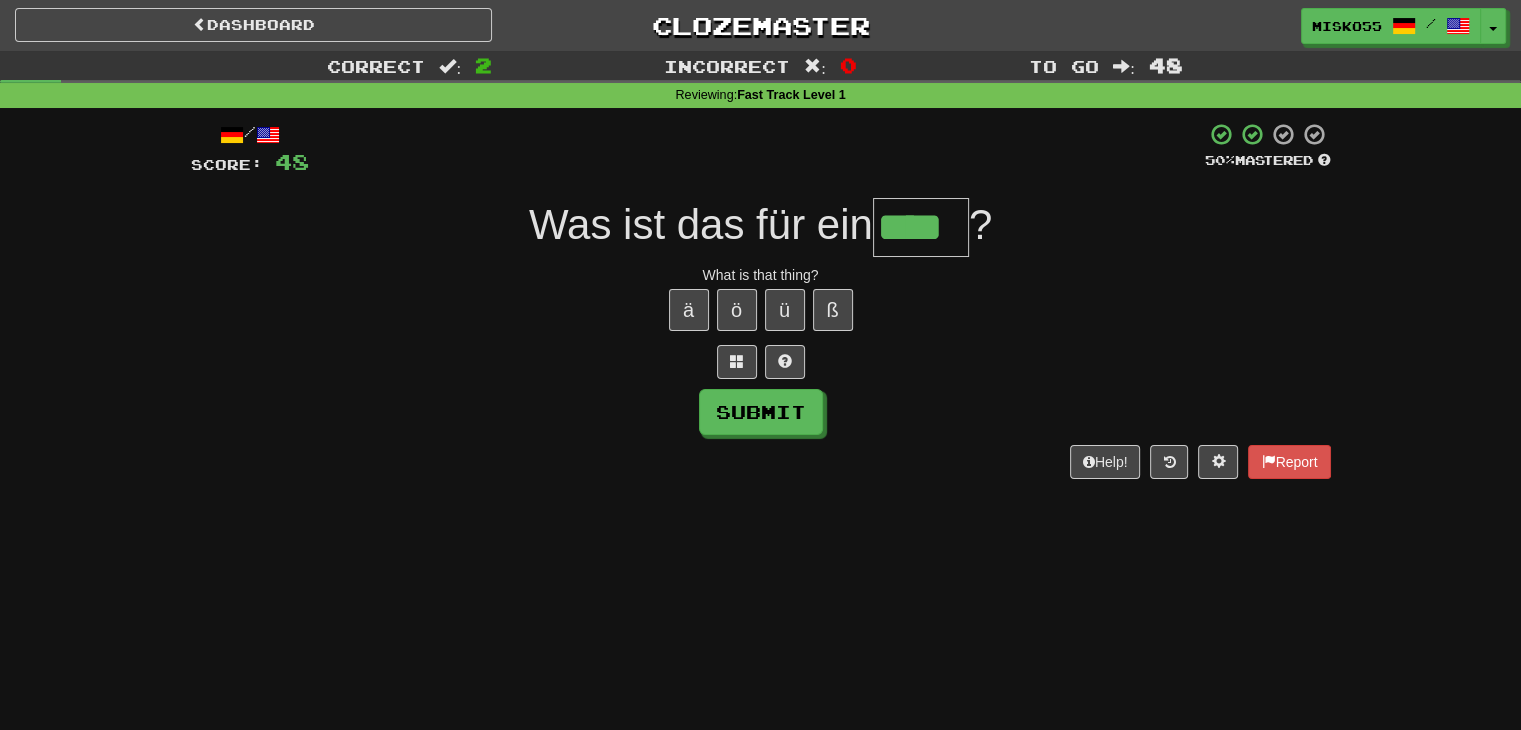 type on "****" 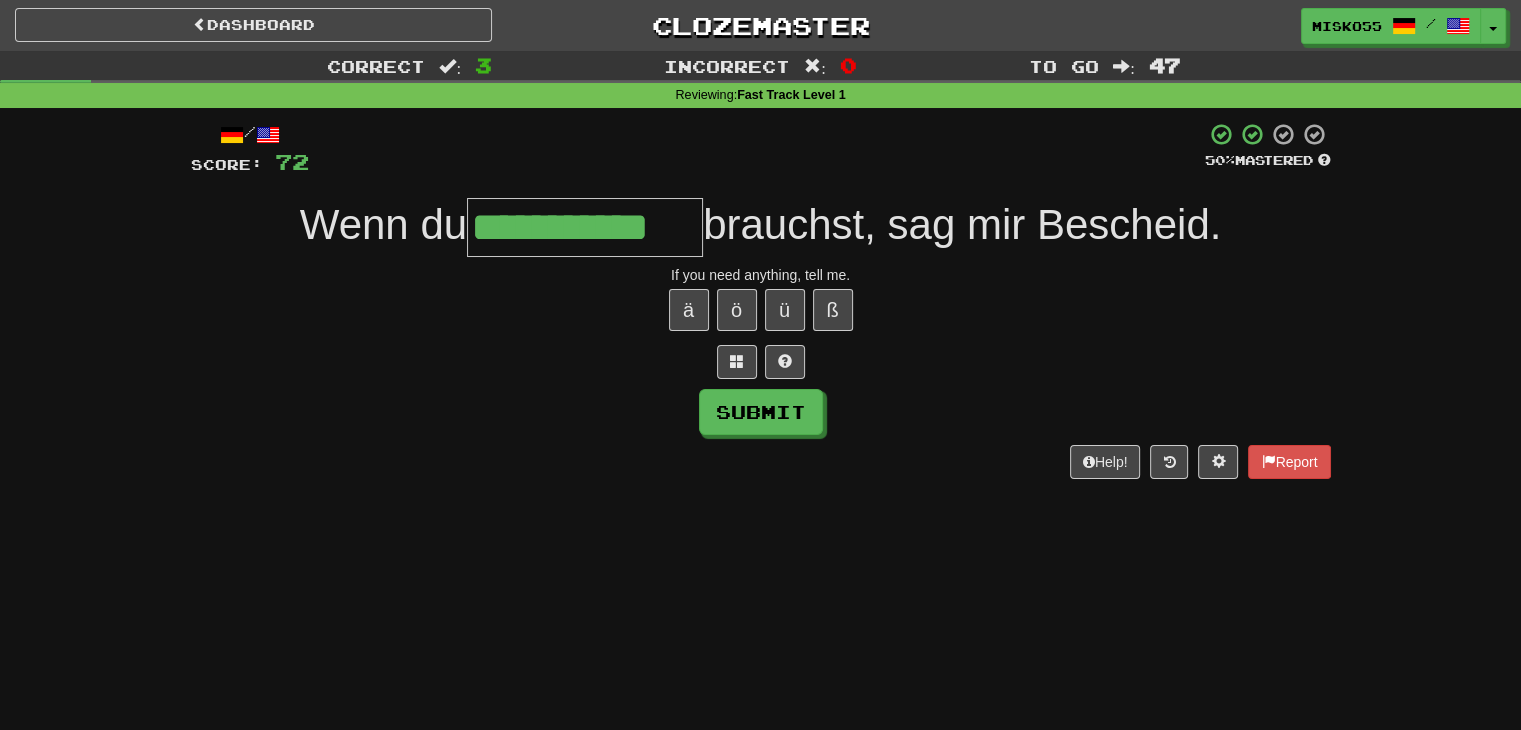 type on "**********" 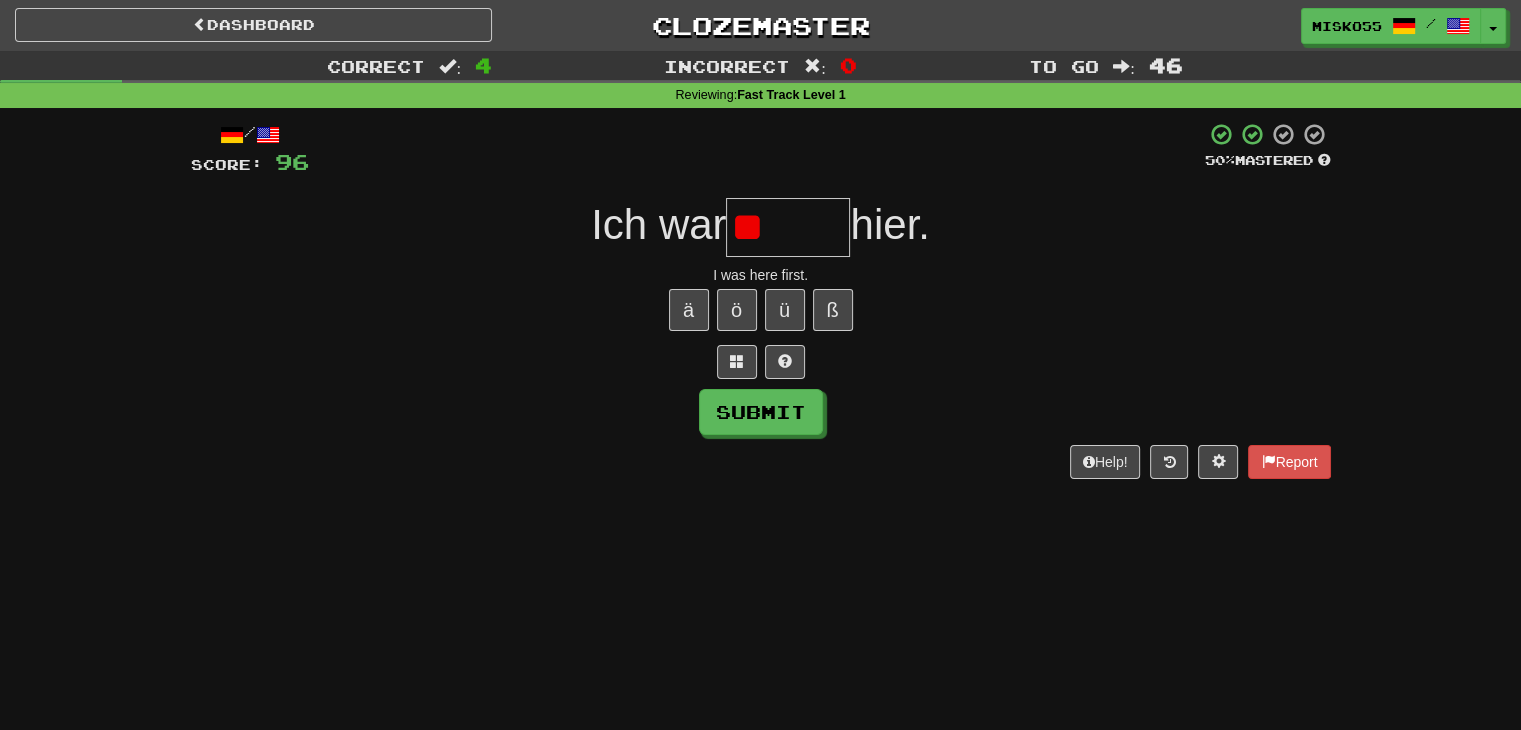 type on "*" 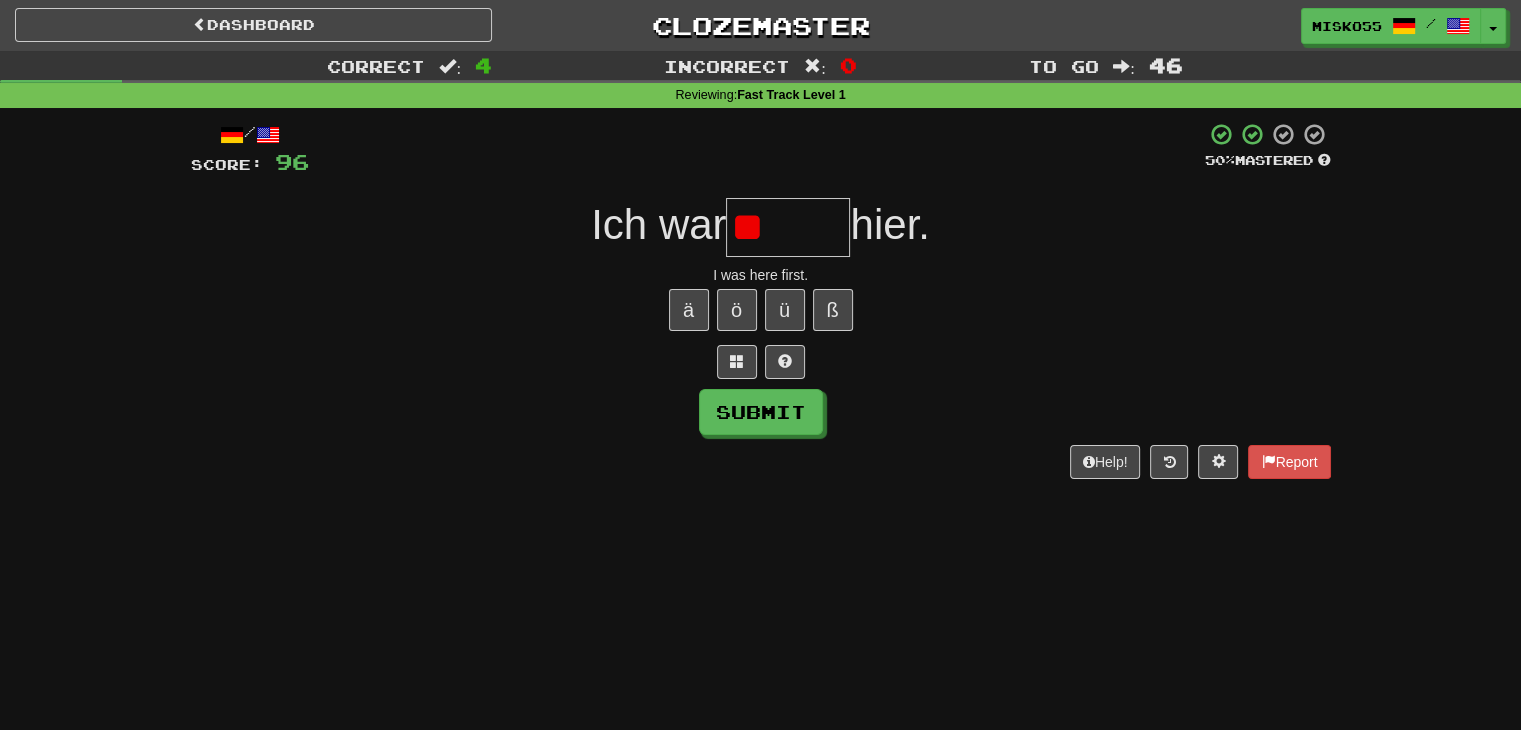 type on "*" 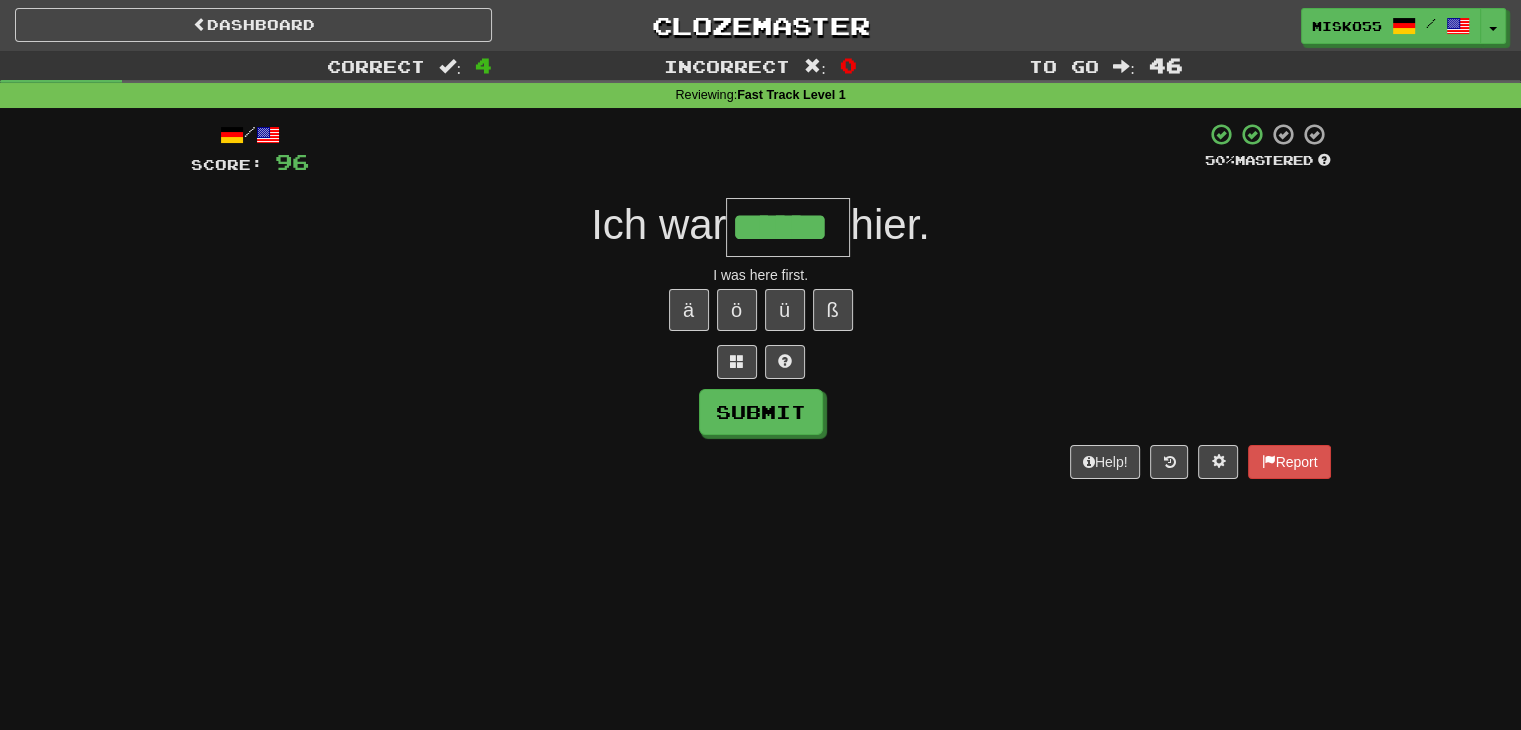 type on "******" 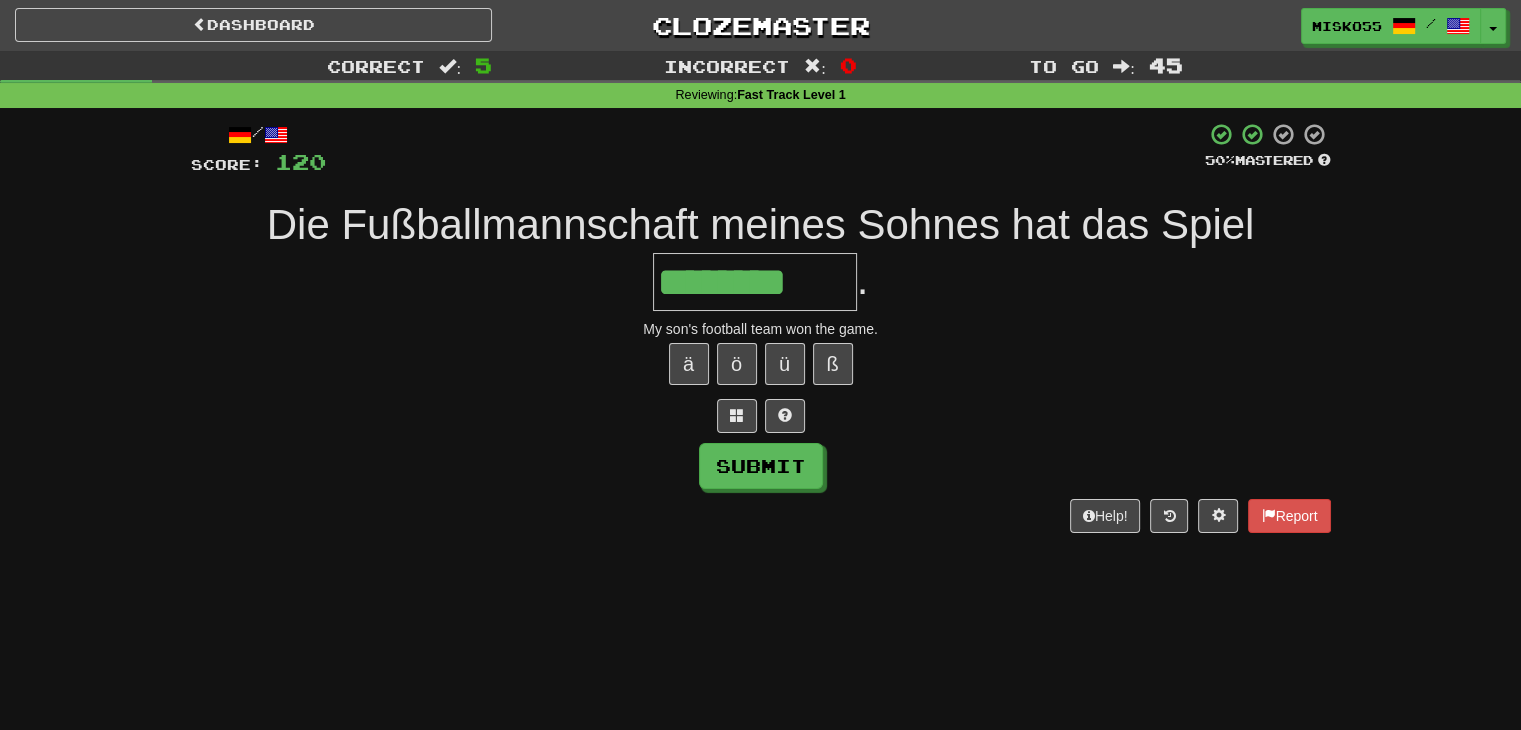 type on "********" 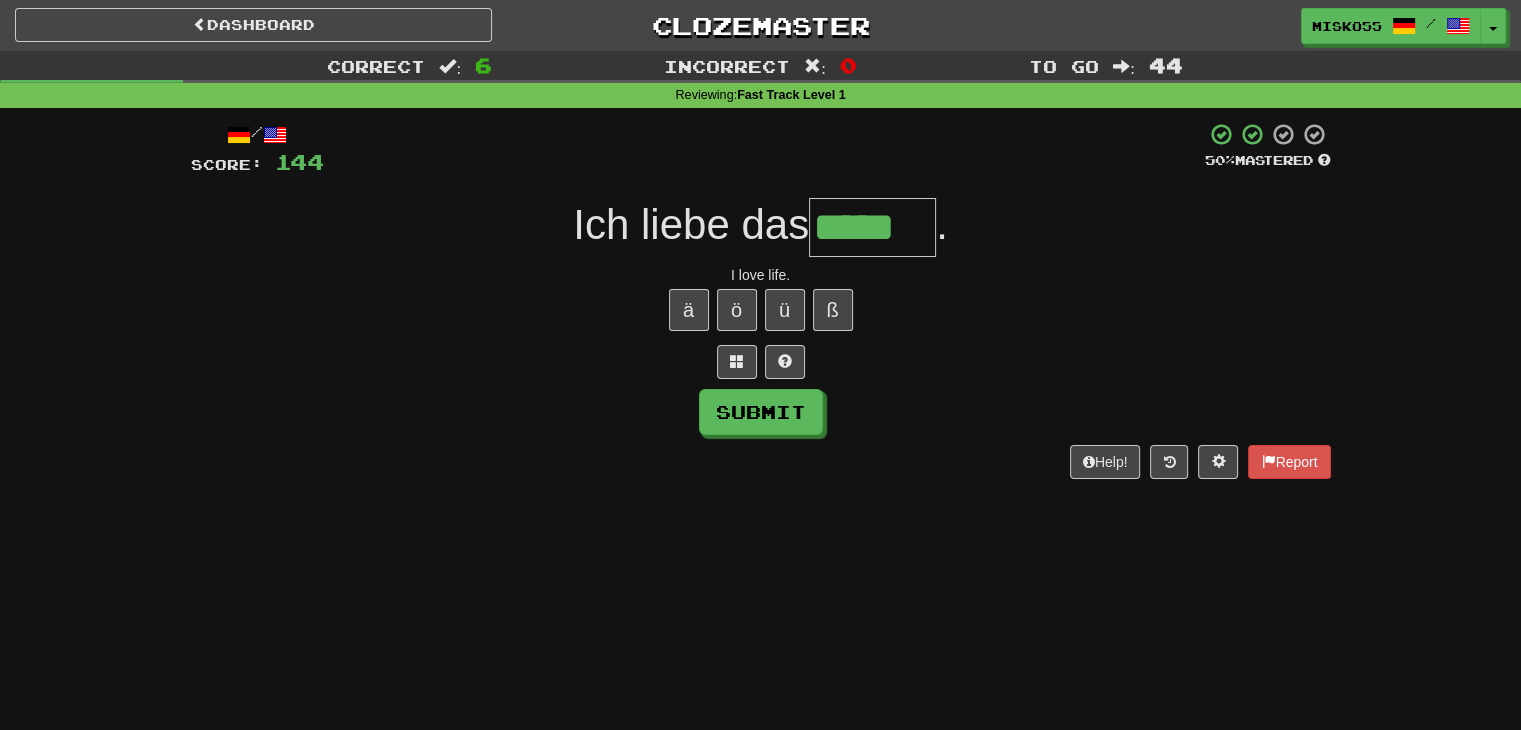 type on "*****" 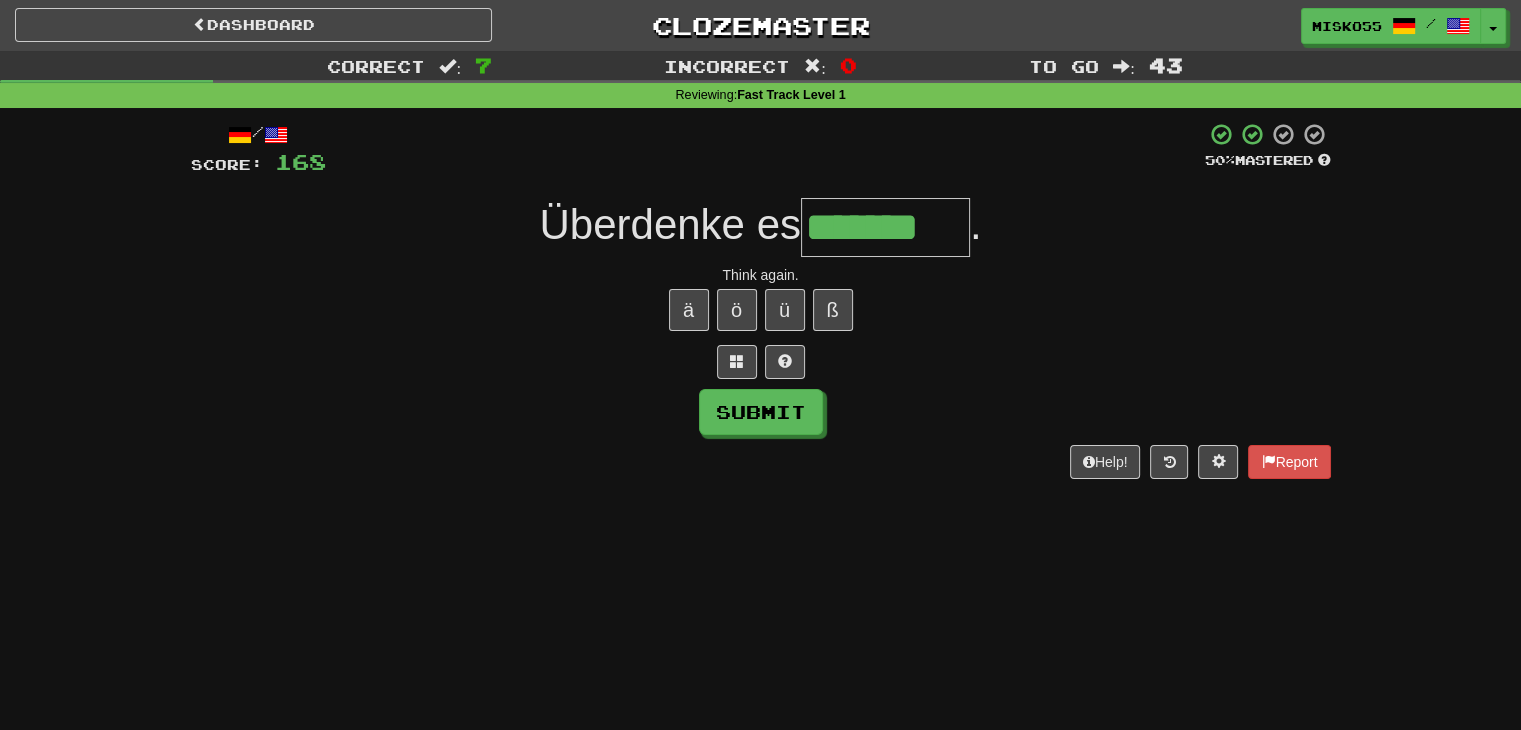 type on "*******" 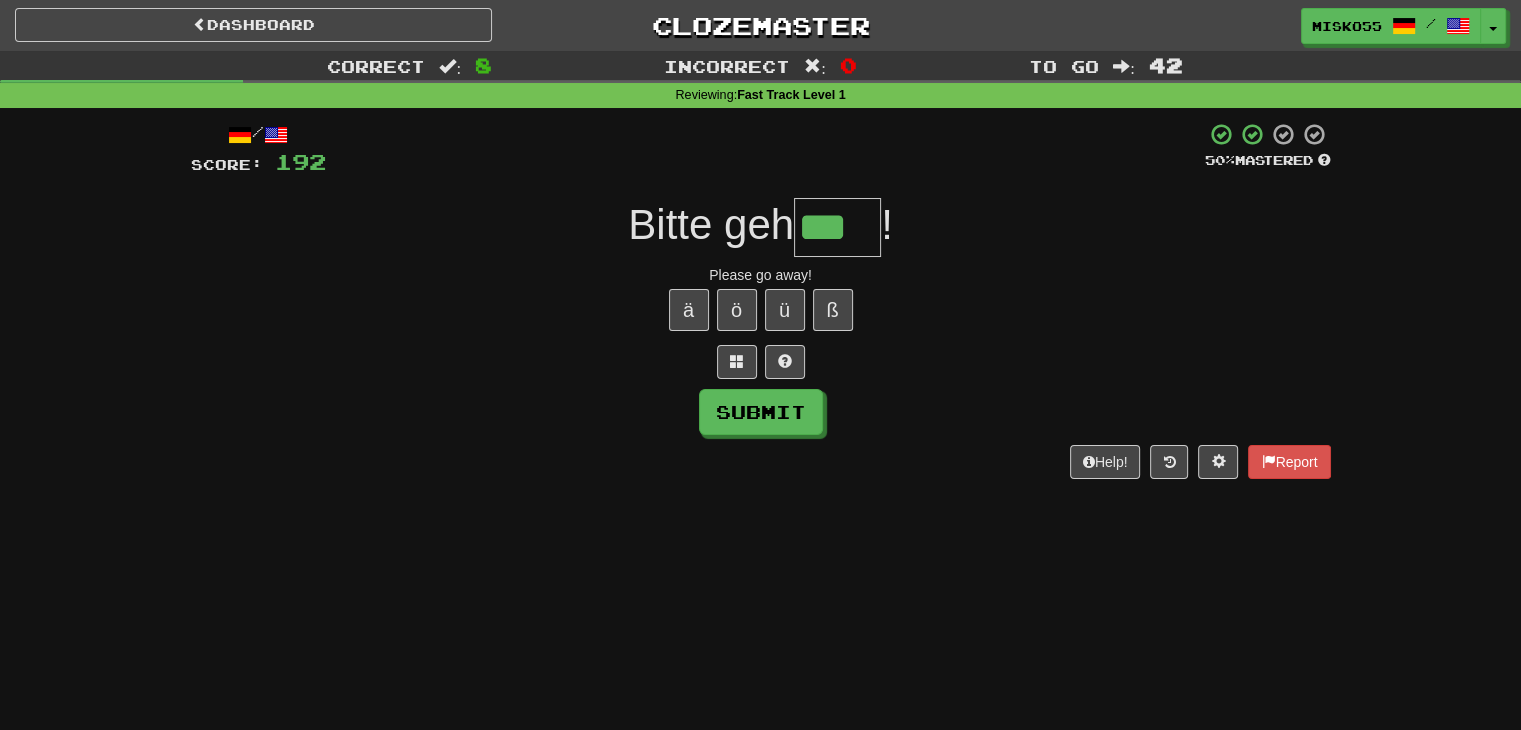 type on "***" 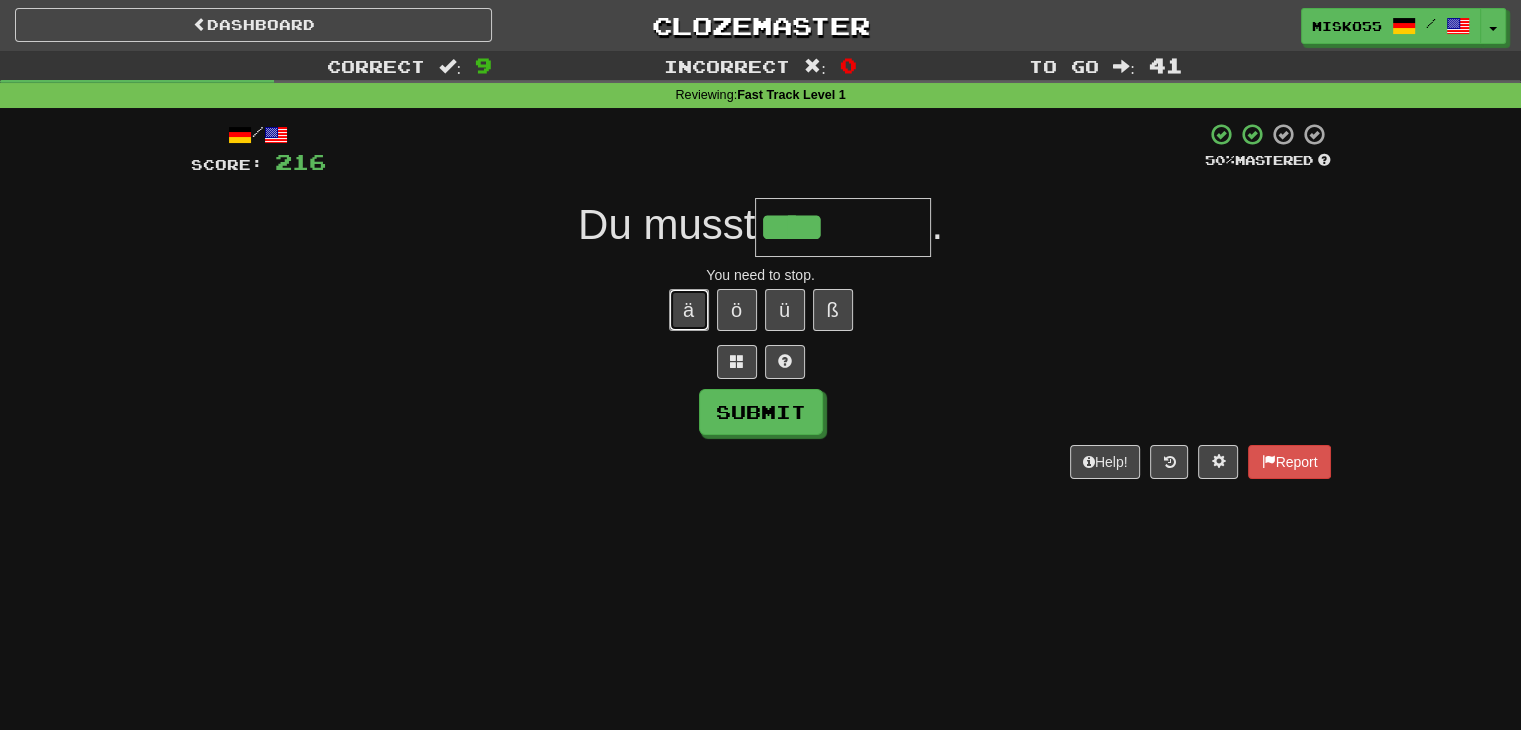 click on "ä" at bounding box center (689, 310) 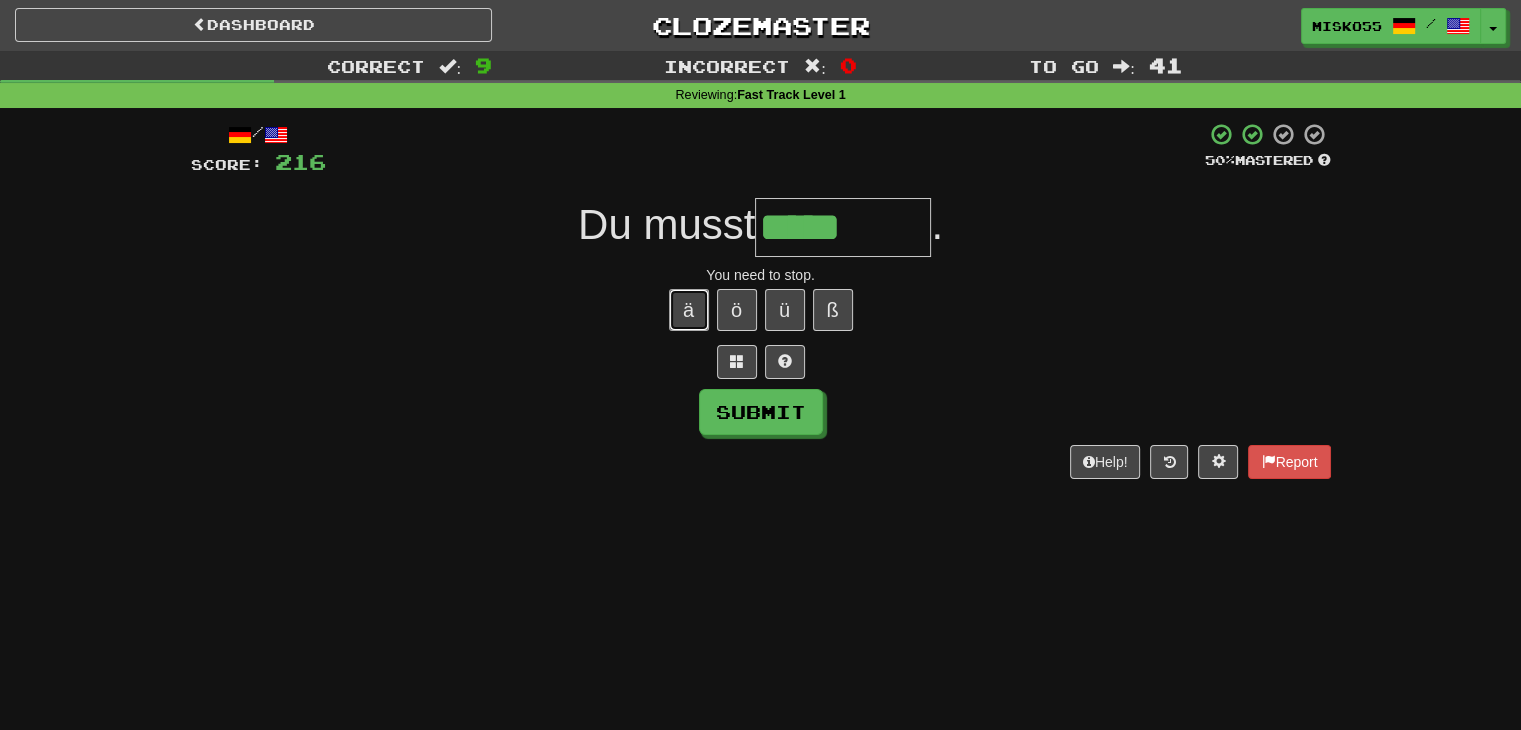 click on "ä" at bounding box center [689, 310] 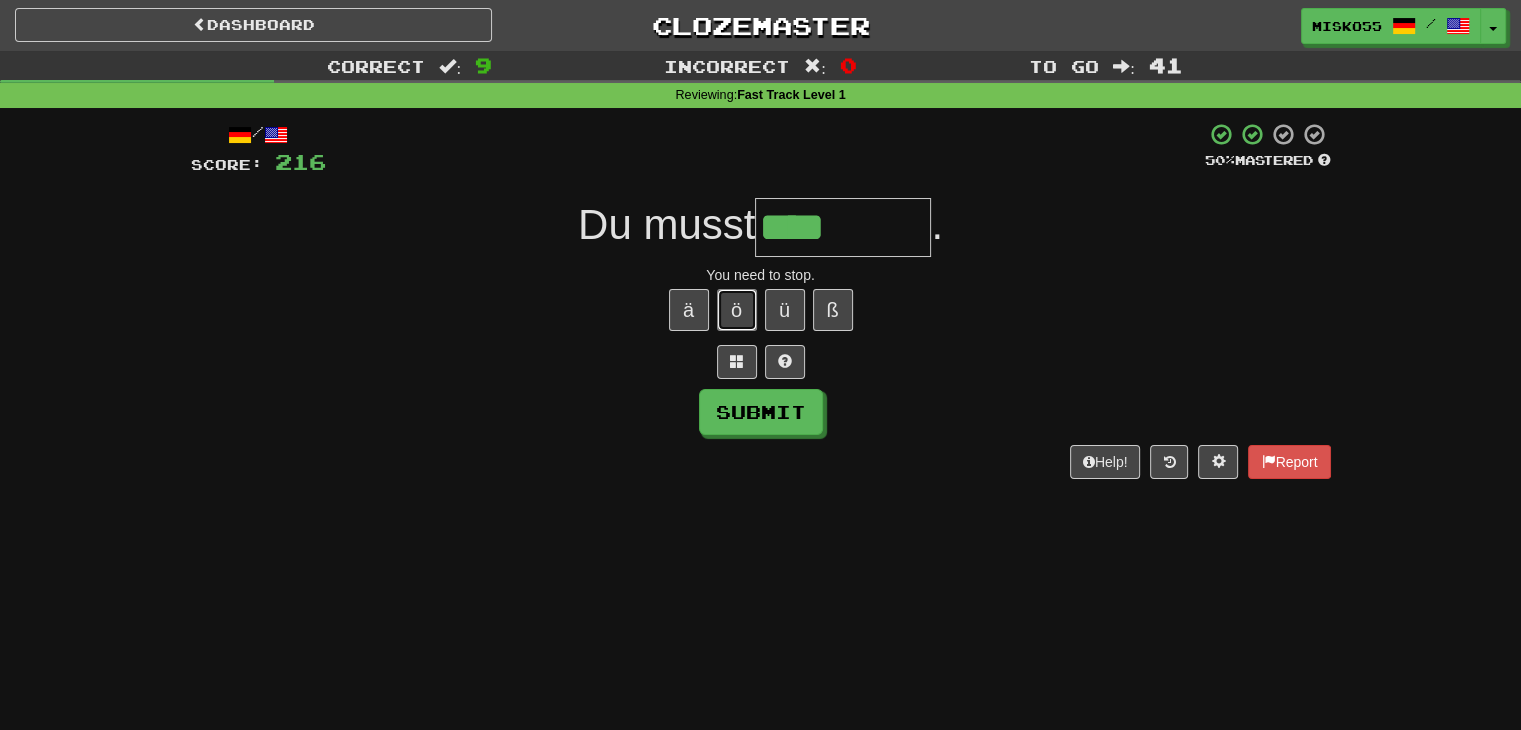click on "ö" at bounding box center [737, 310] 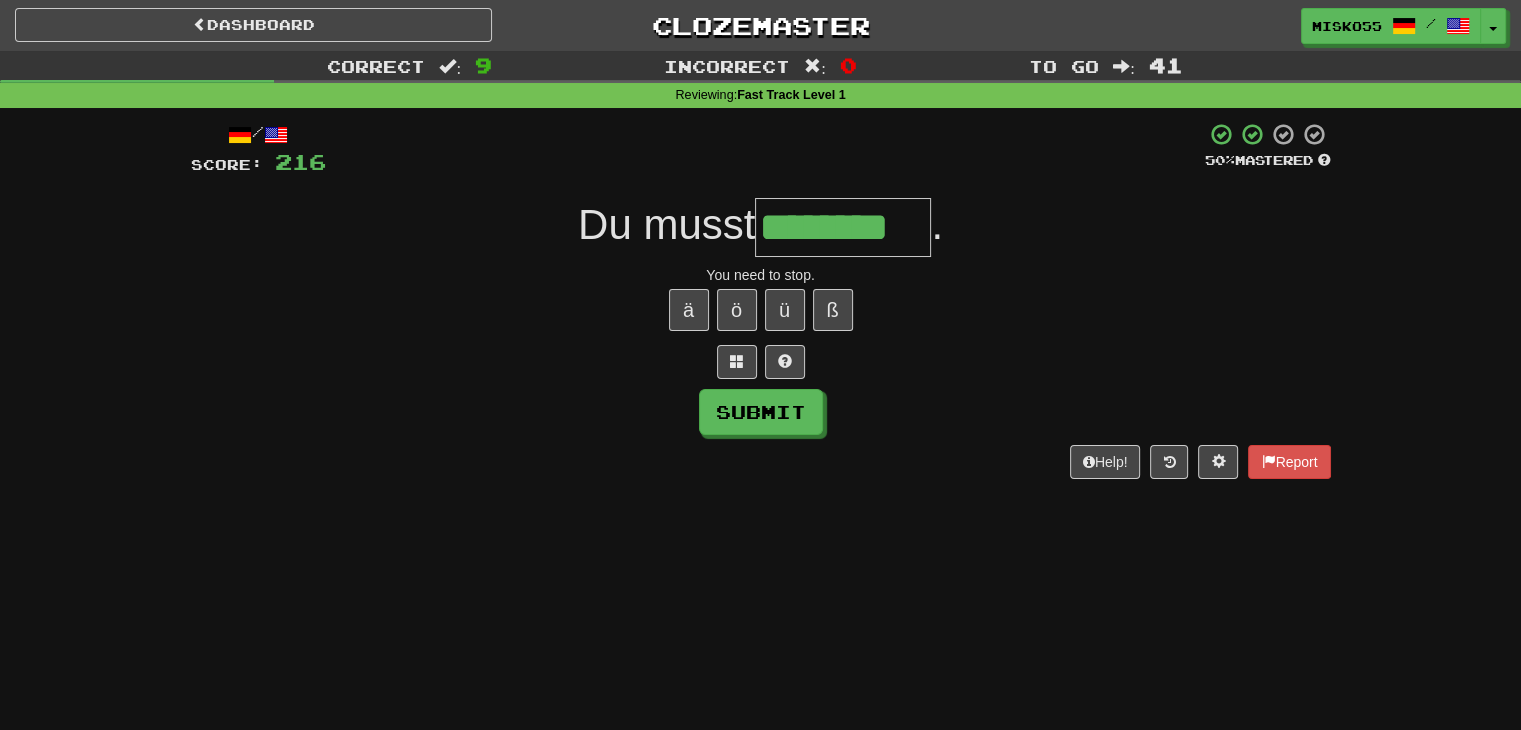 type on "********" 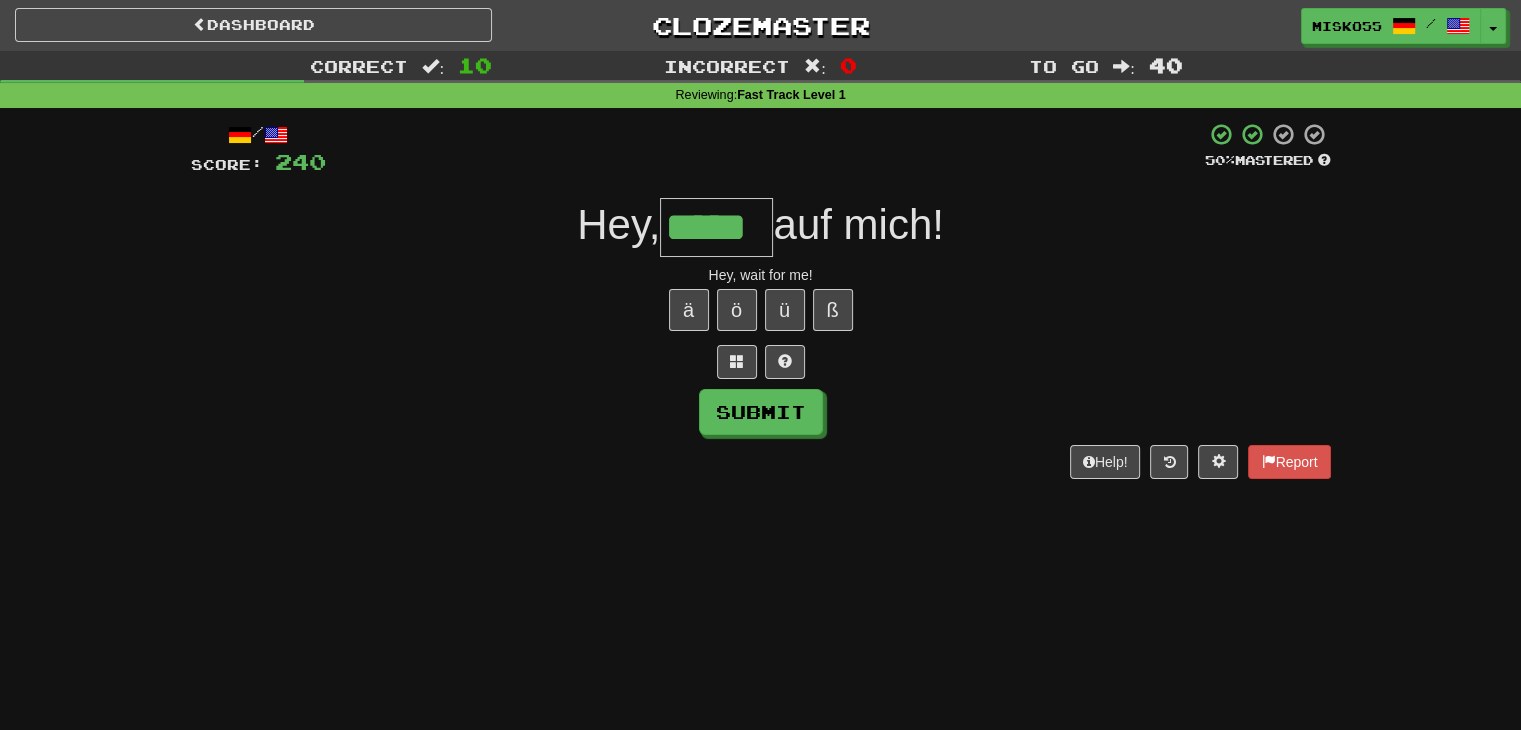 type on "*****" 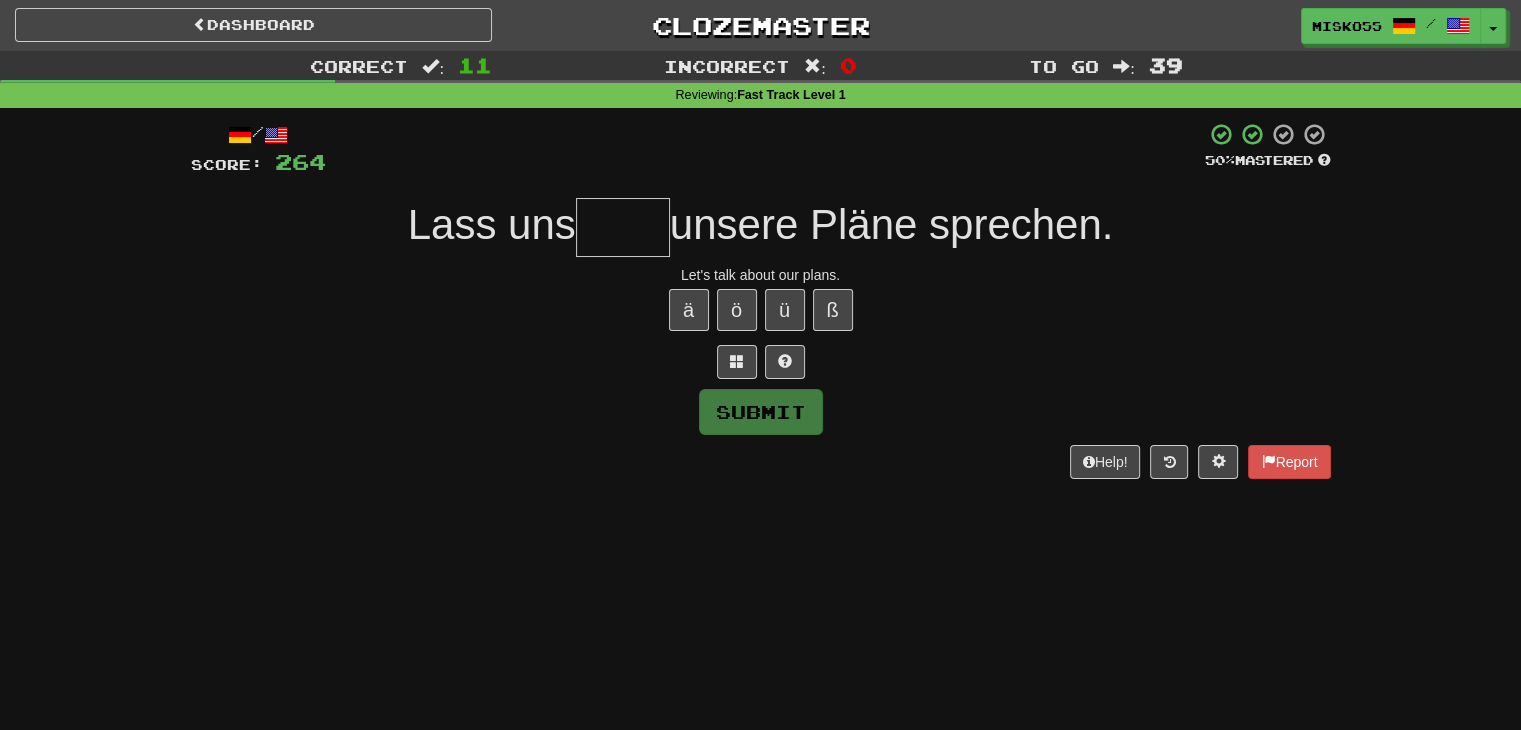 type on "*" 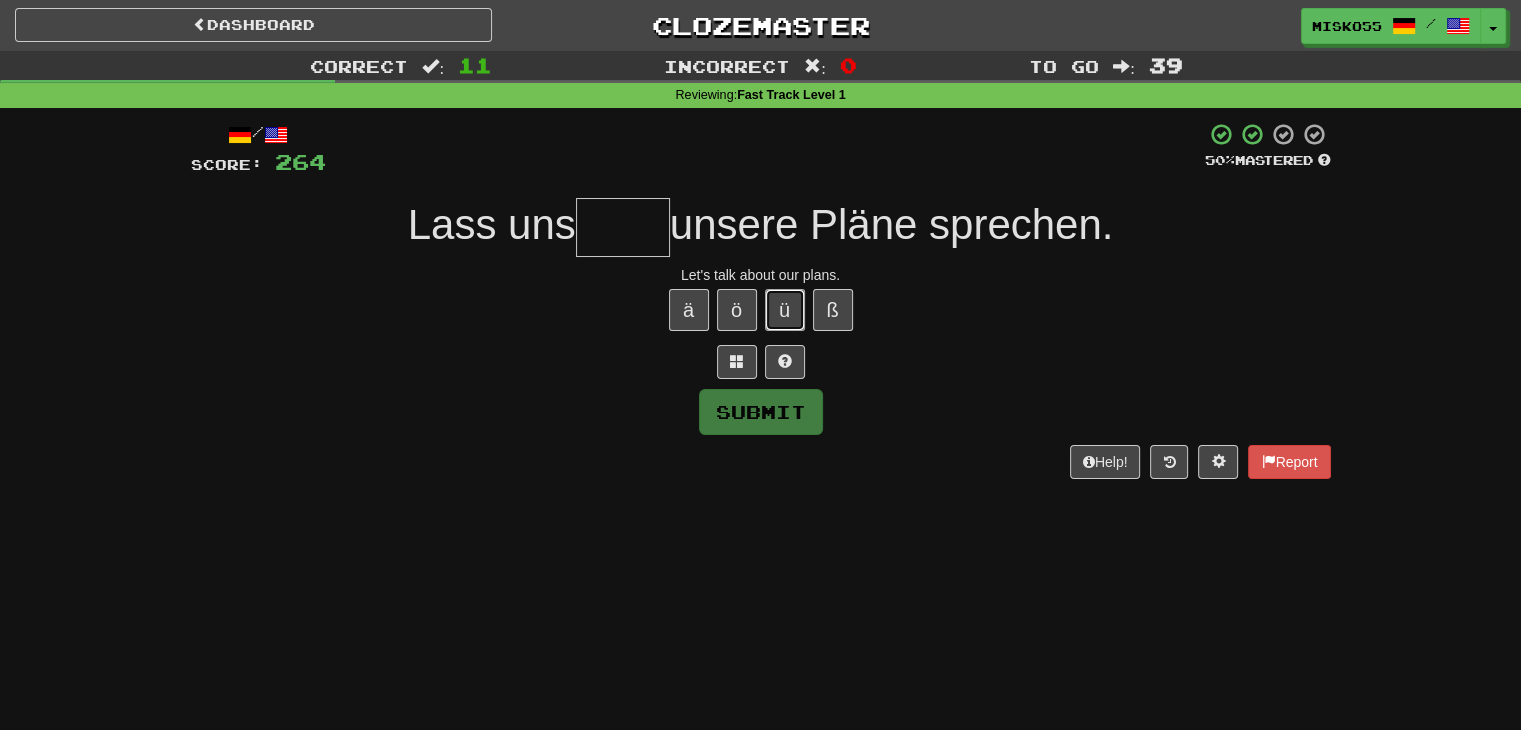 click on "ü" at bounding box center [785, 310] 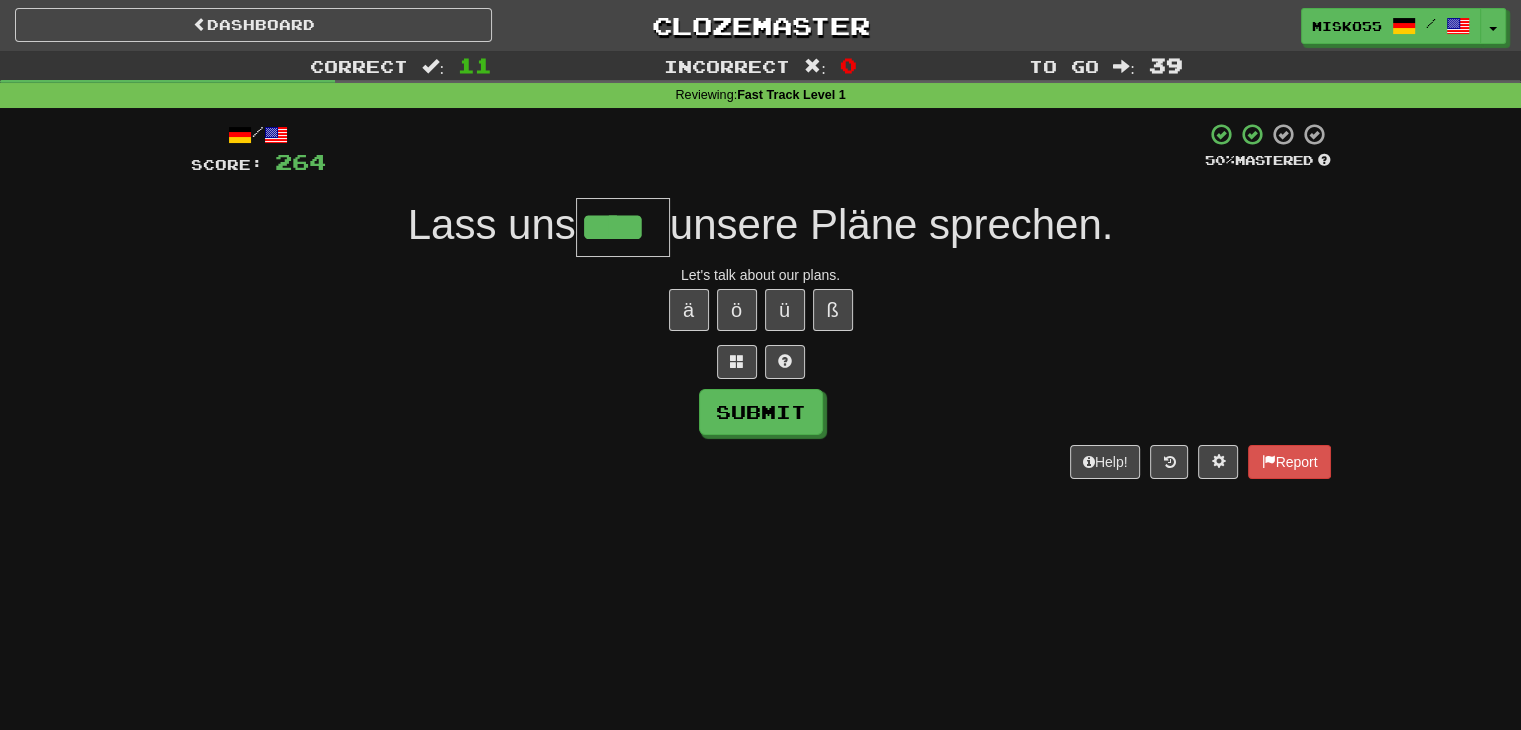 type on "****" 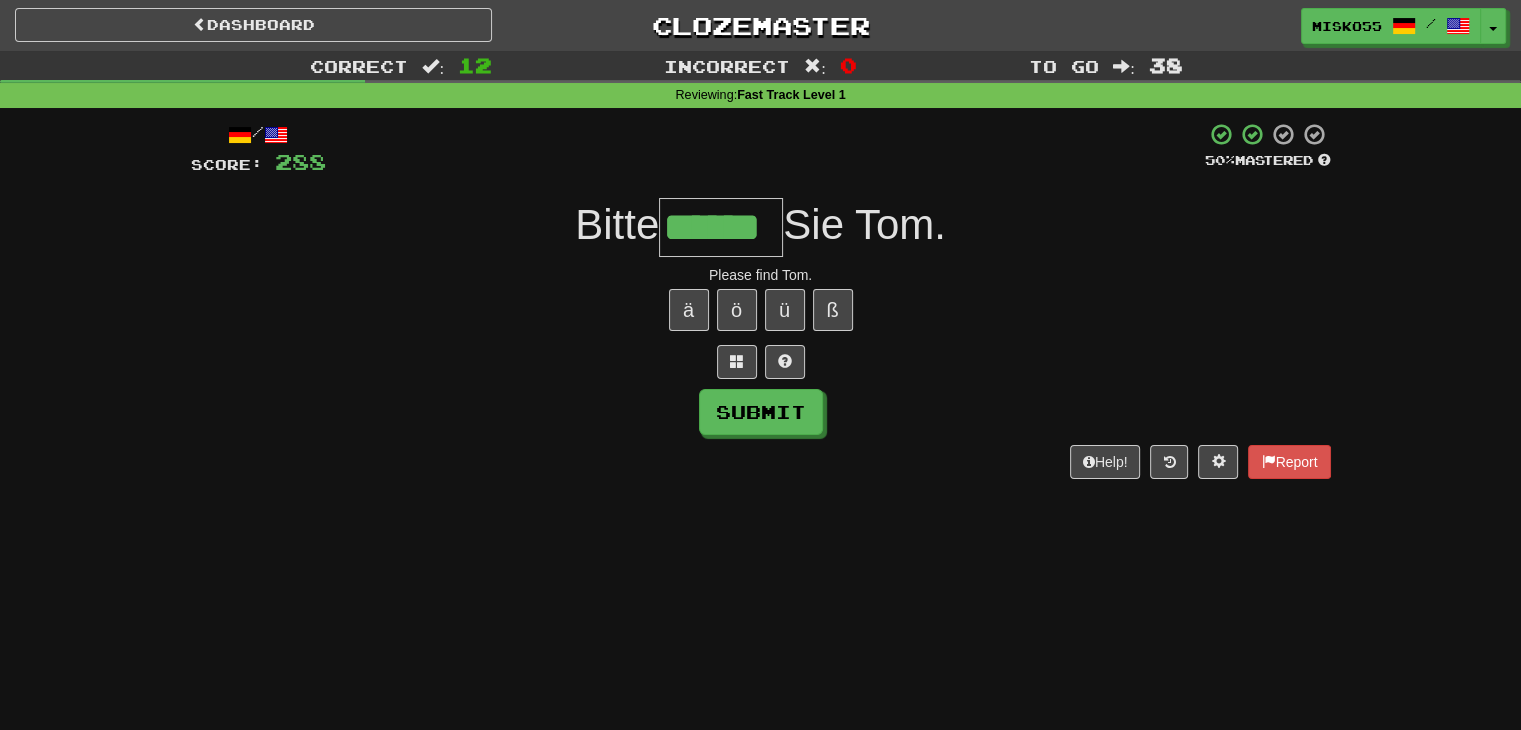type on "******" 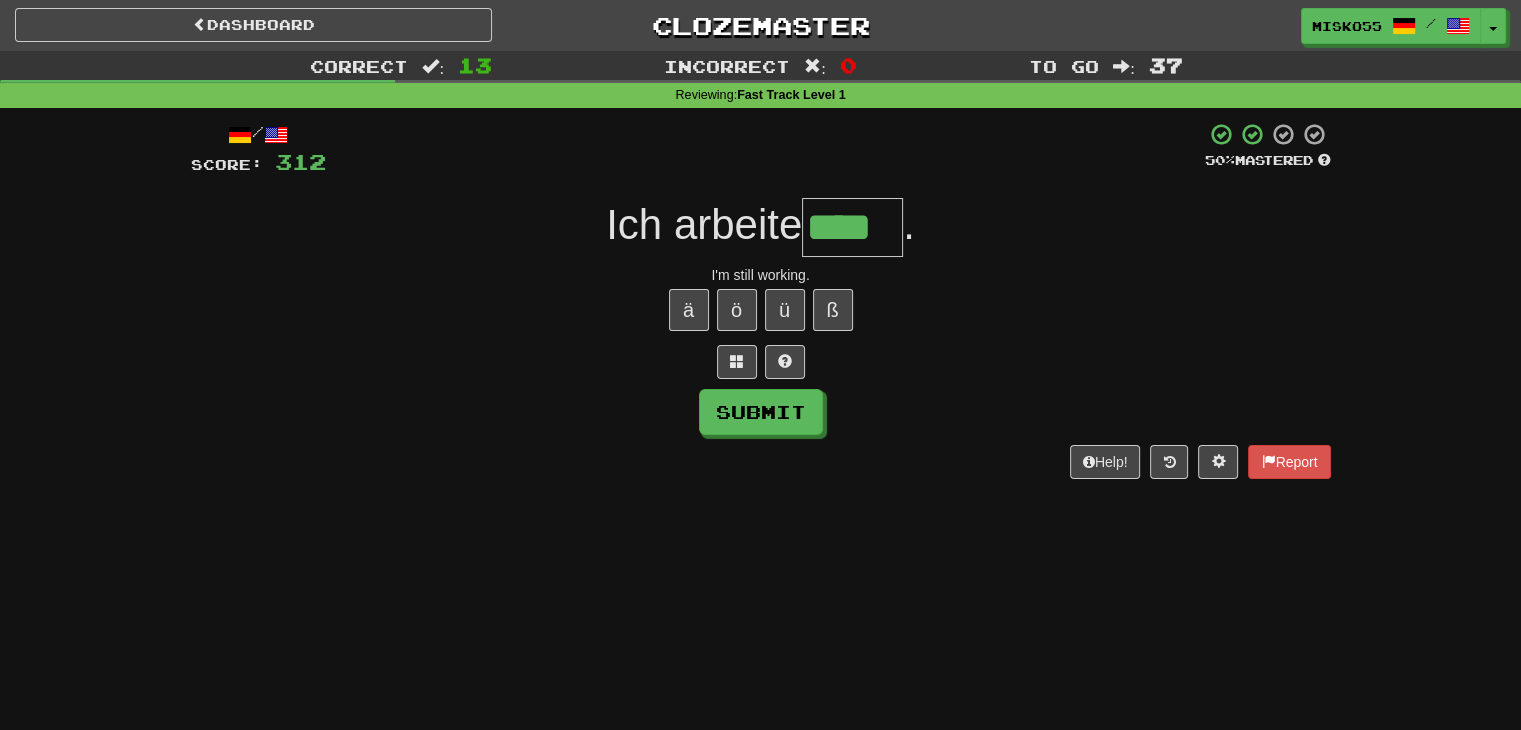 type on "****" 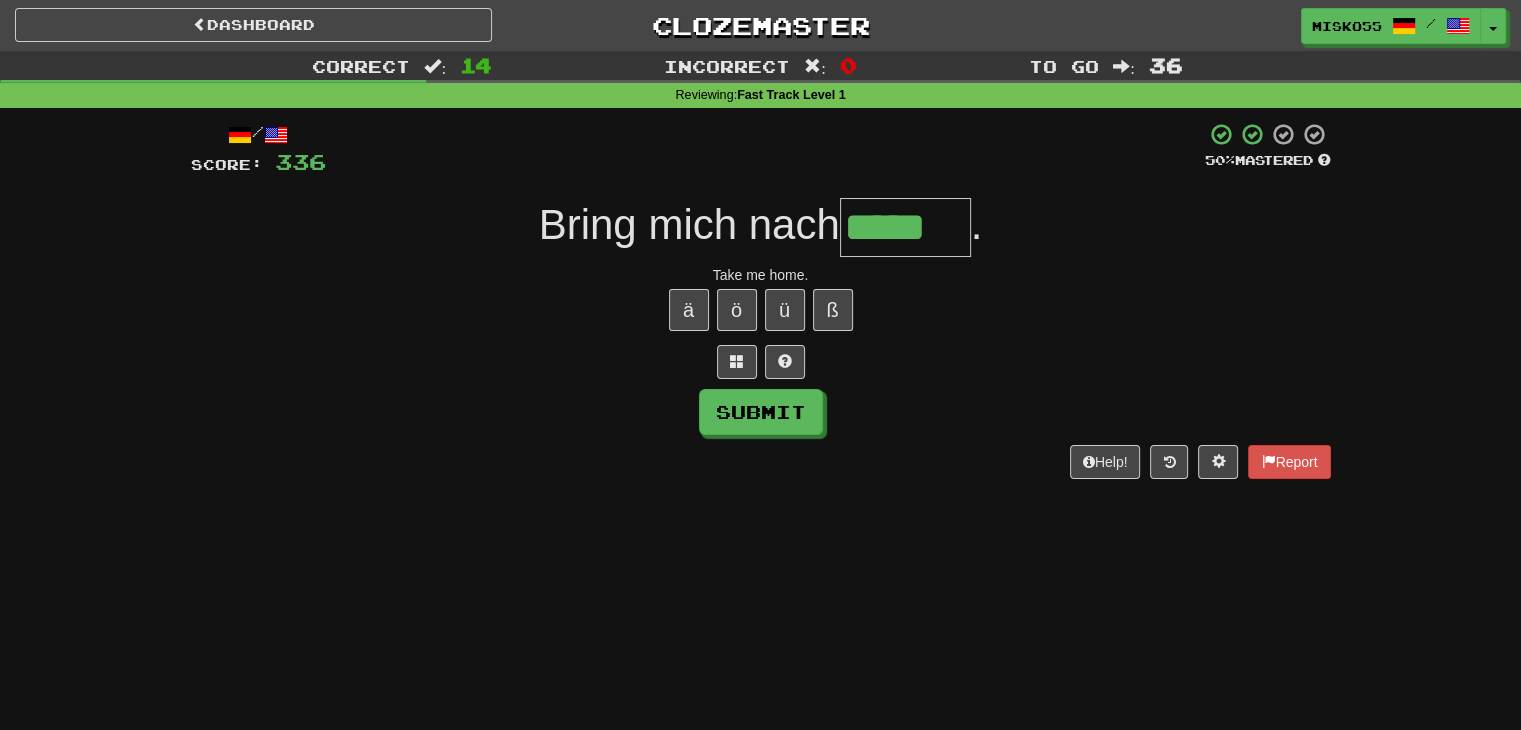 type on "*****" 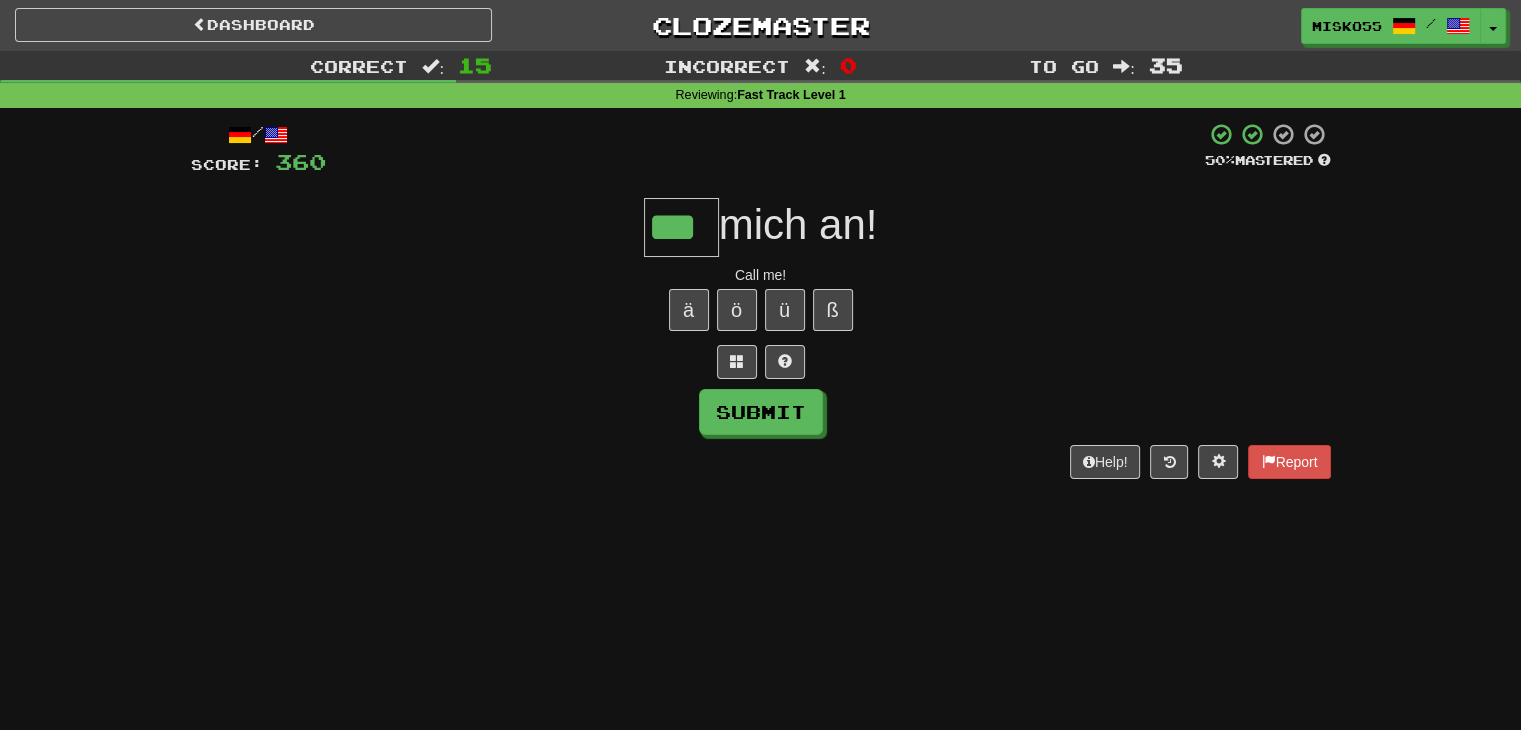 type on "***" 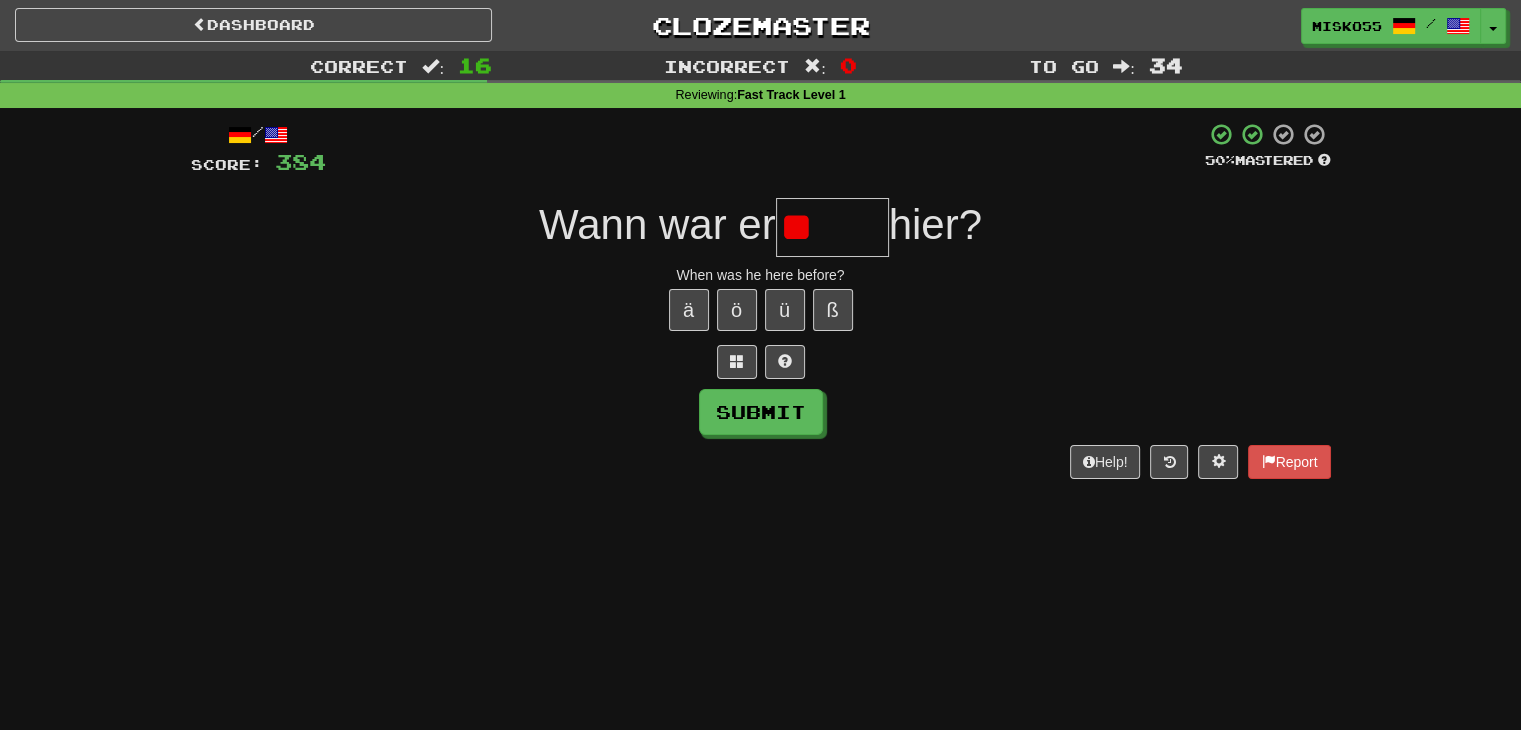type on "*" 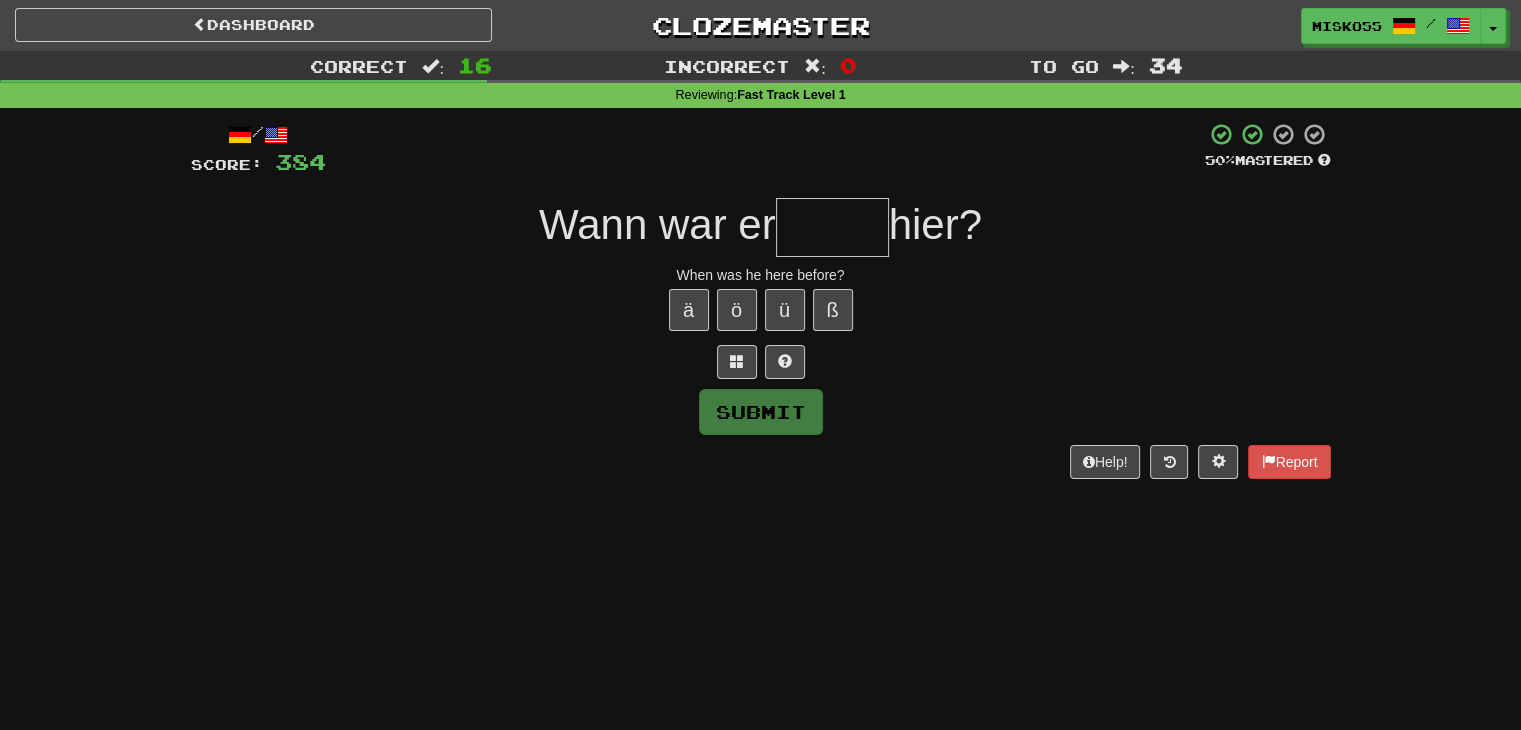 type on "*" 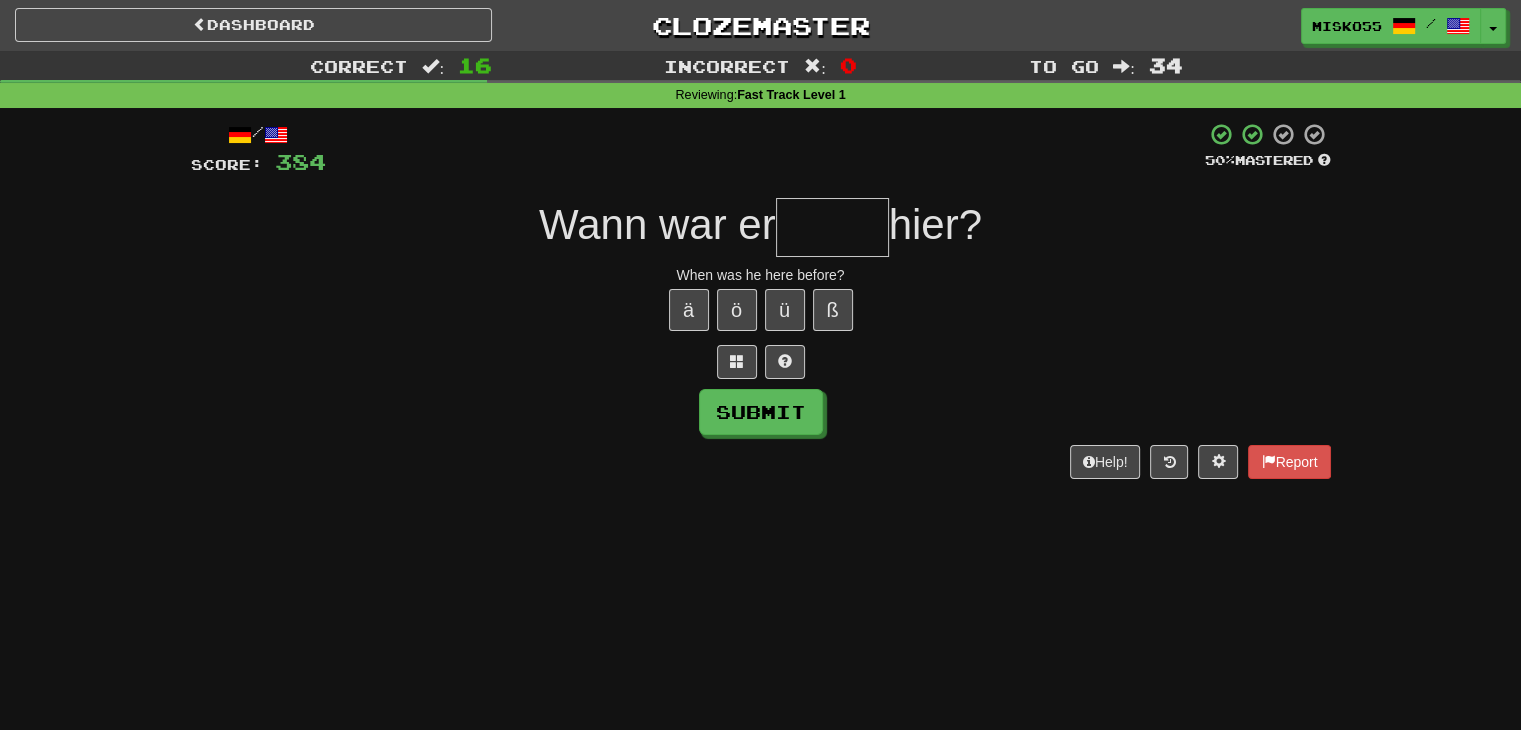 type on "*" 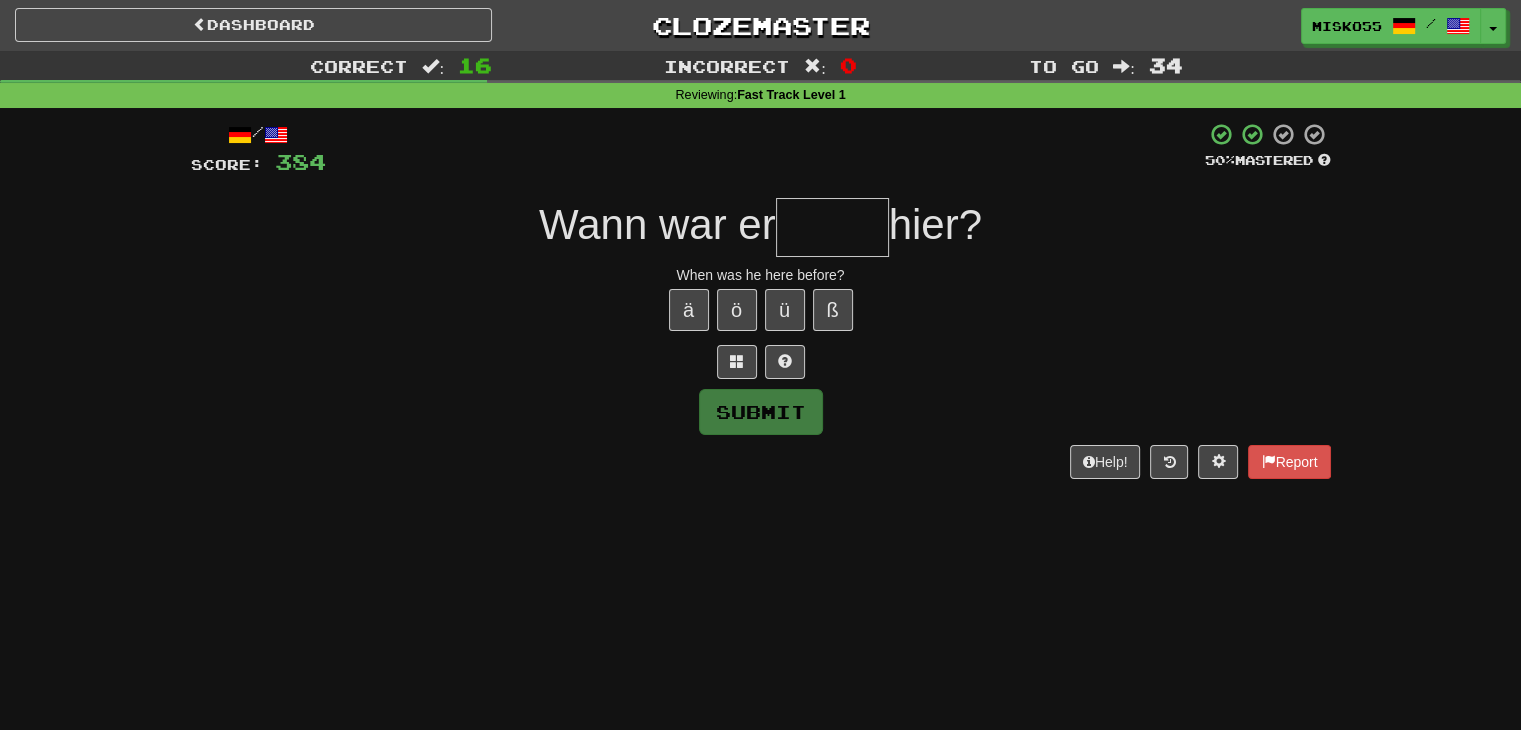 type on "*" 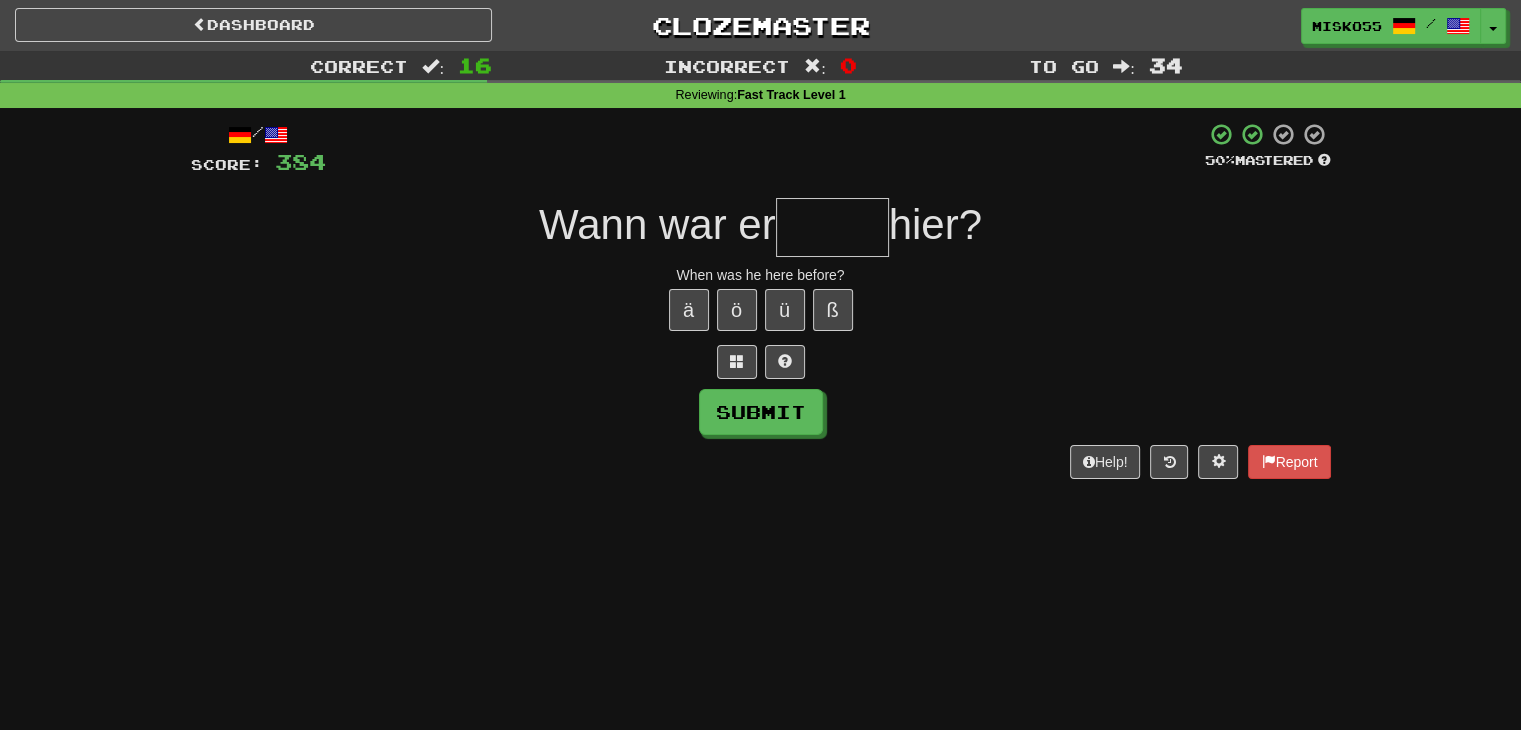 type on "*" 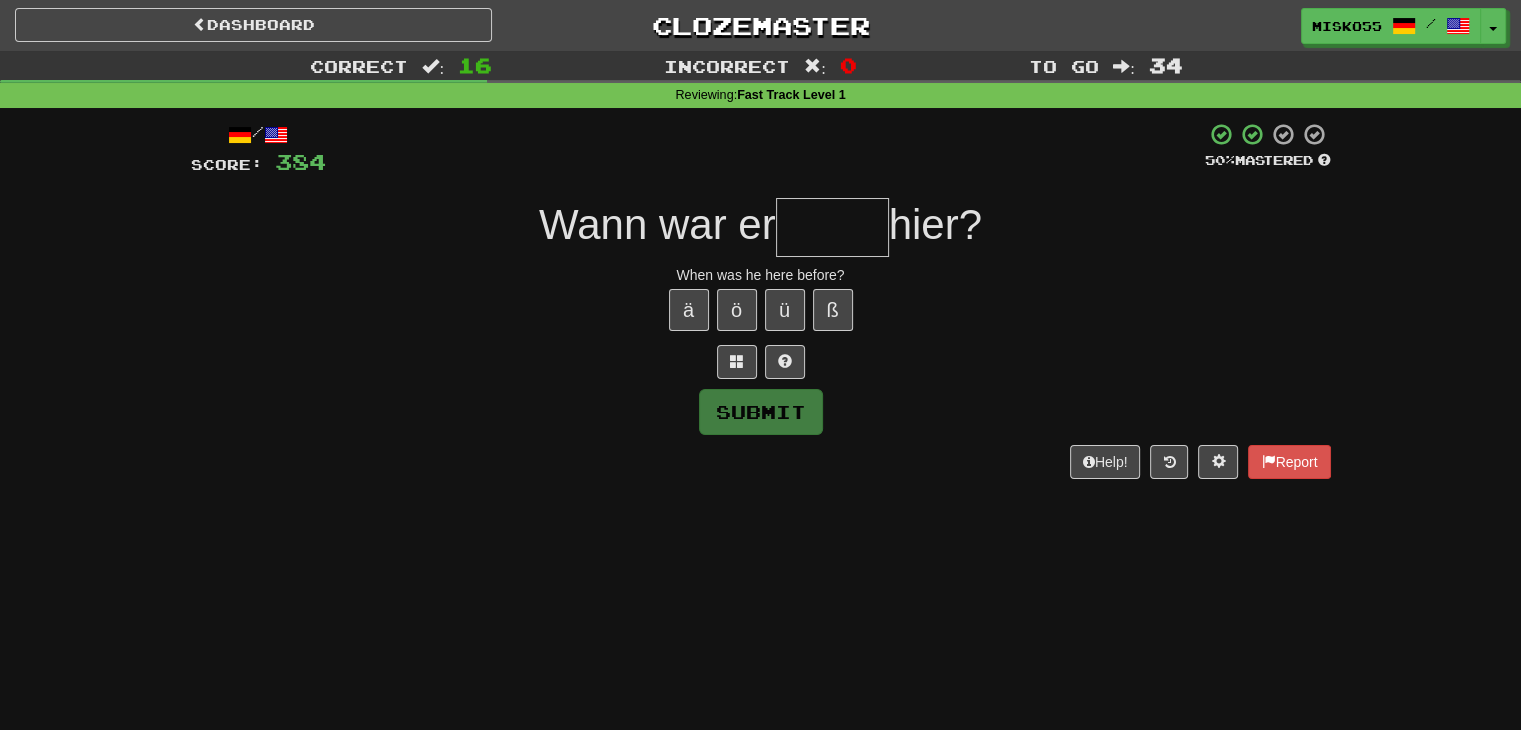 type on "*" 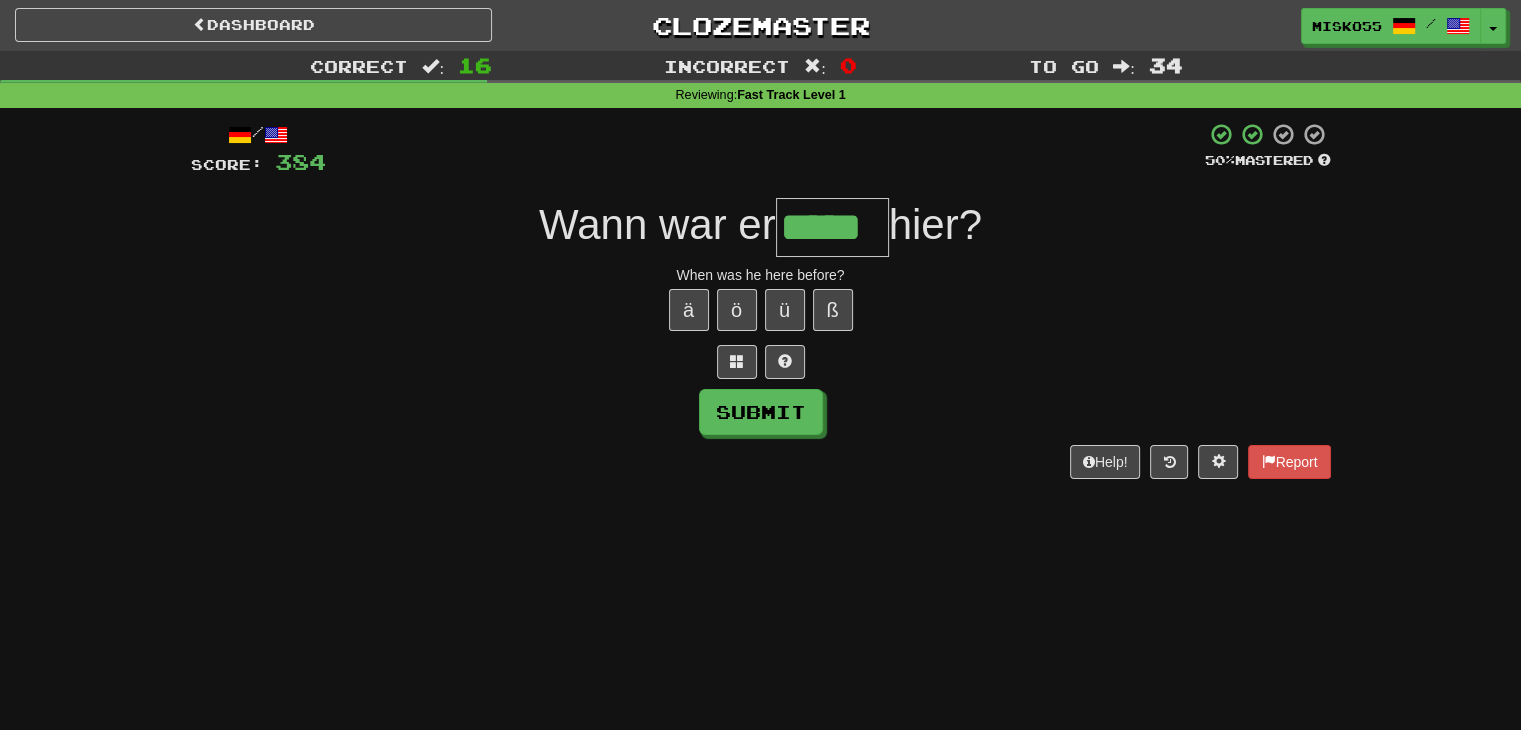 type on "*****" 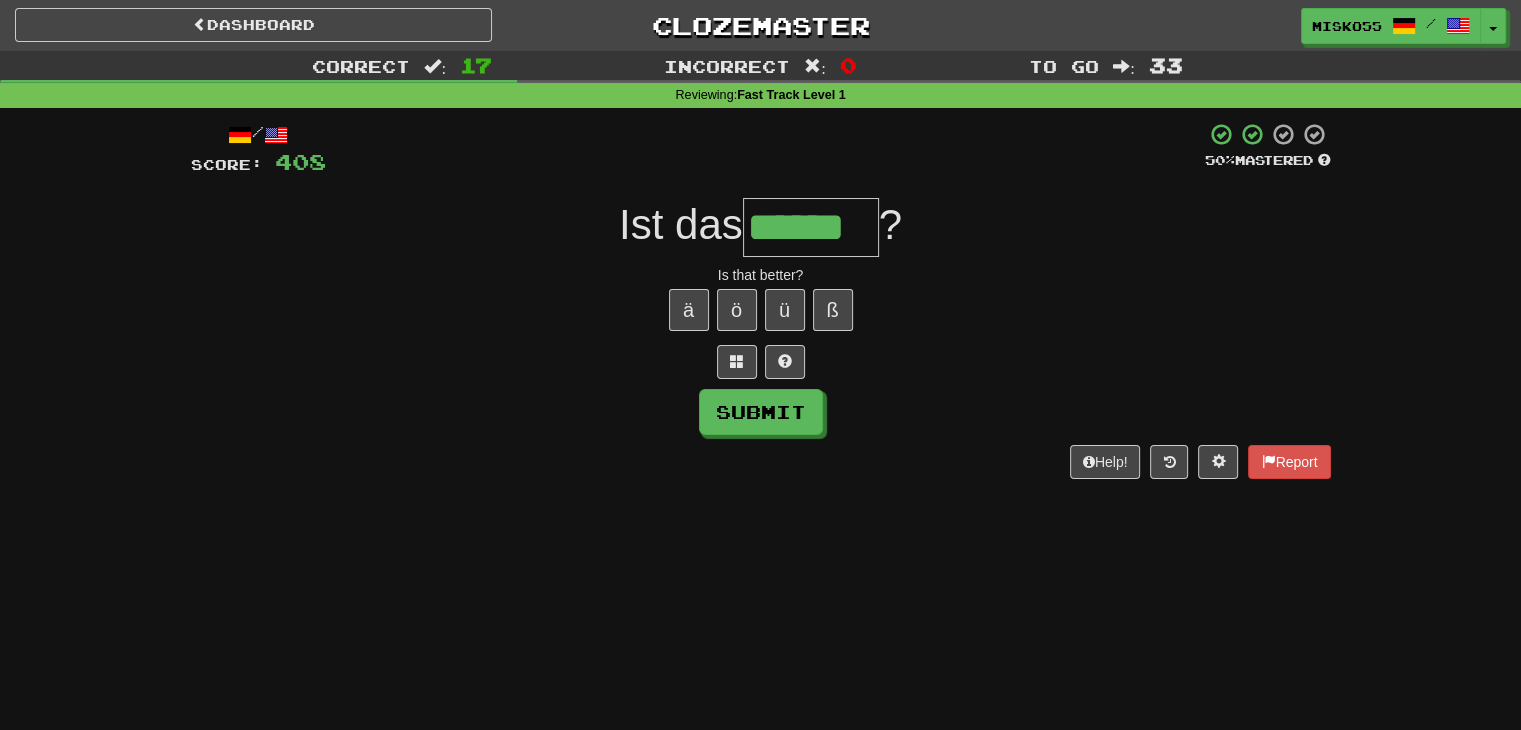 type on "******" 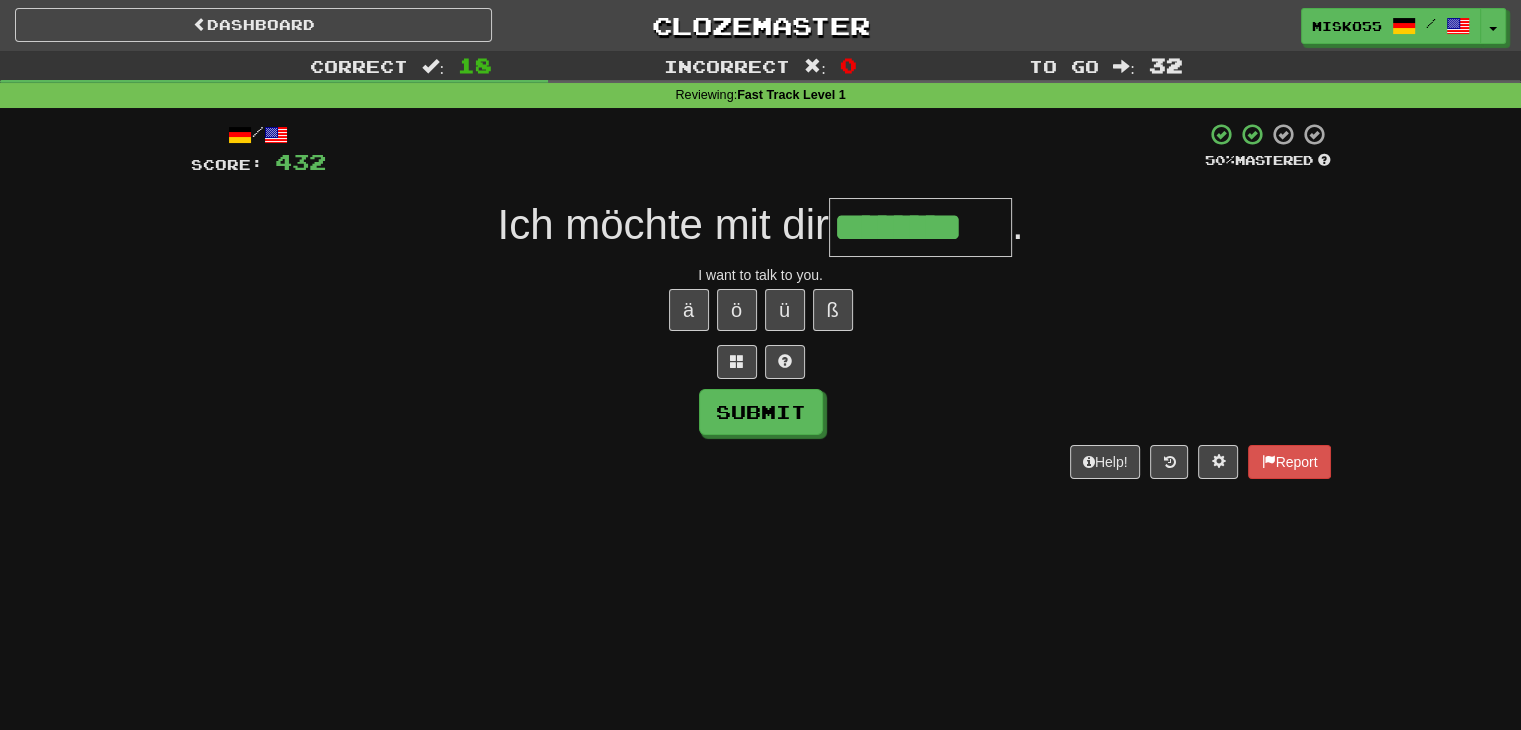 type on "********" 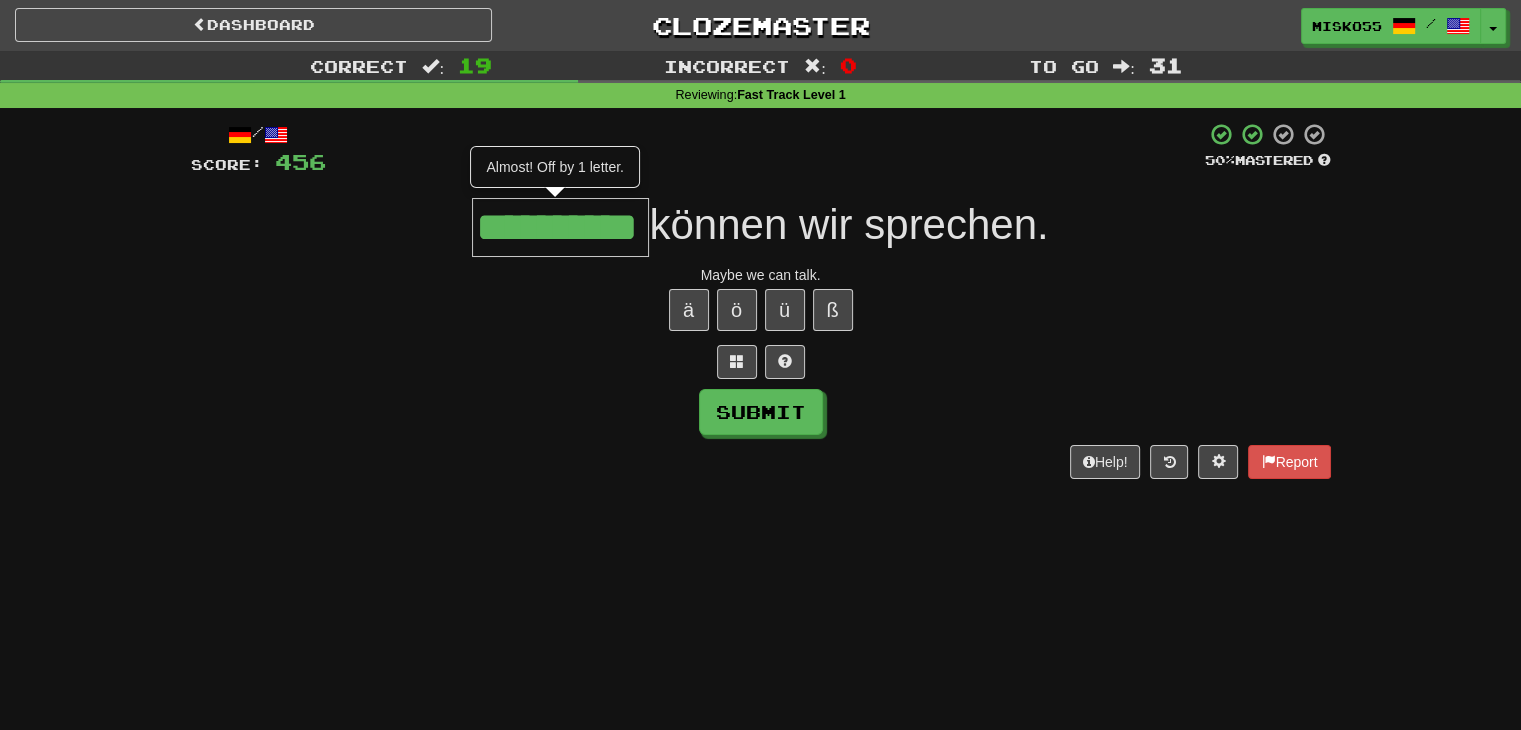 type on "**********" 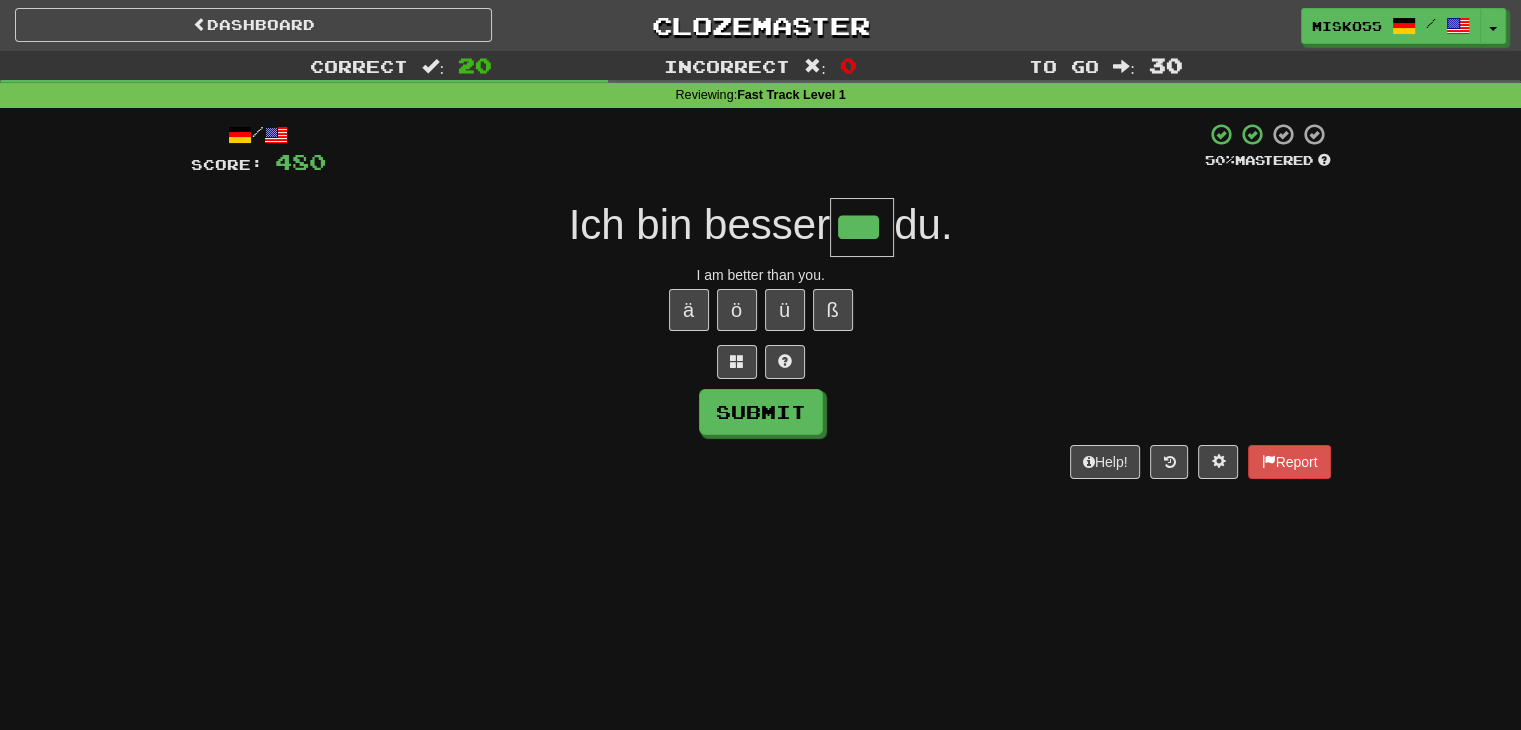 type on "***" 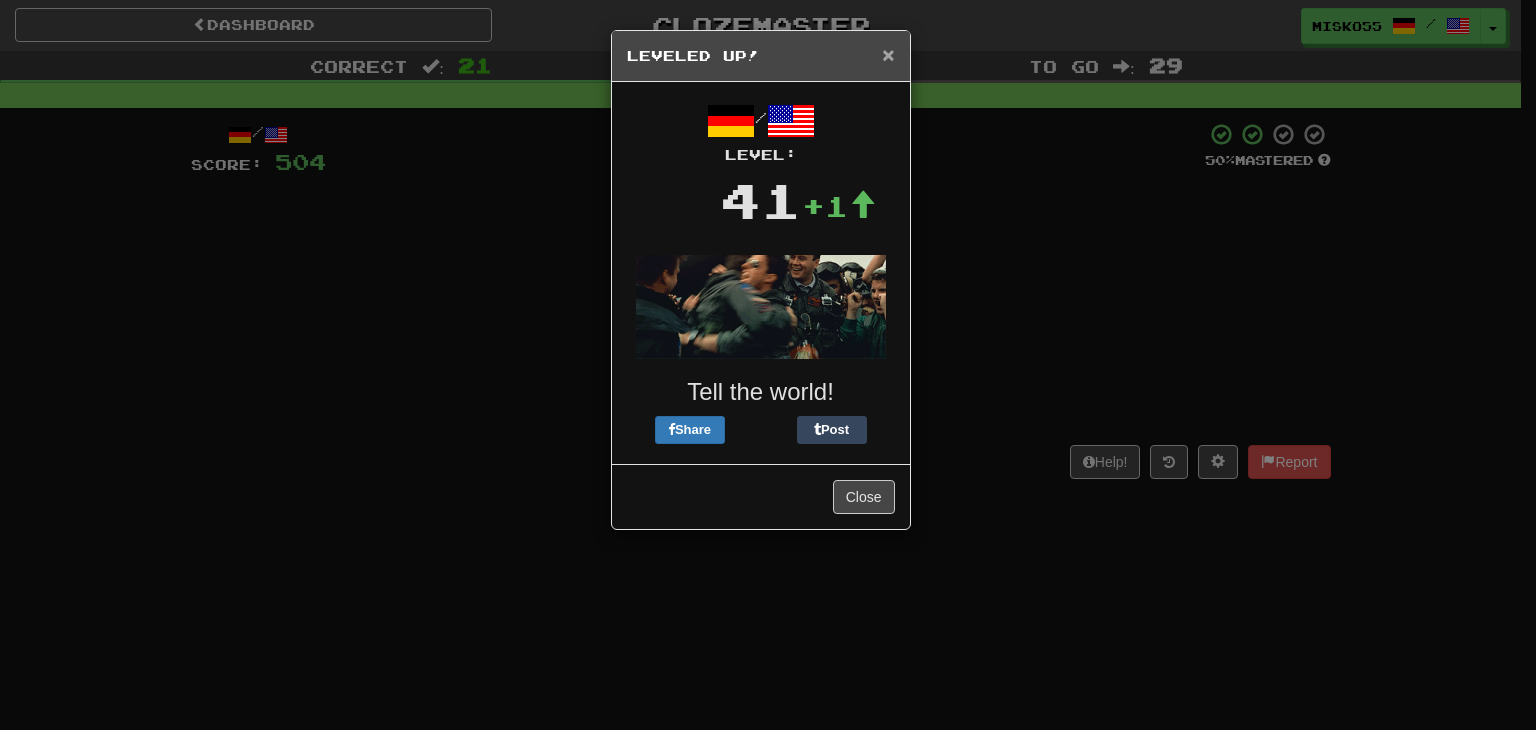 click on "×" at bounding box center (888, 54) 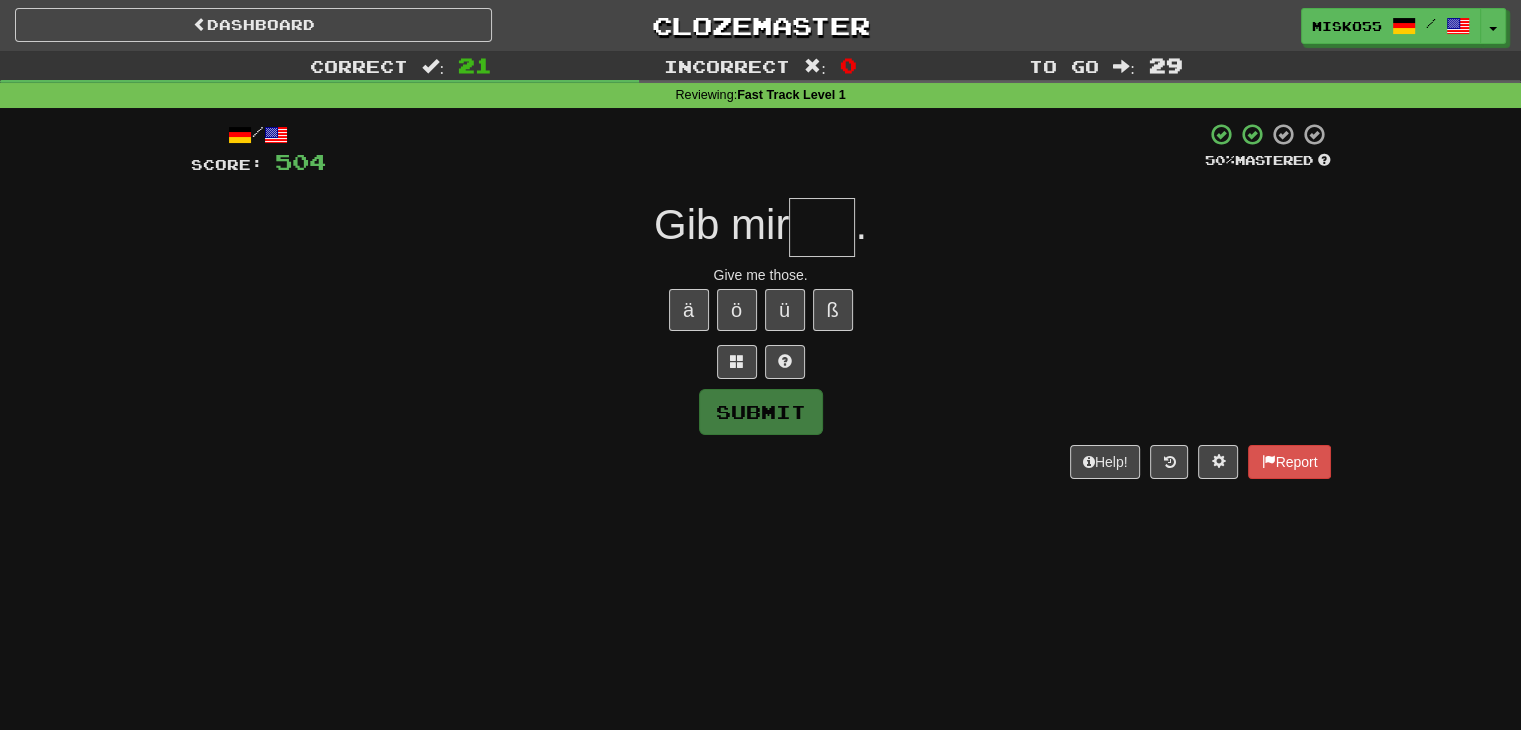 drag, startPoint x: 814, startPoint y: 229, endPoint x: 825, endPoint y: 241, distance: 16.27882 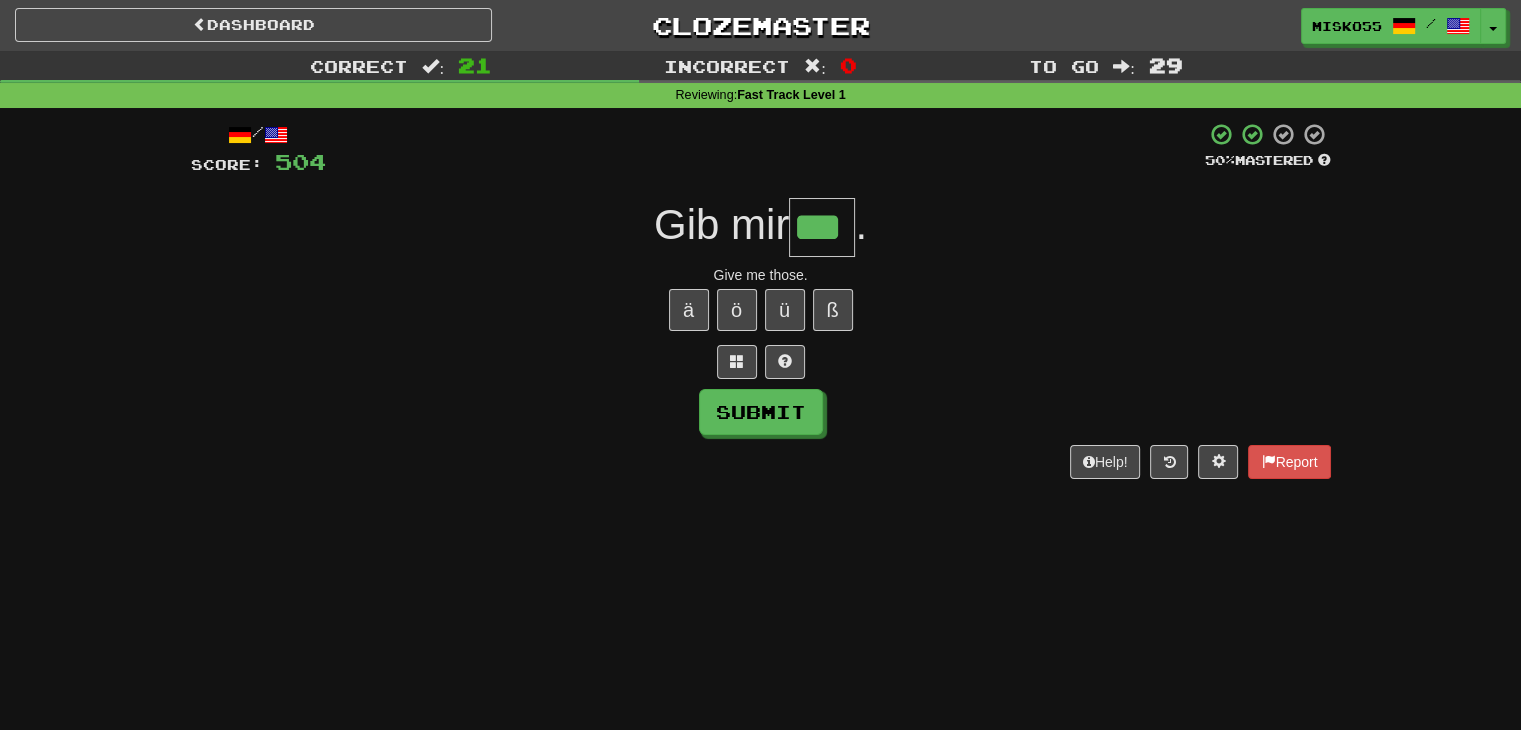 type on "***" 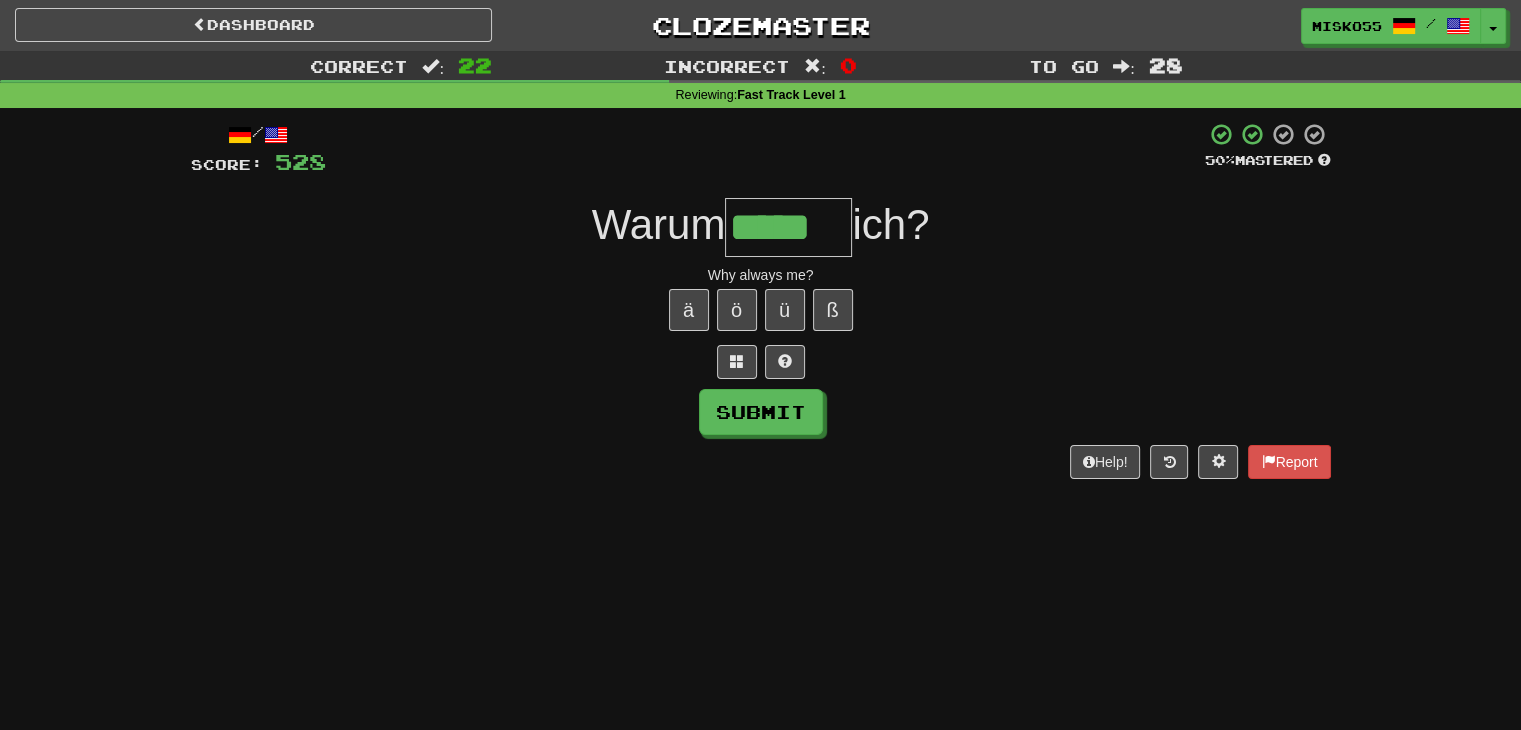 type on "*****" 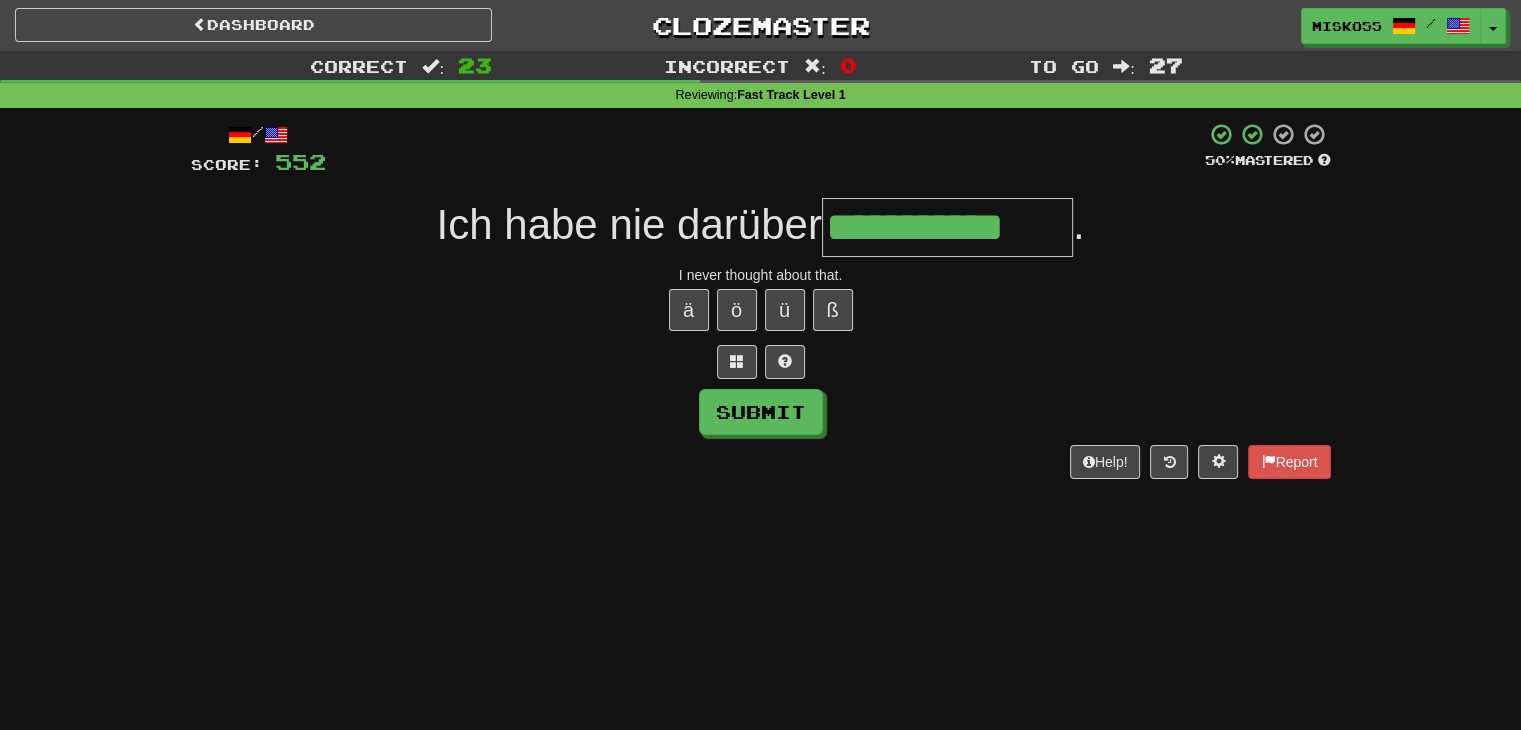 type on "**********" 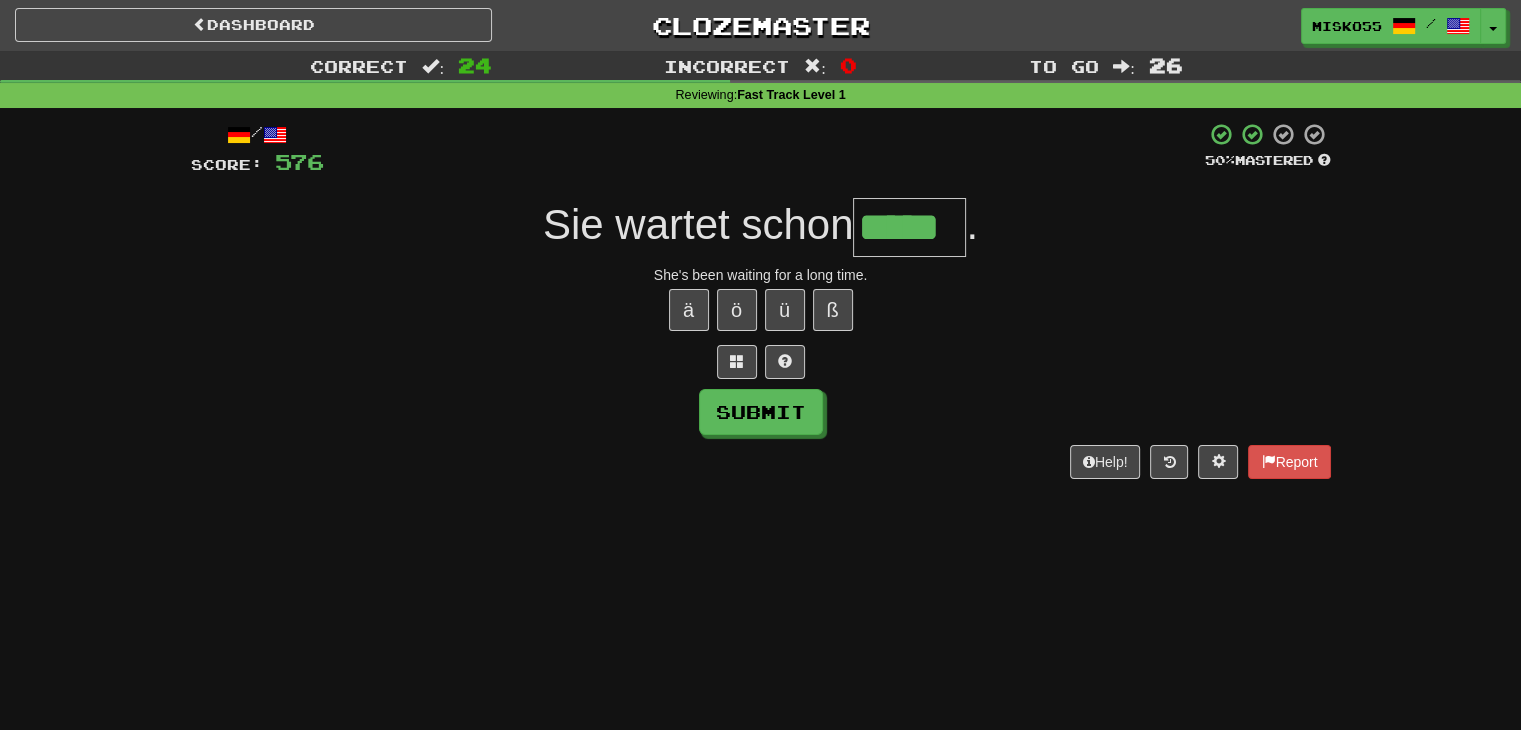 type on "*****" 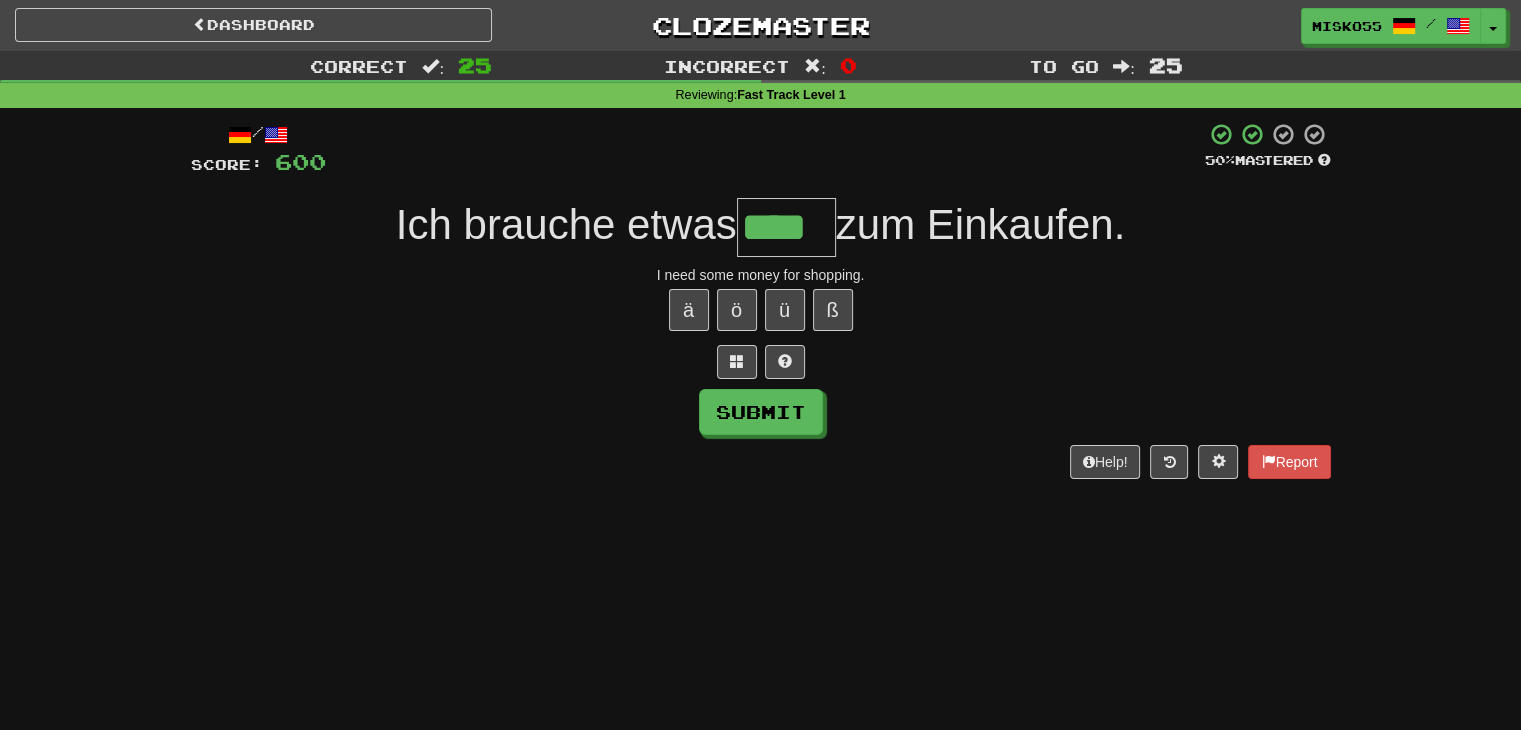 type on "****" 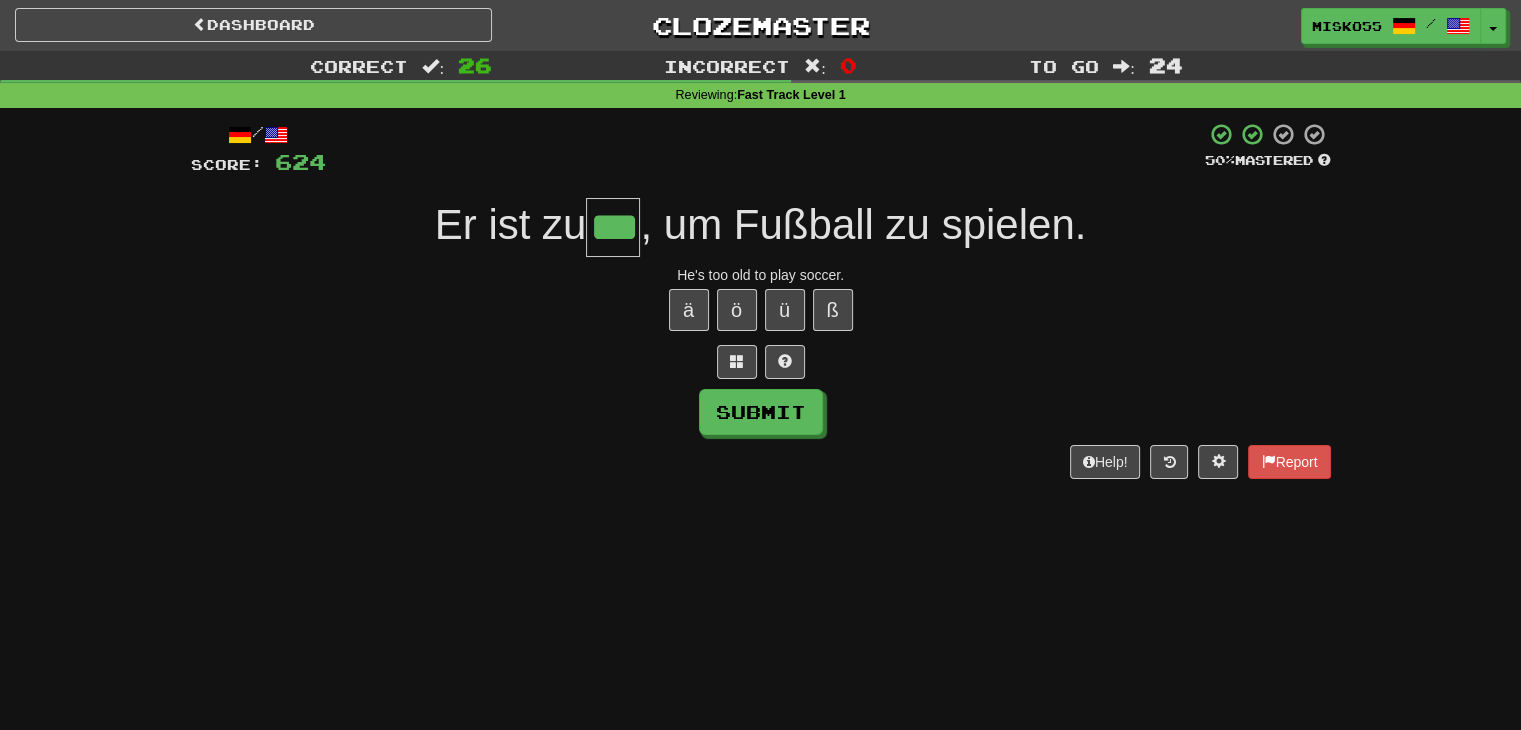 type on "***" 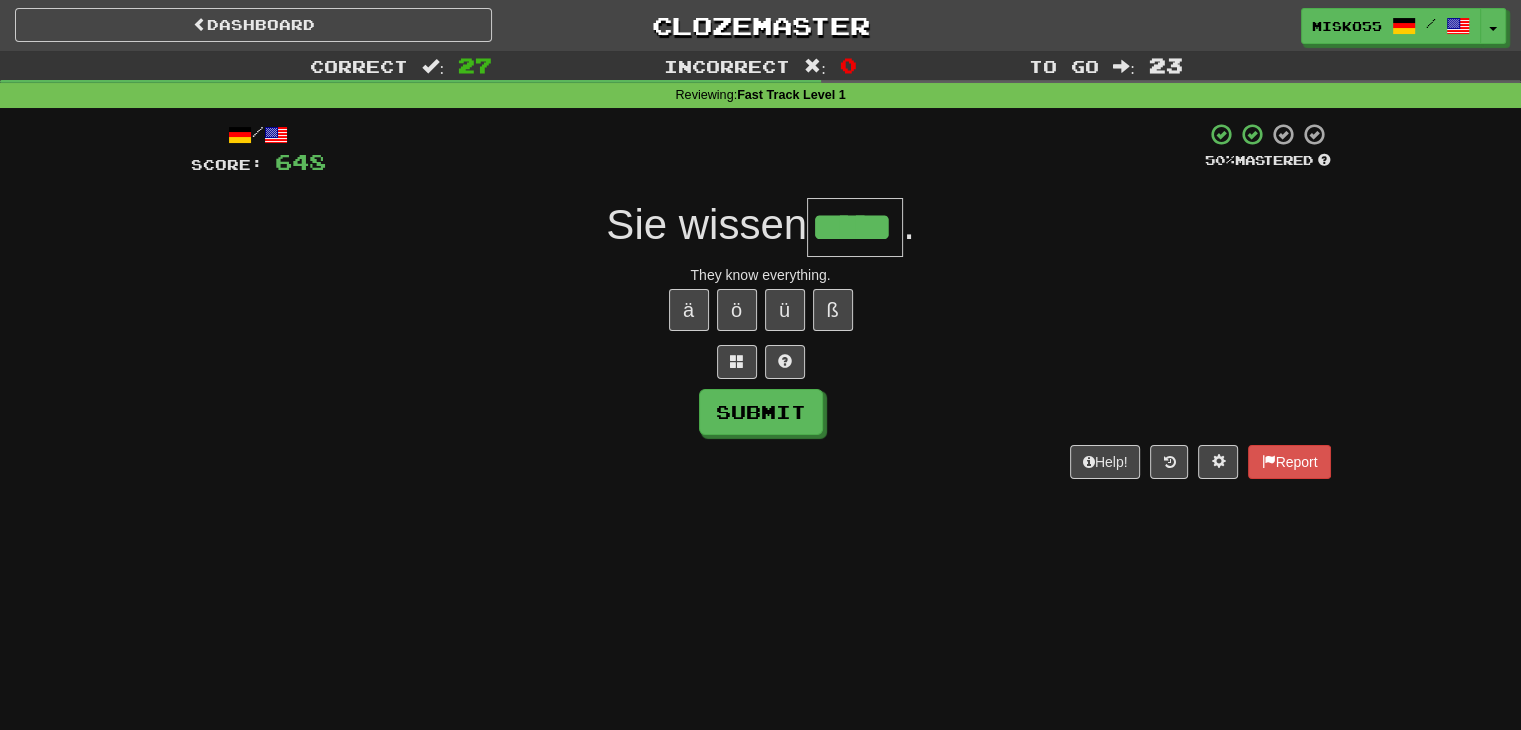 type on "*****" 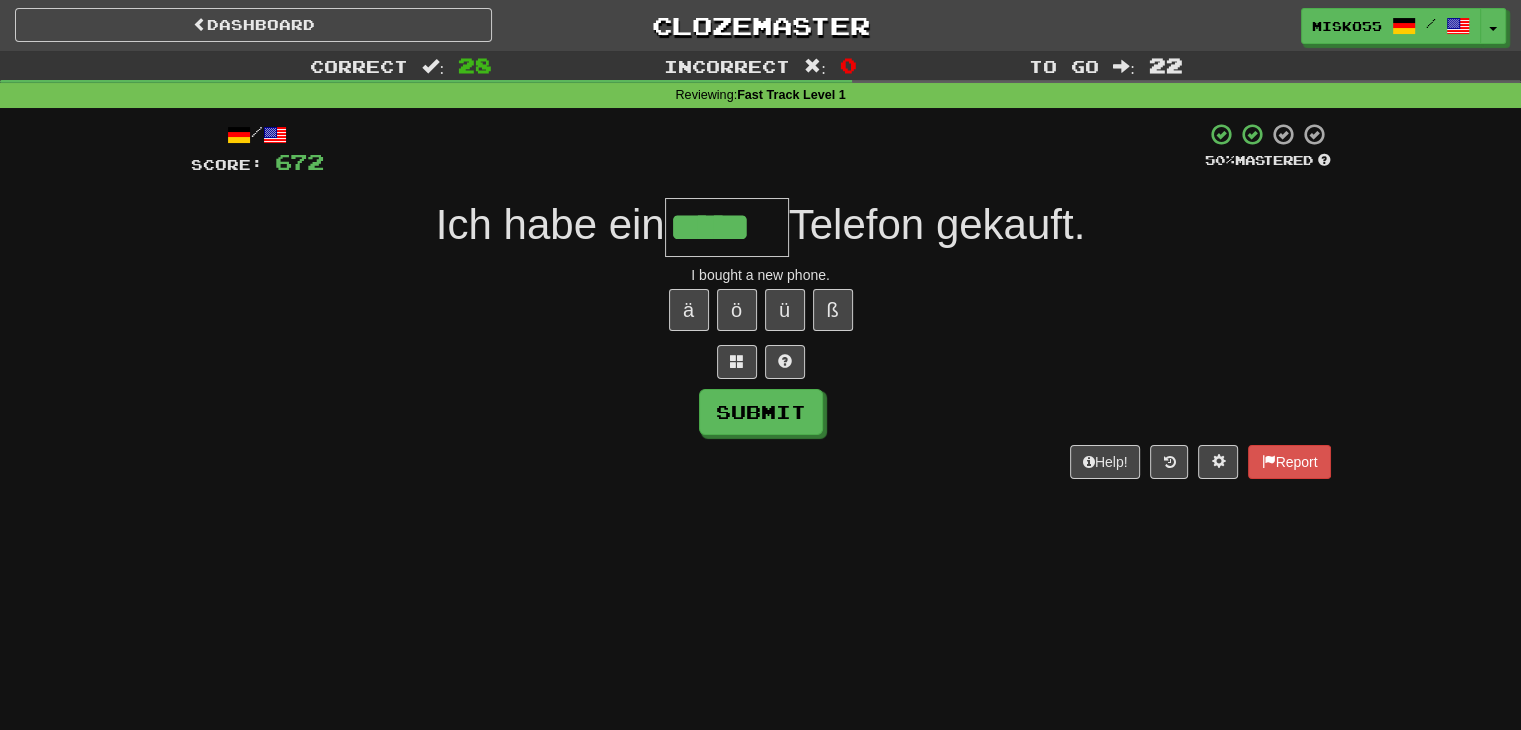 type on "*****" 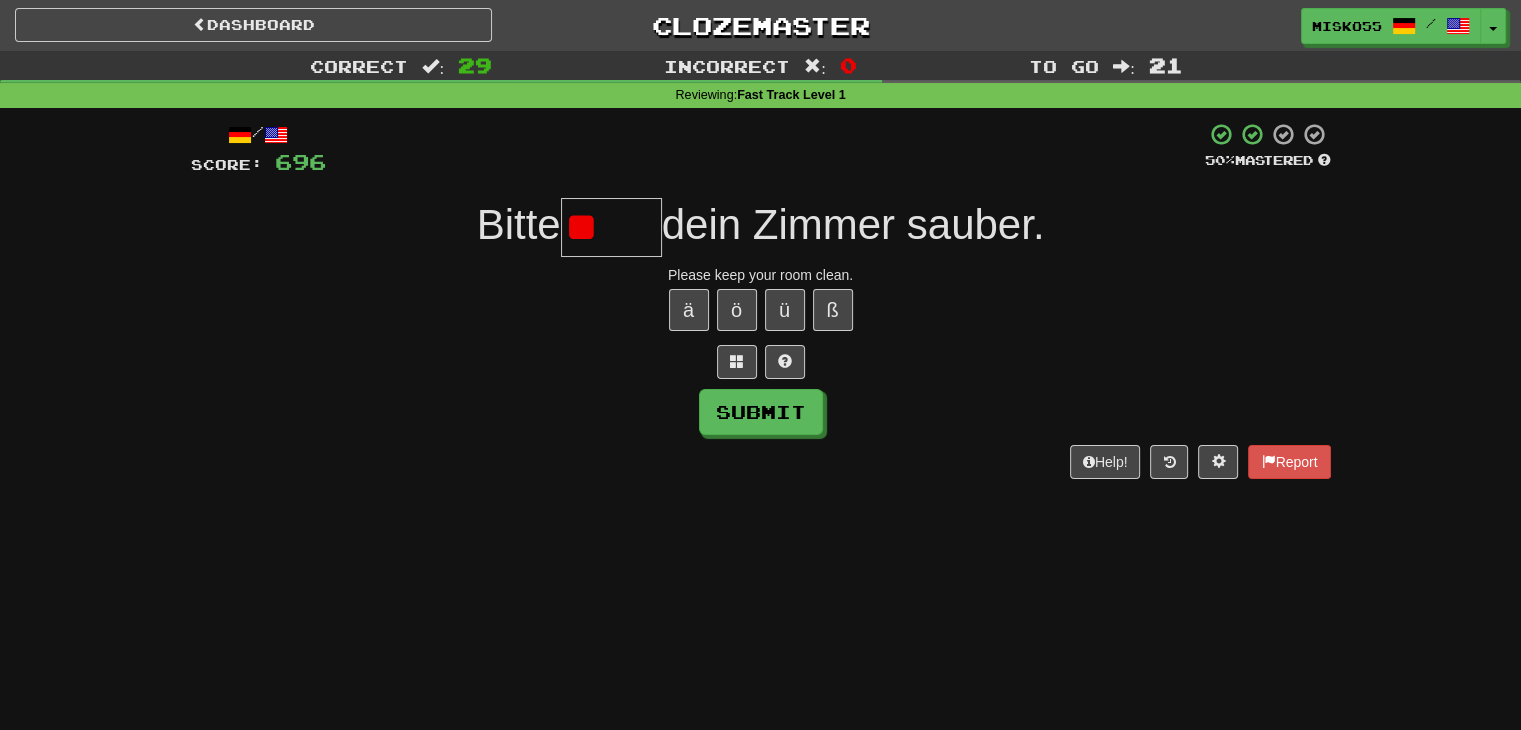 type on "*" 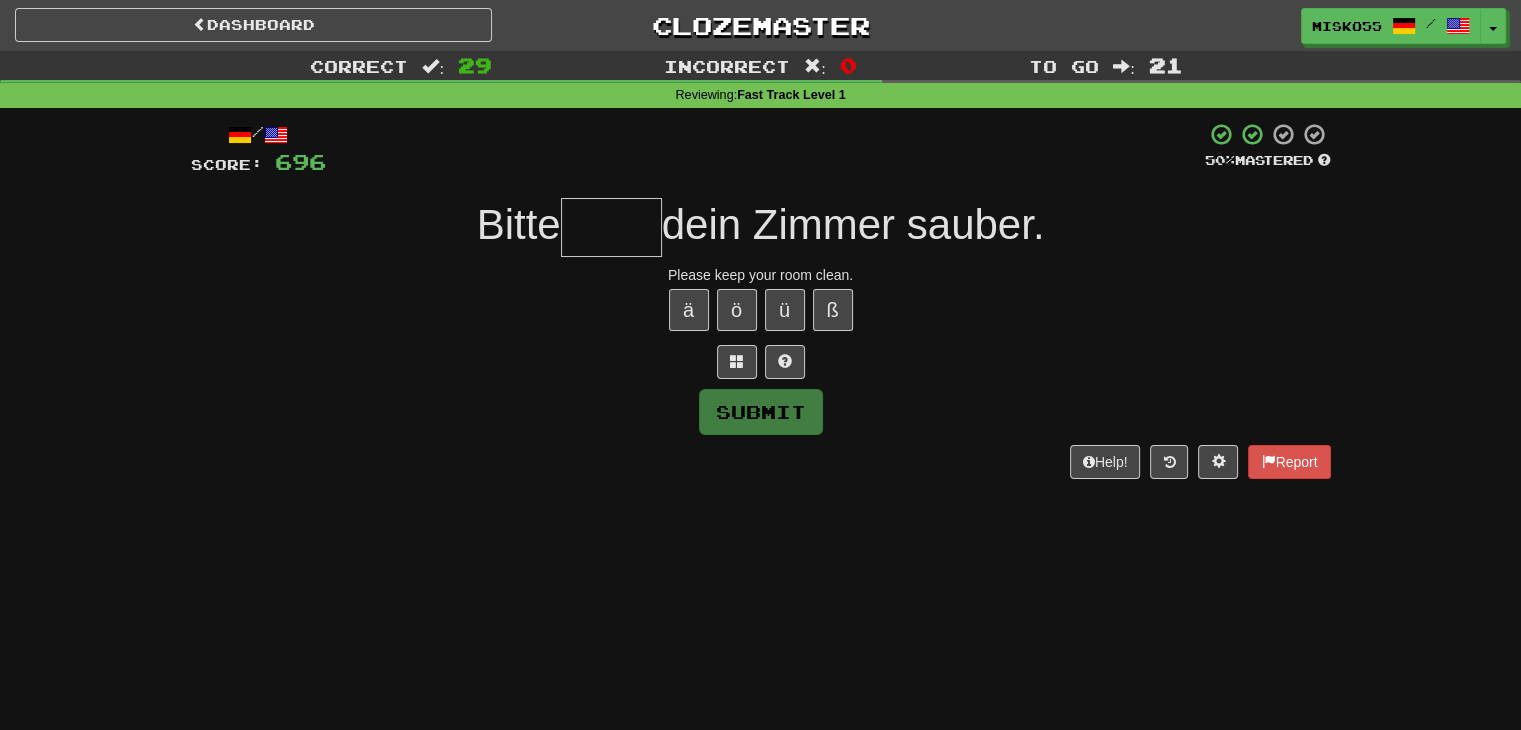 type on "*" 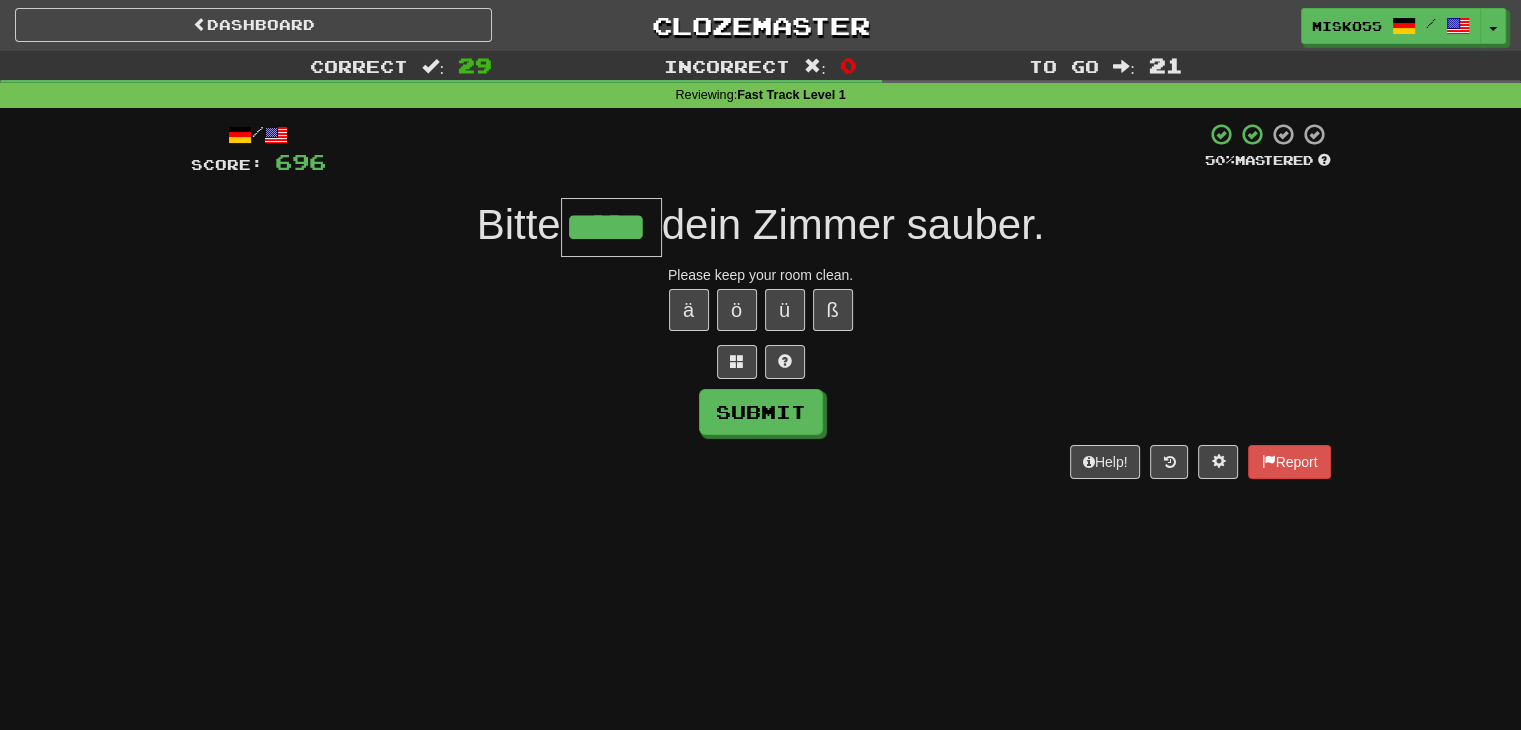 type on "*****" 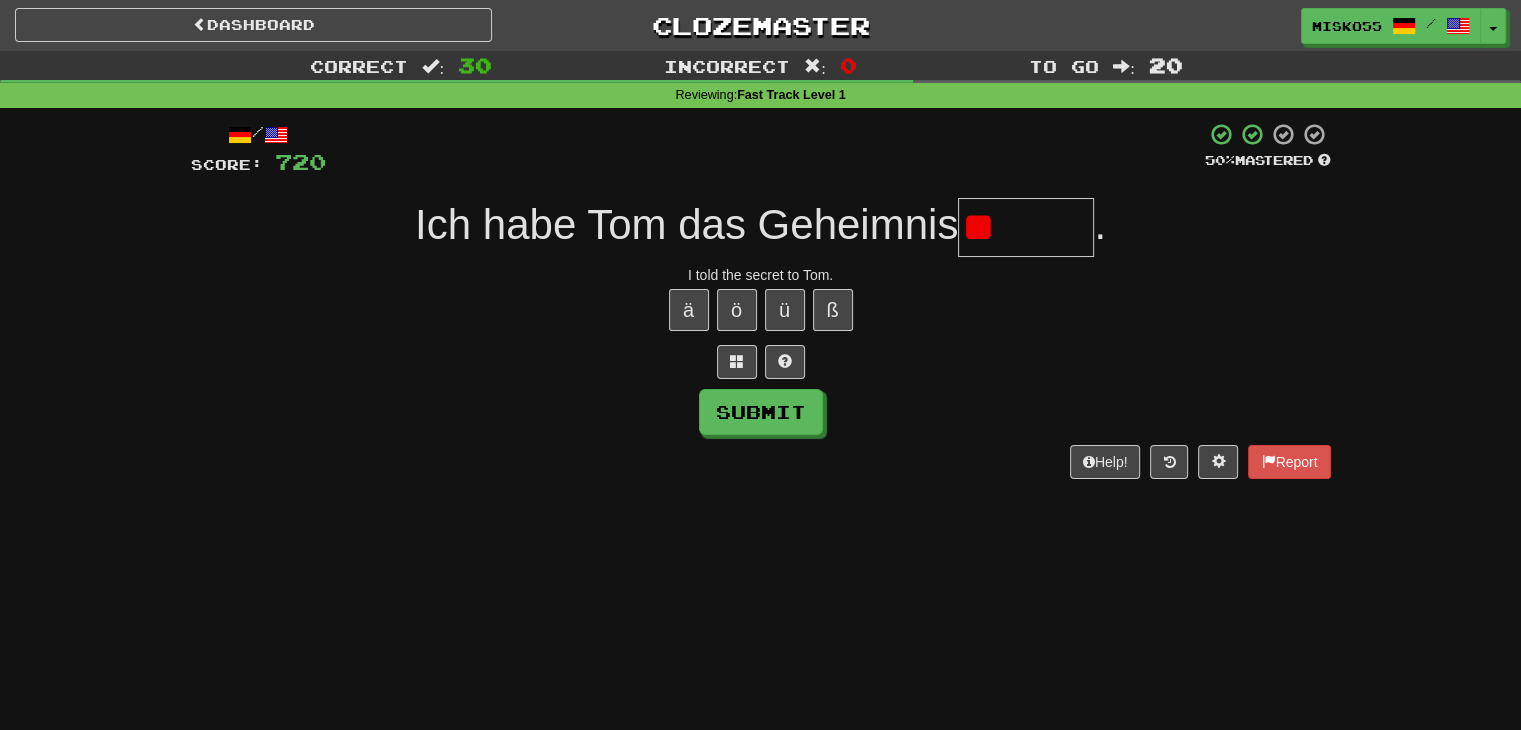 type on "*" 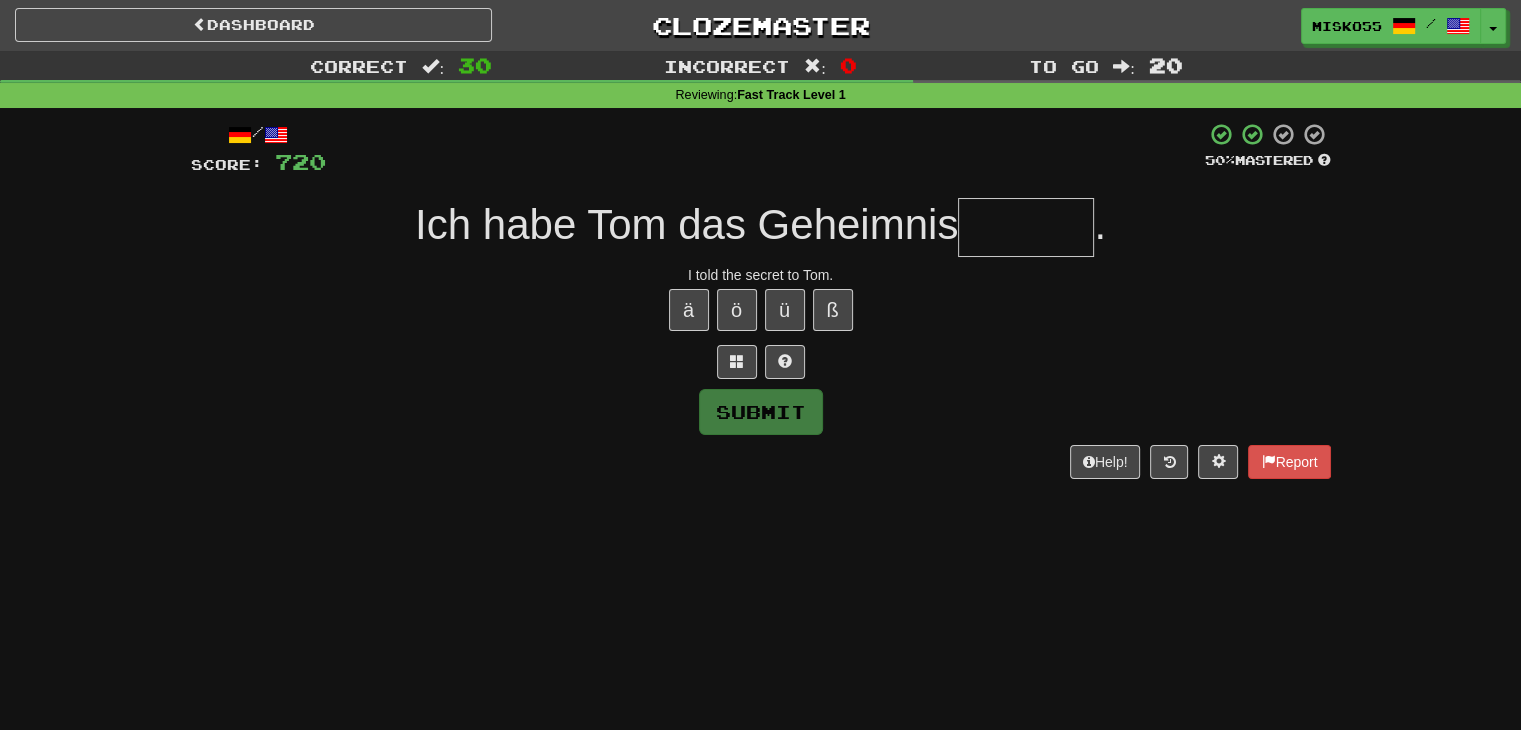 type on "*" 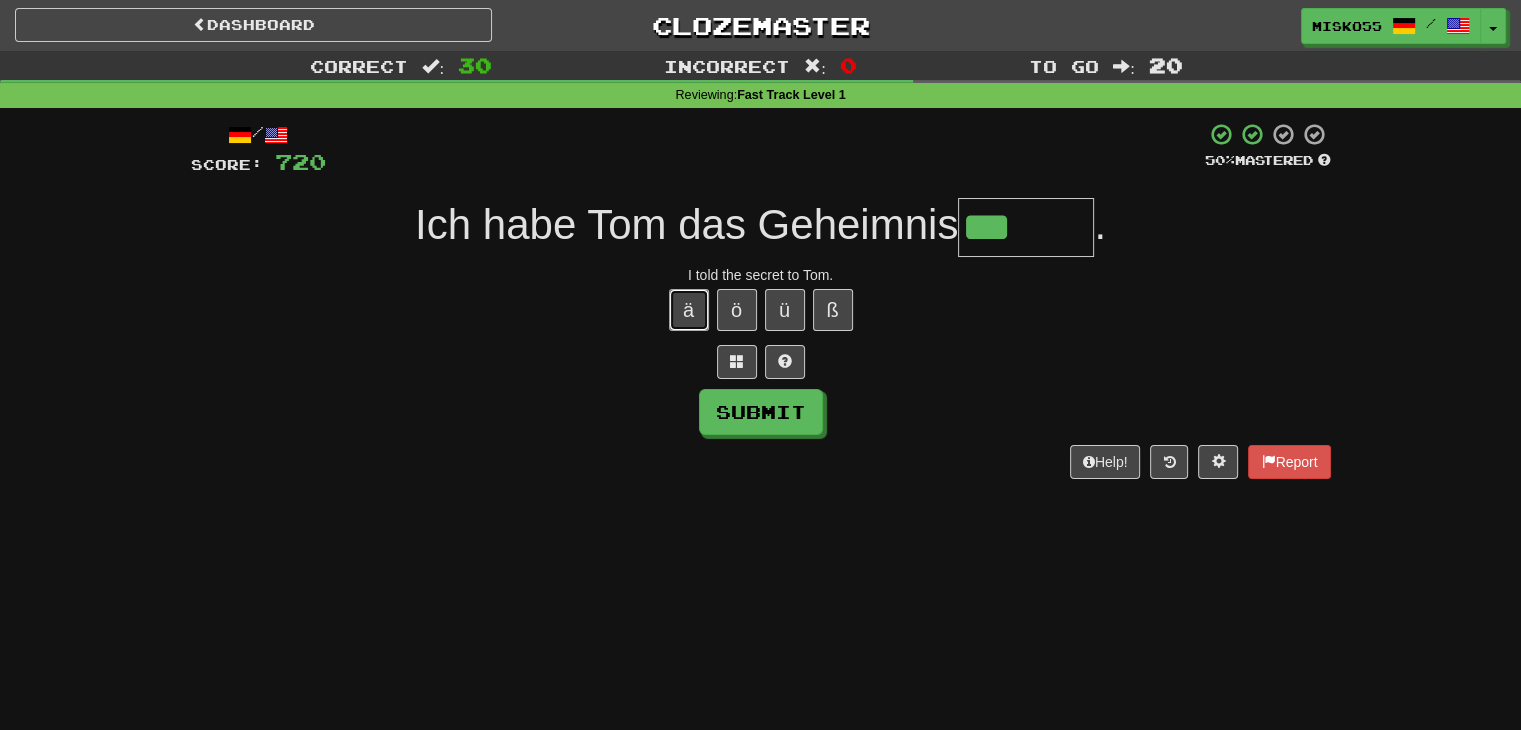 click on "ä" at bounding box center [689, 310] 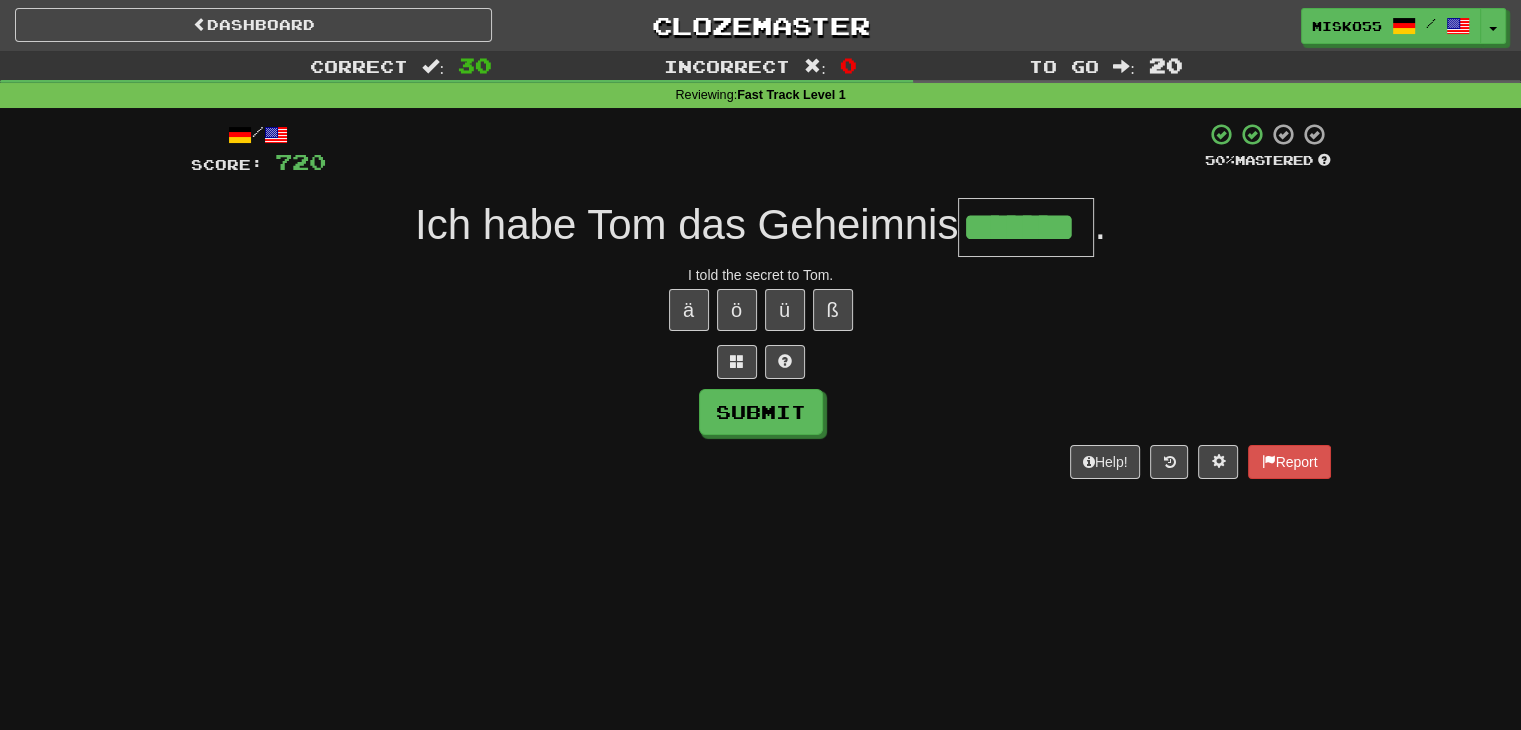 type on "*******" 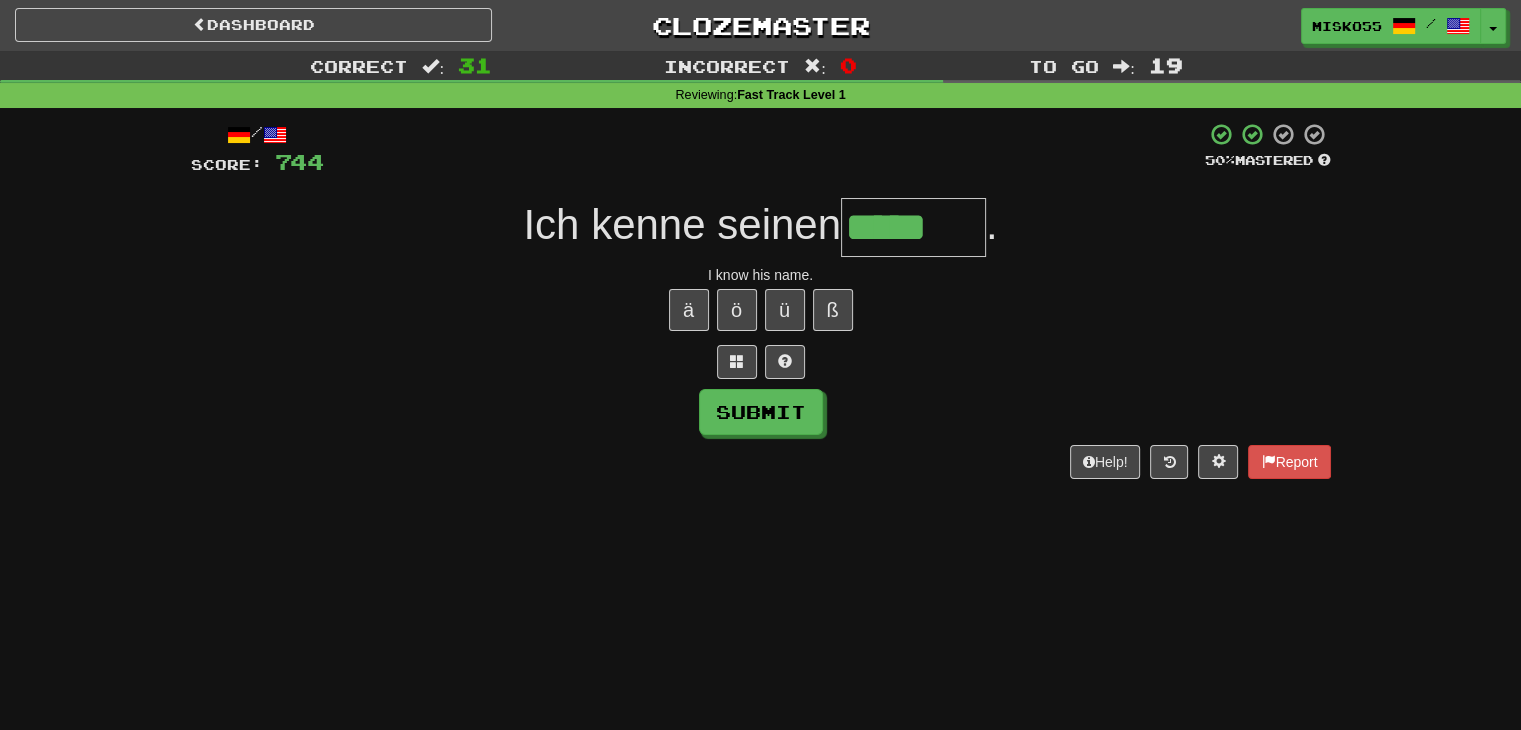 type on "*****" 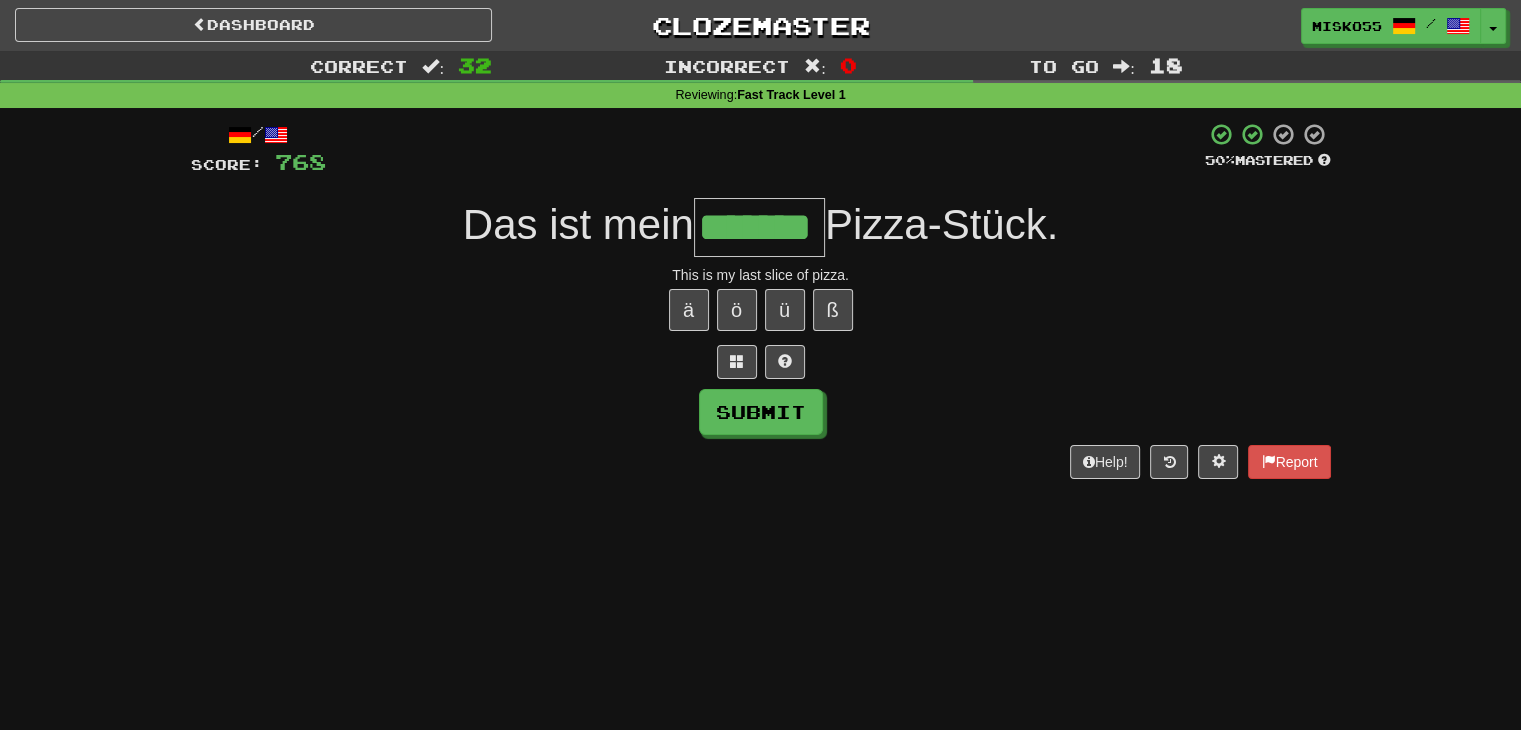 type on "*******" 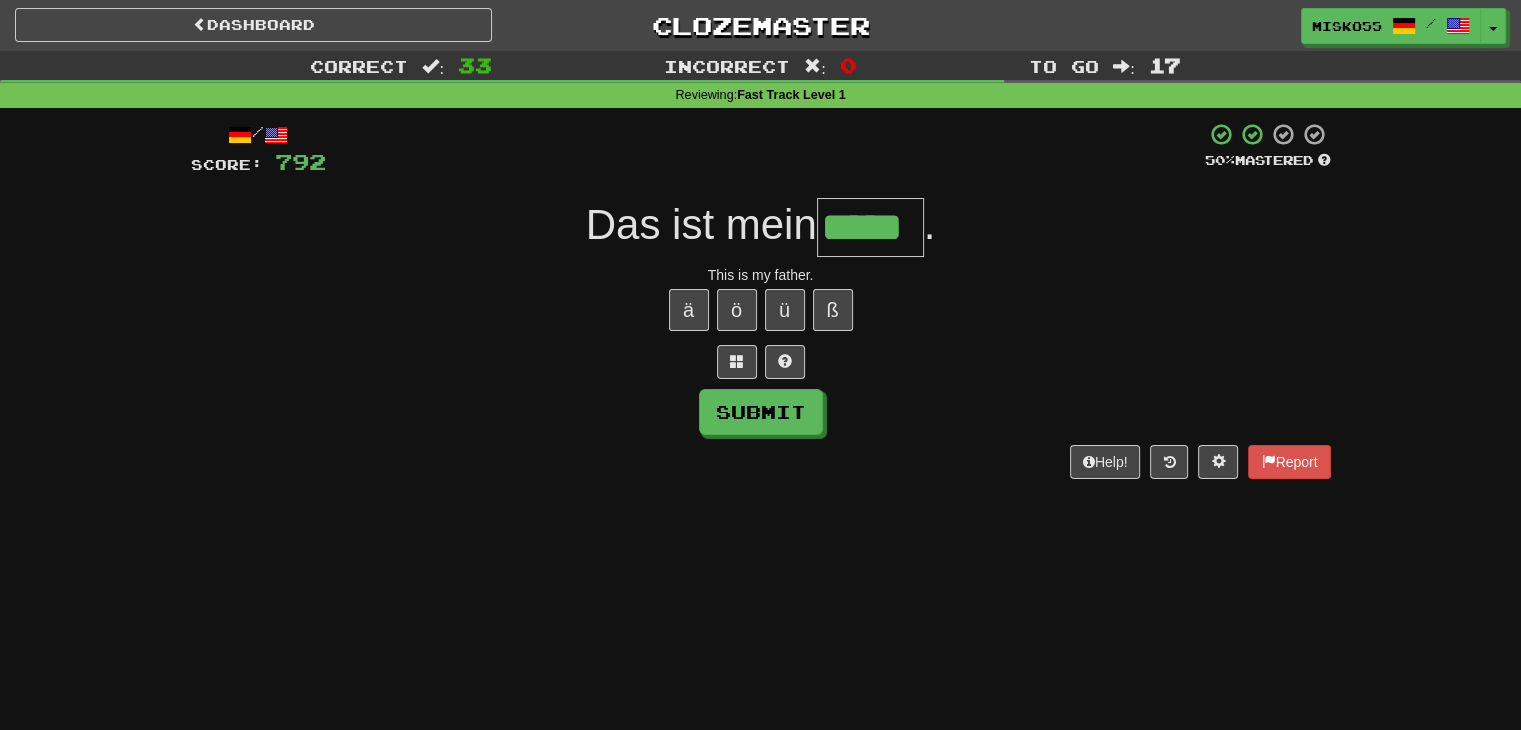 type on "*****" 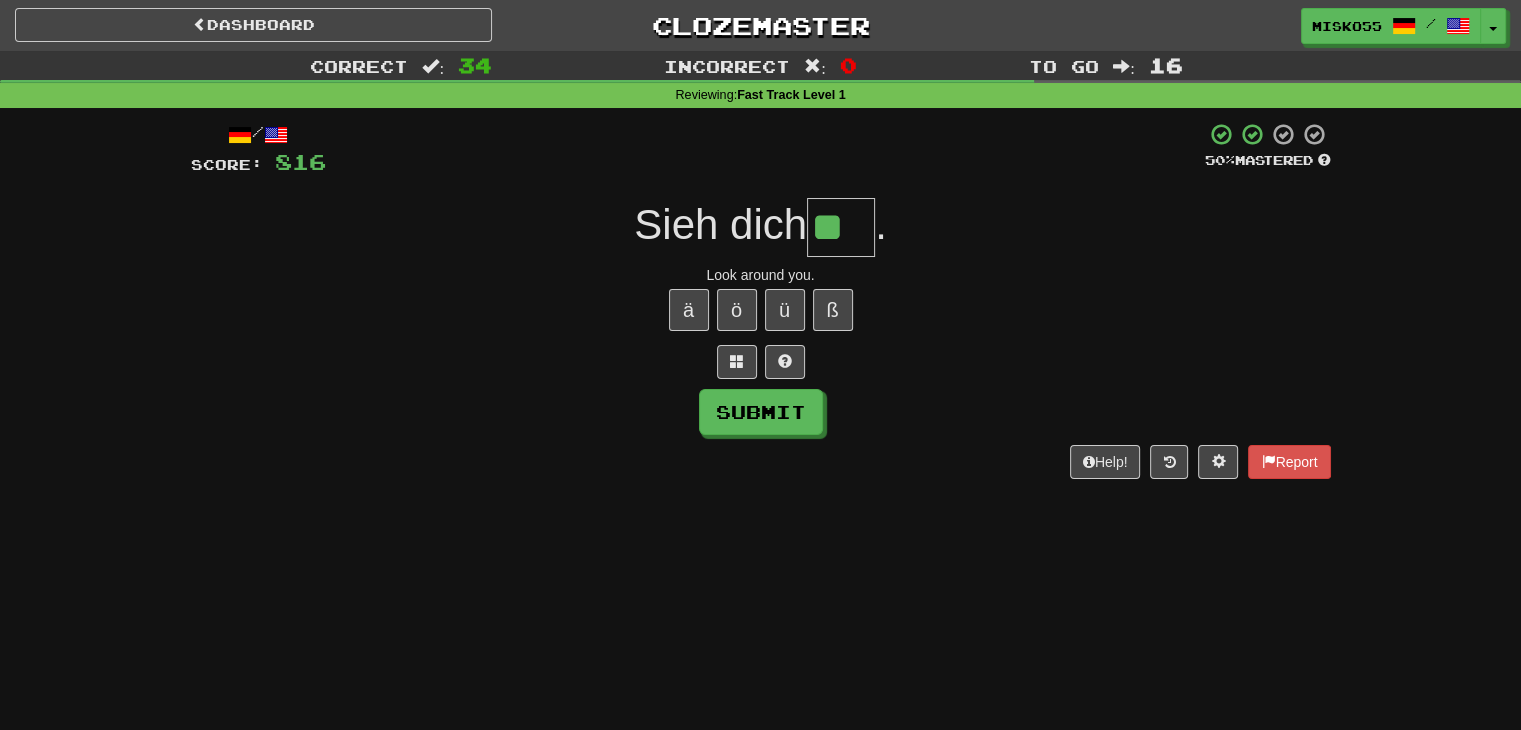 type on "**" 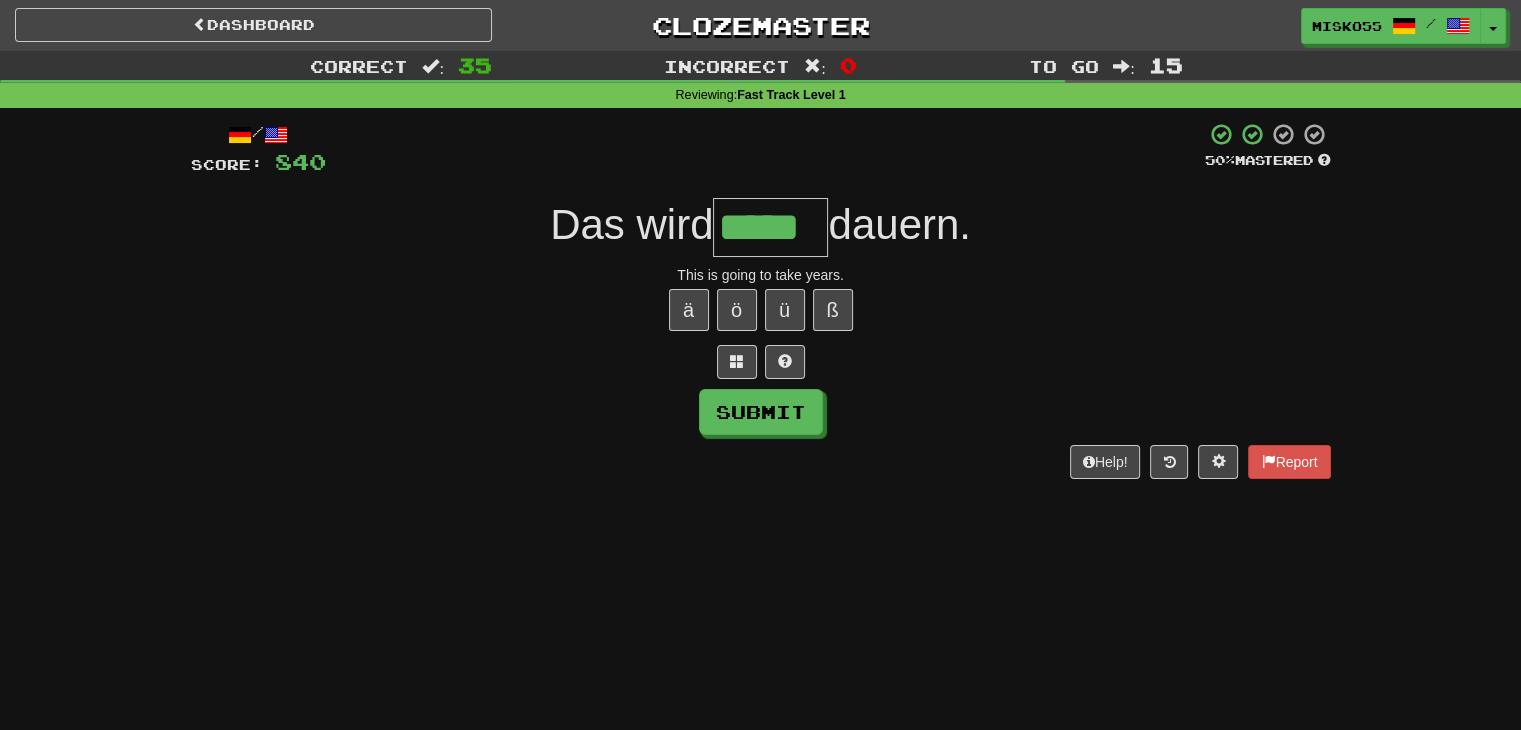 type on "*****" 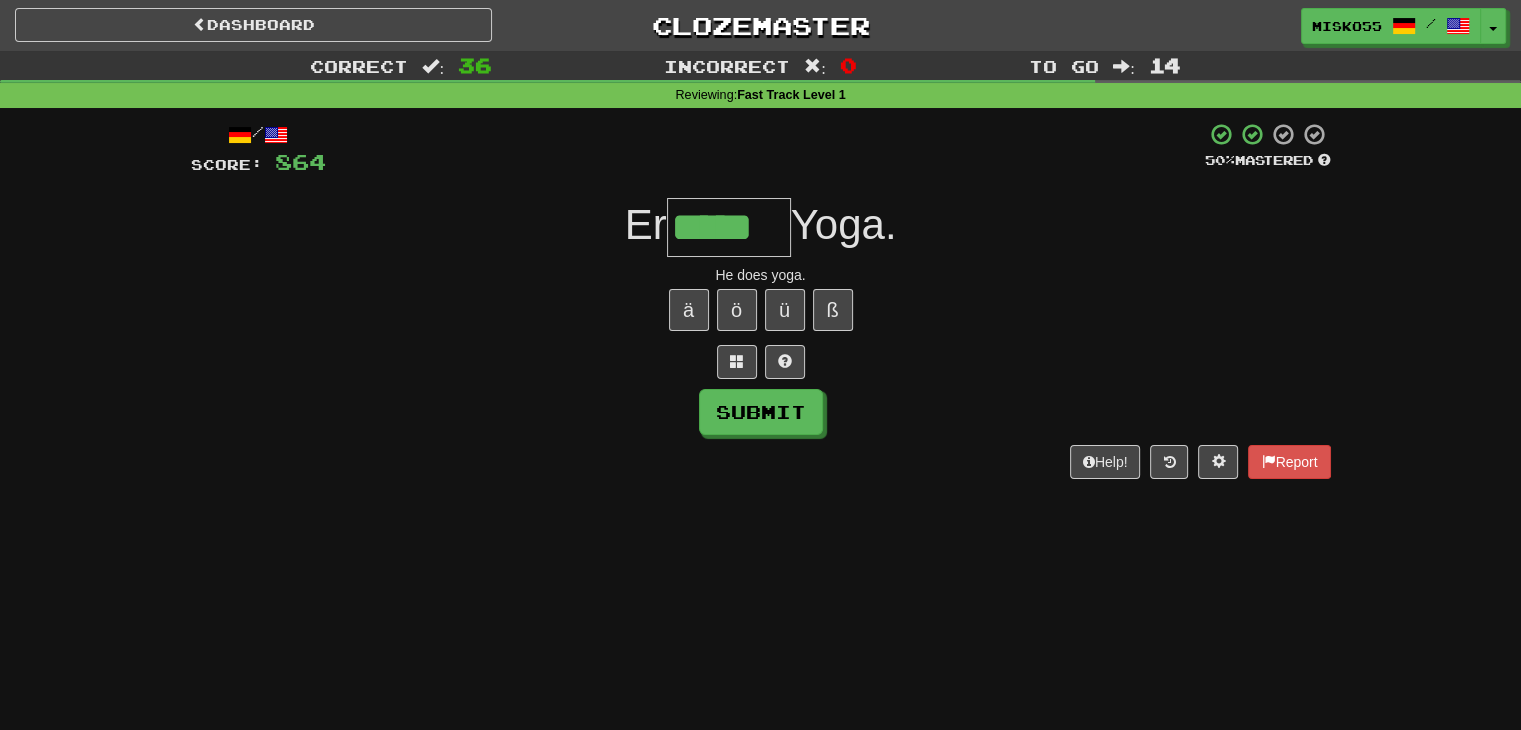 type on "*****" 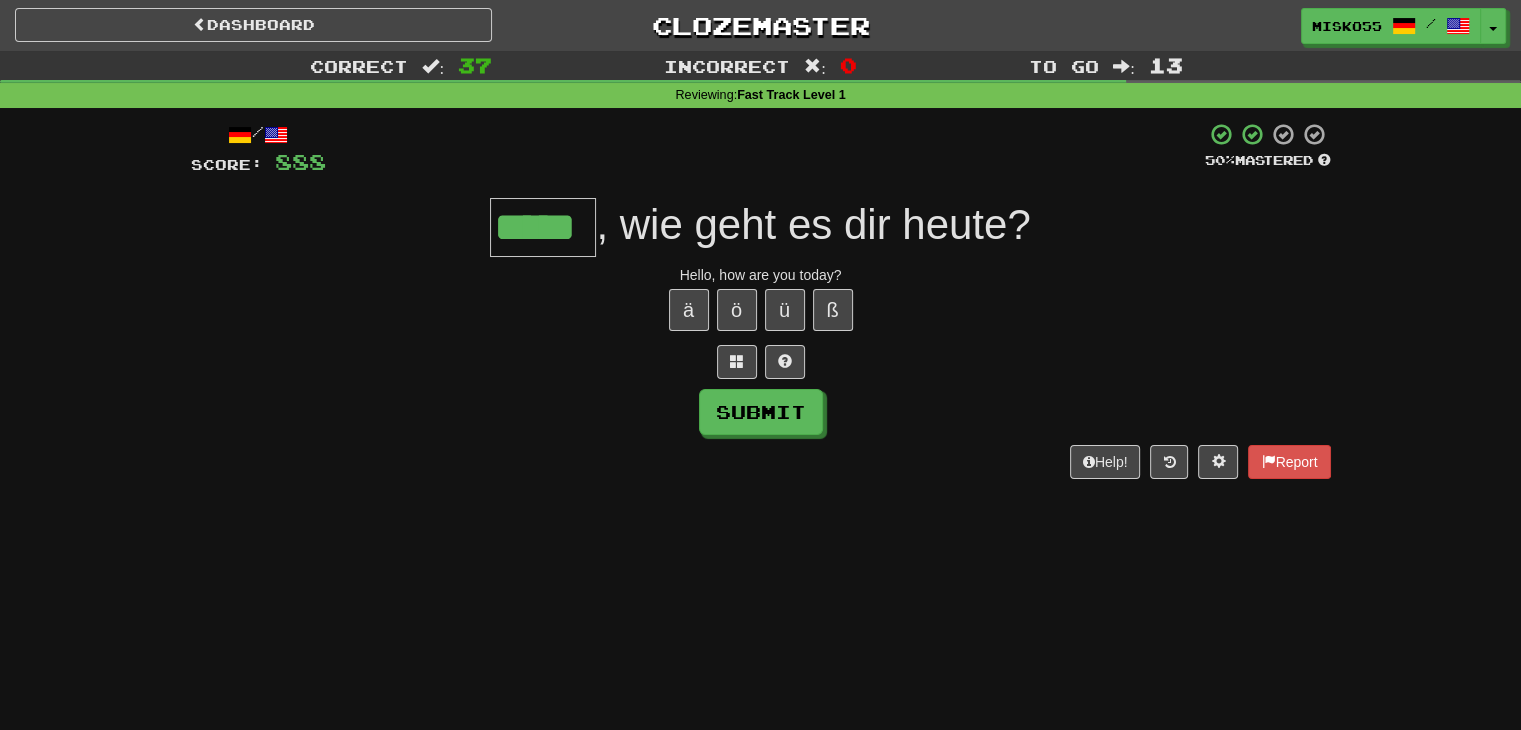 type on "*****" 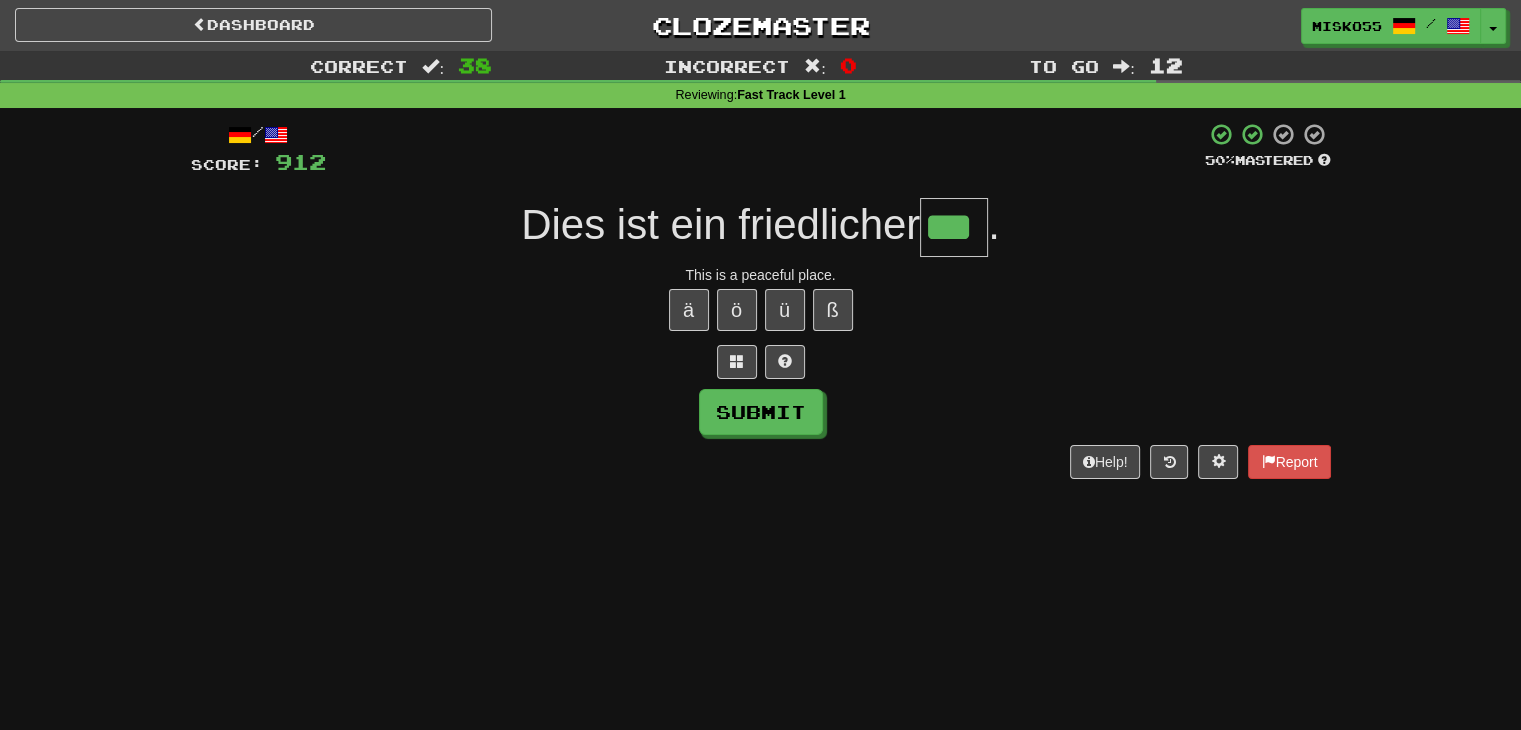 type on "***" 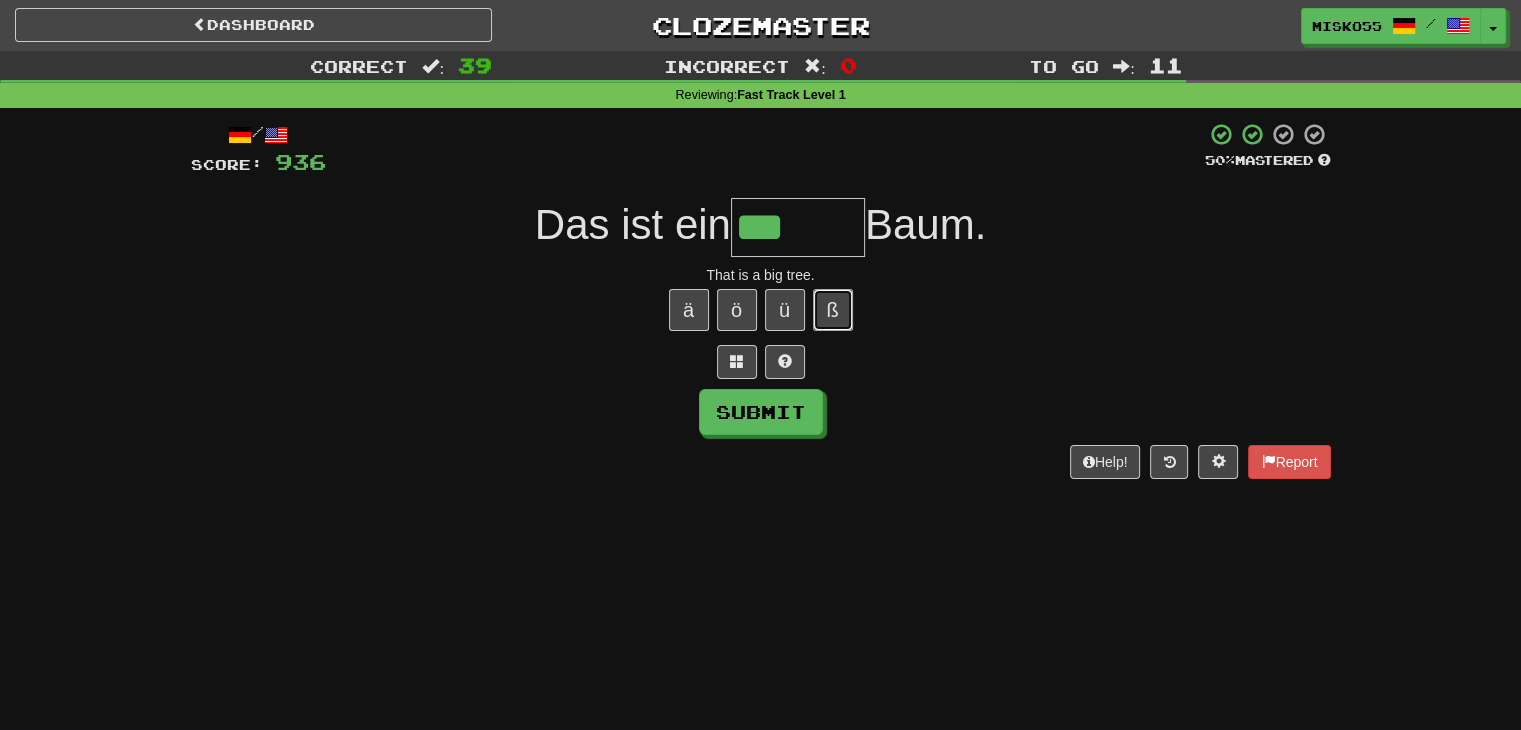 click on "ß" at bounding box center (833, 310) 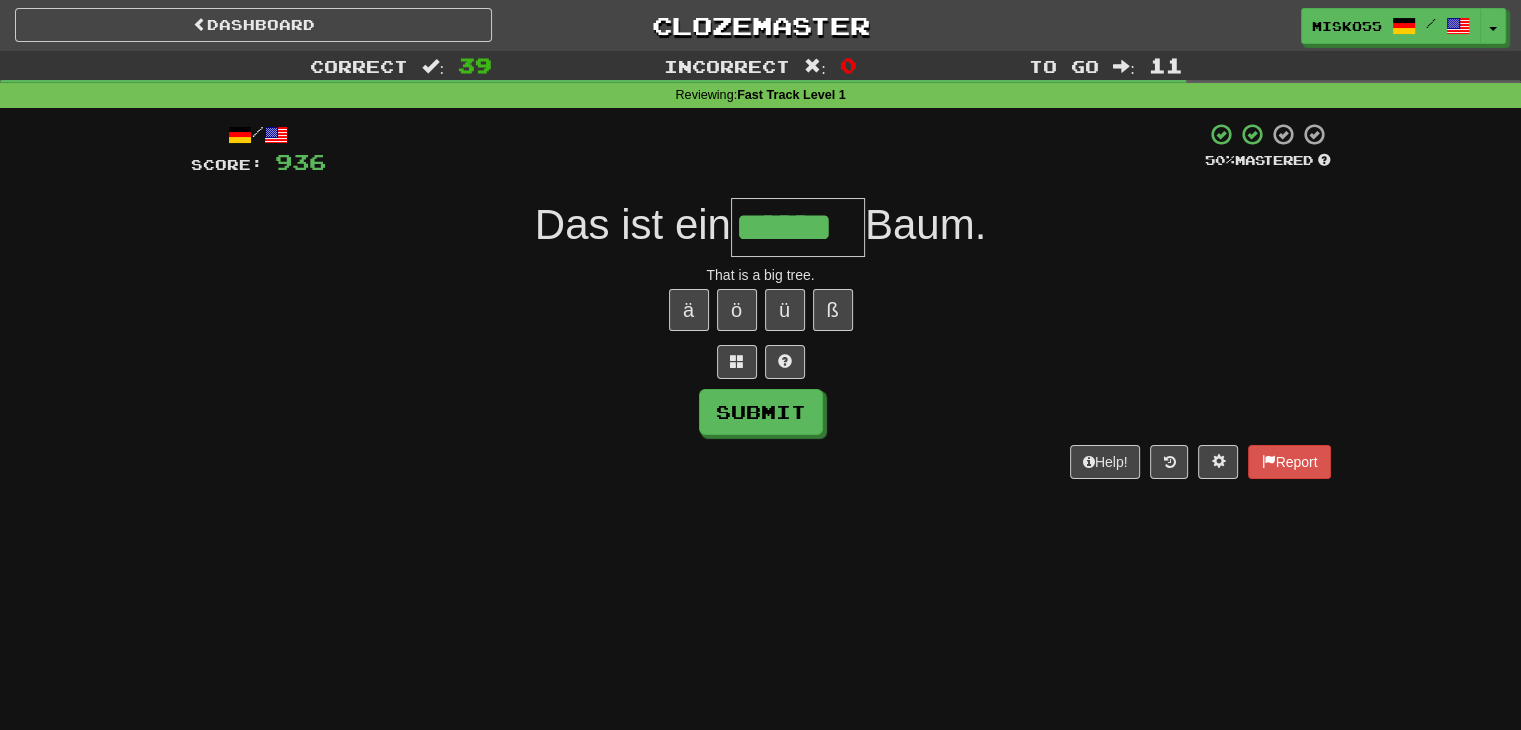 type on "******" 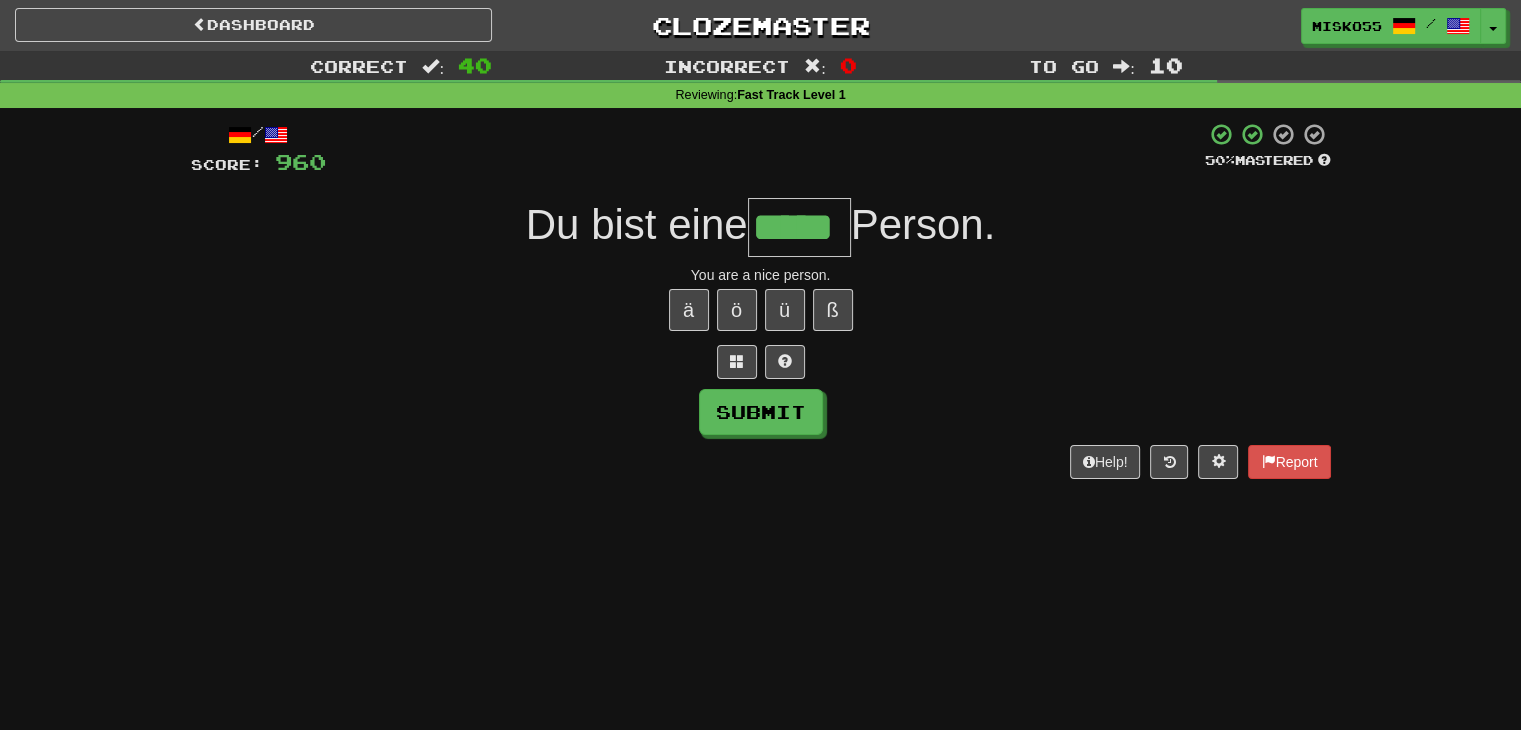 scroll, scrollTop: 0, scrollLeft: 4, axis: horizontal 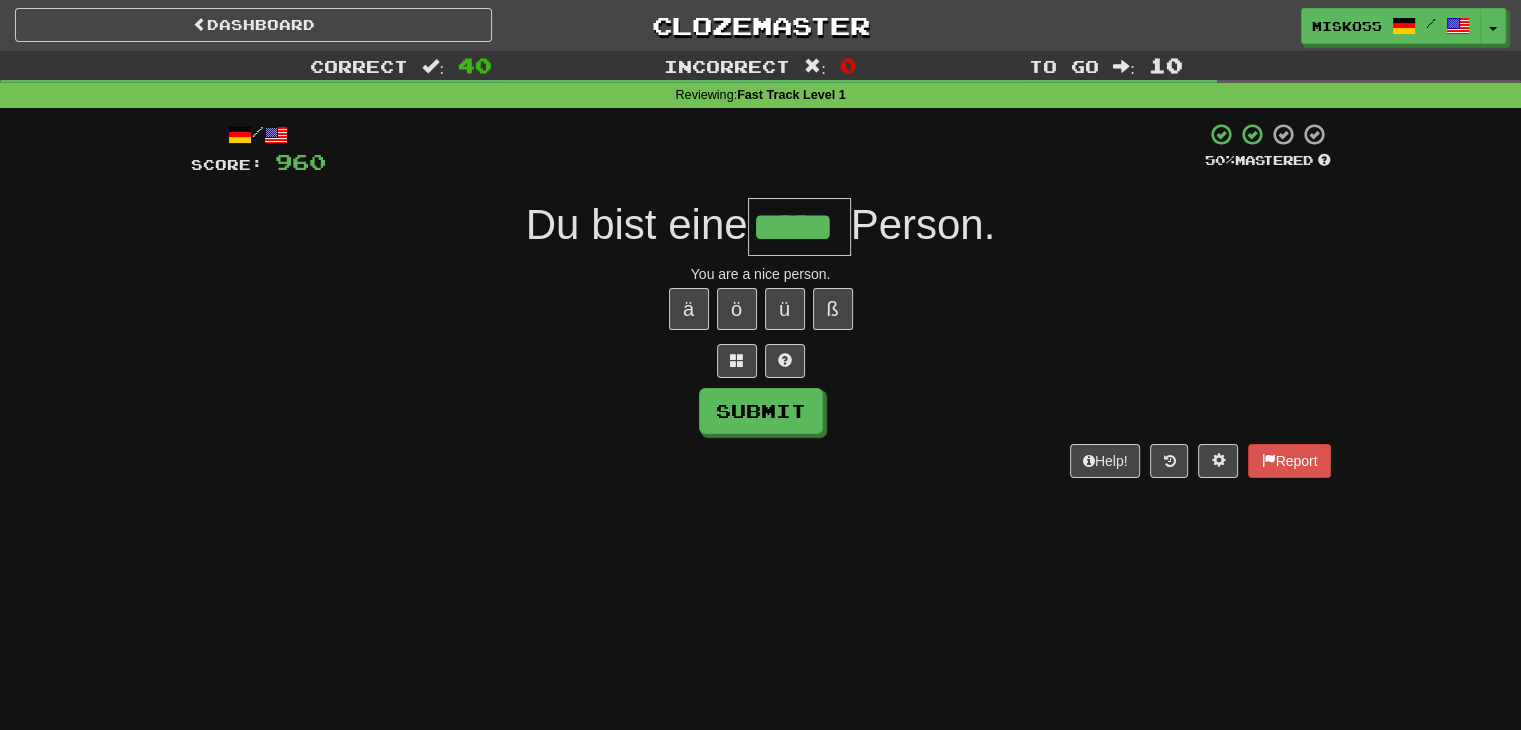 type on "*****" 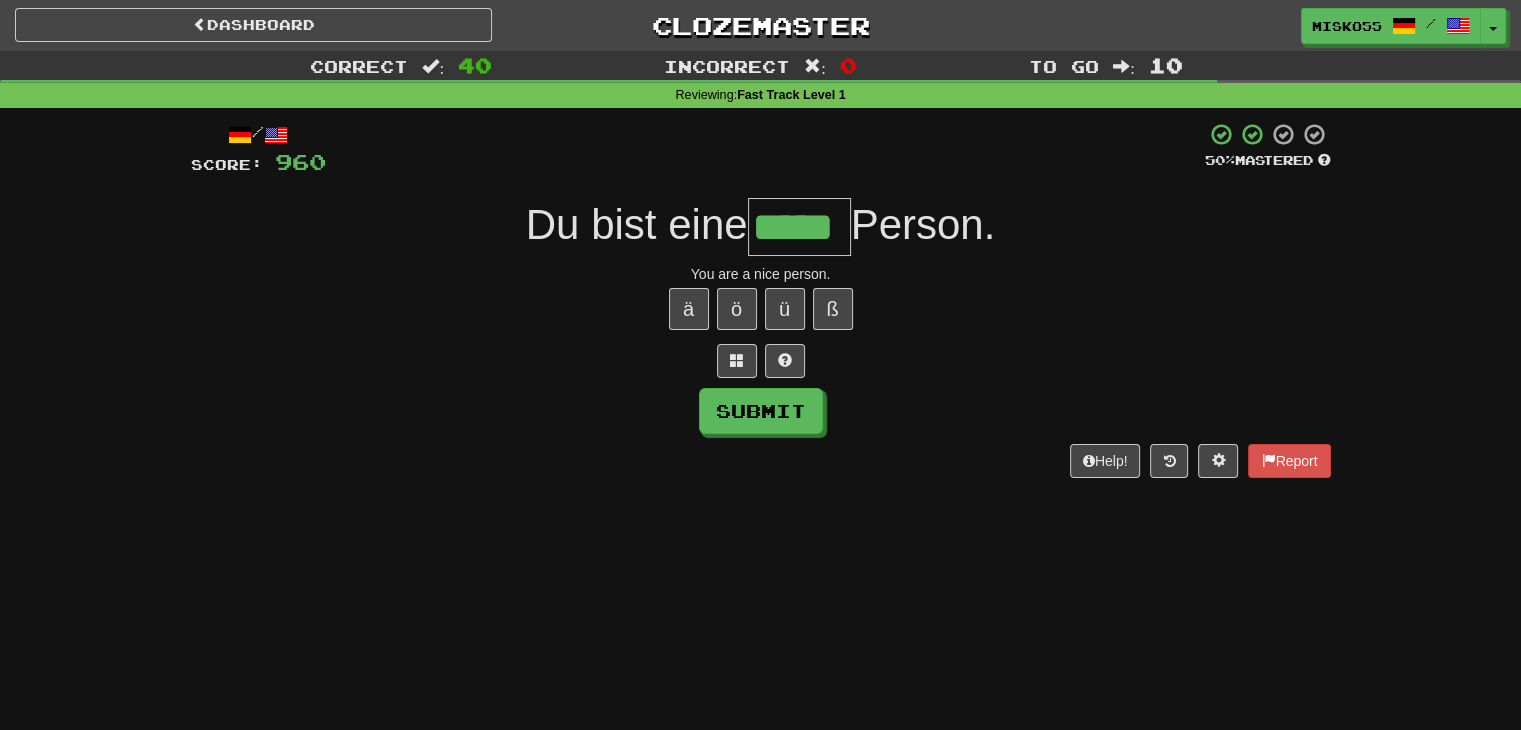 scroll, scrollTop: 0, scrollLeft: 0, axis: both 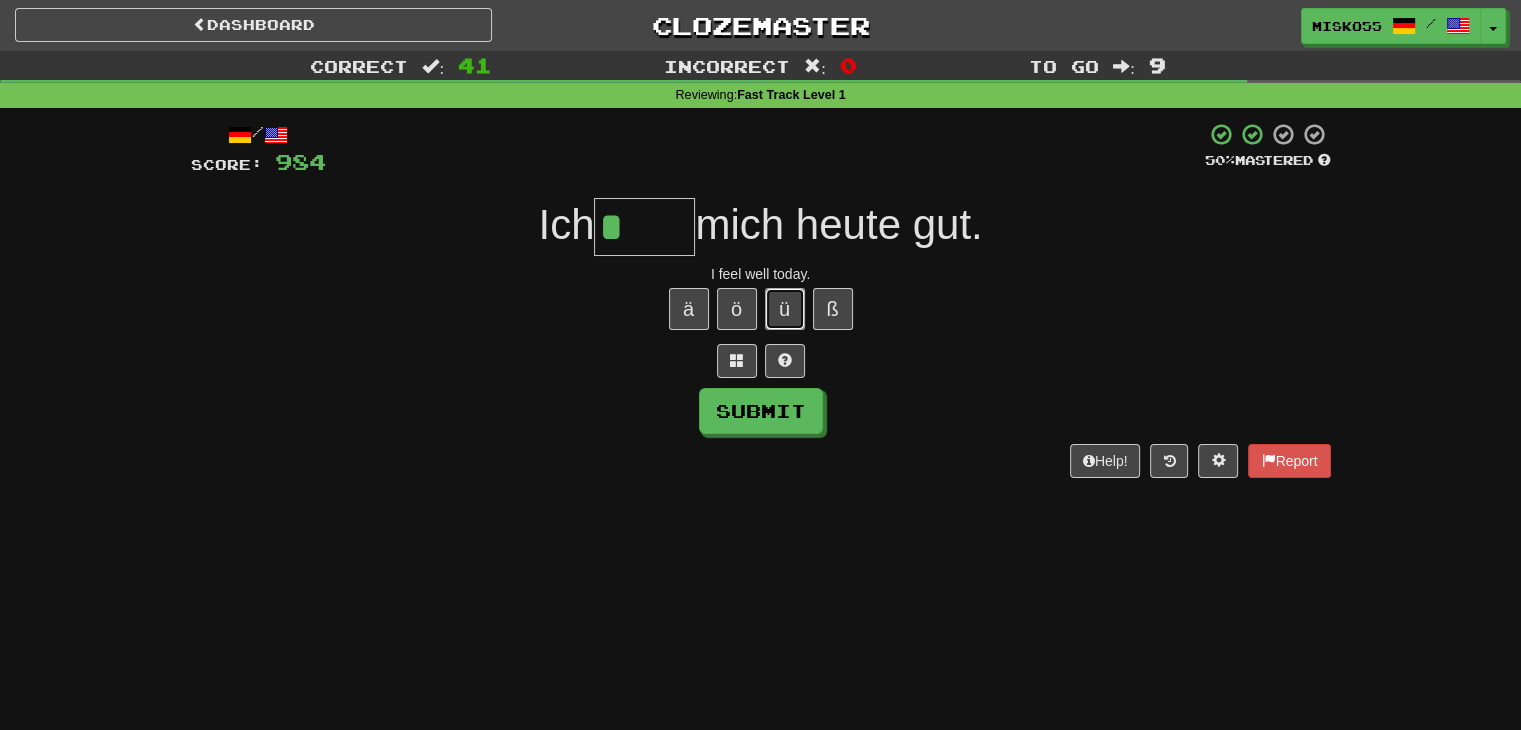 click on "ü" at bounding box center (785, 309) 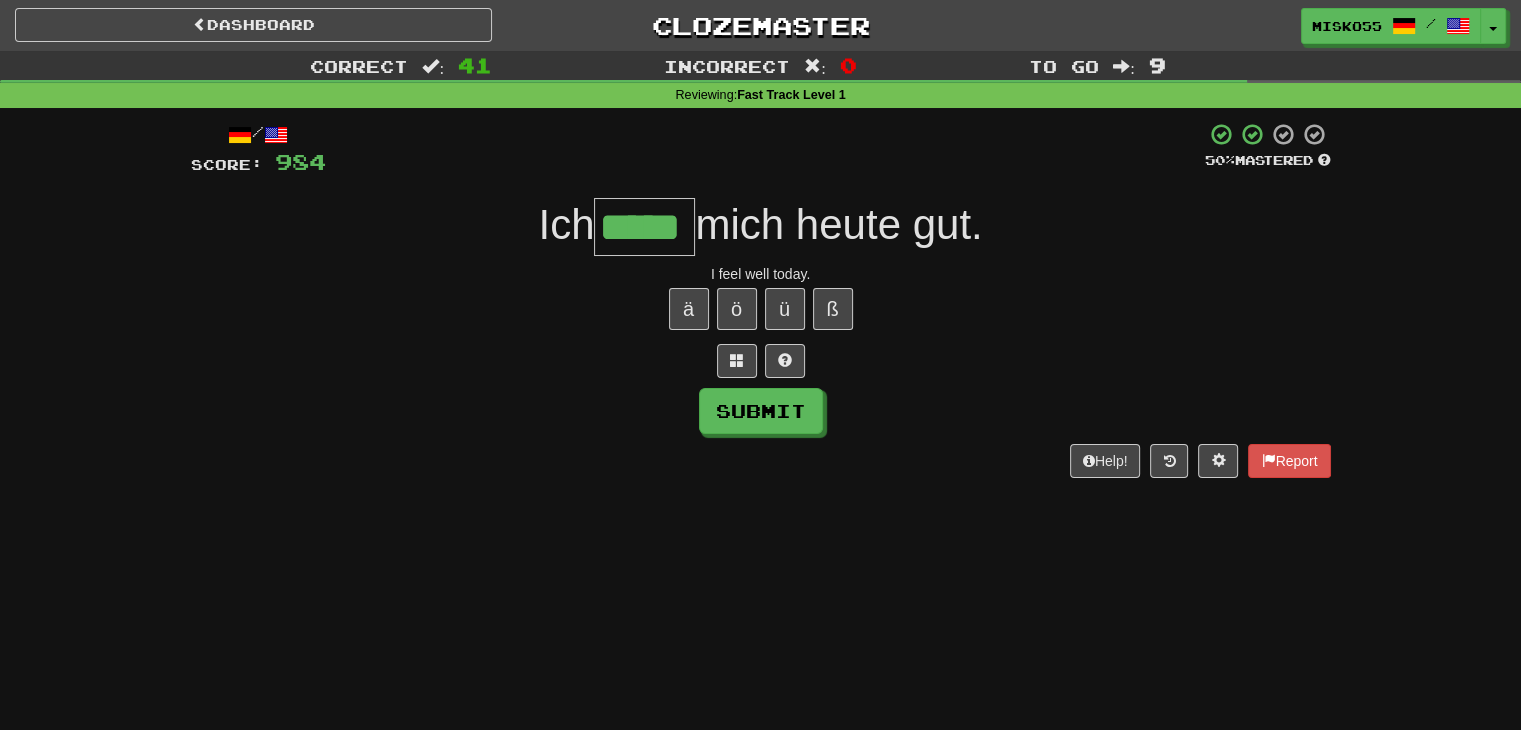 type on "*****" 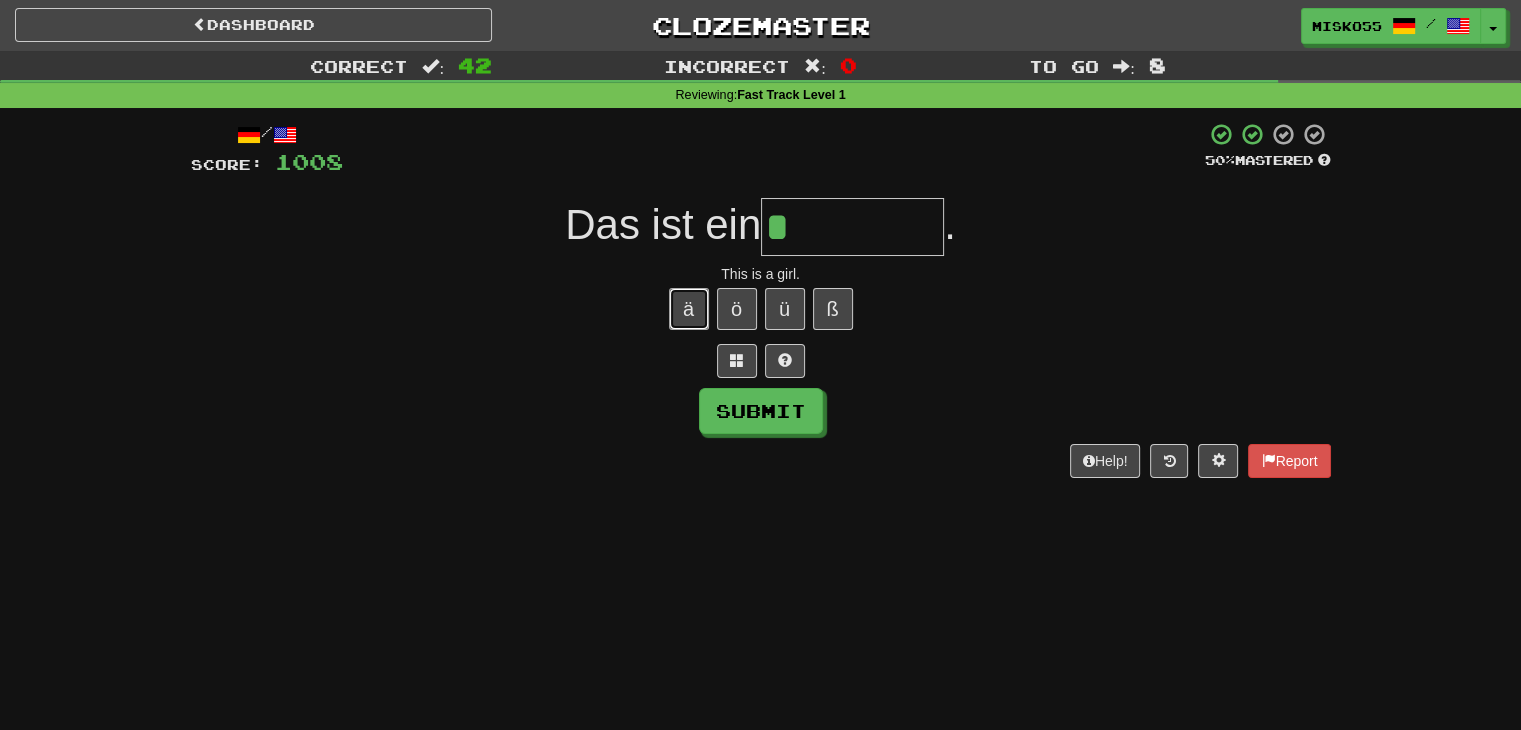 click on "ä" at bounding box center (689, 309) 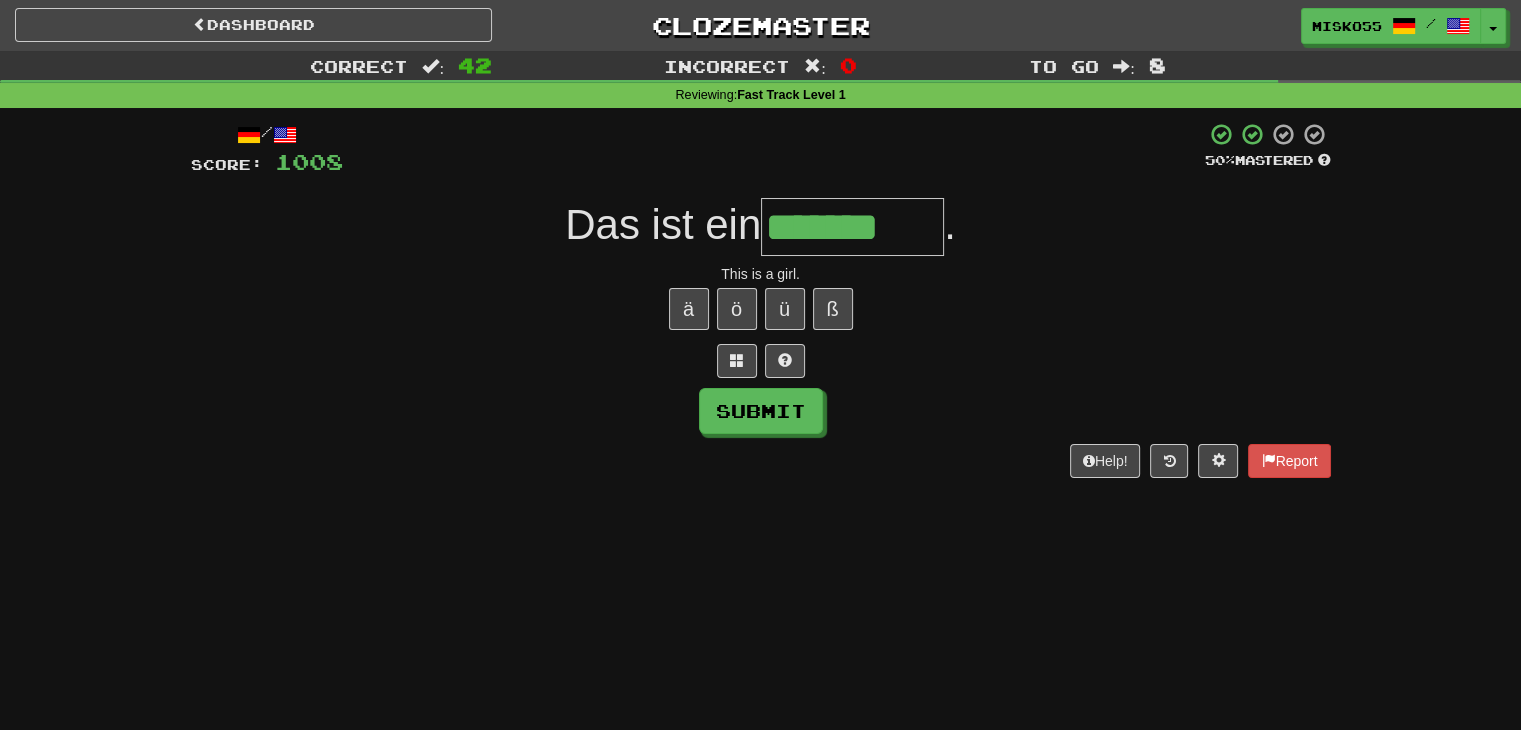 type on "*******" 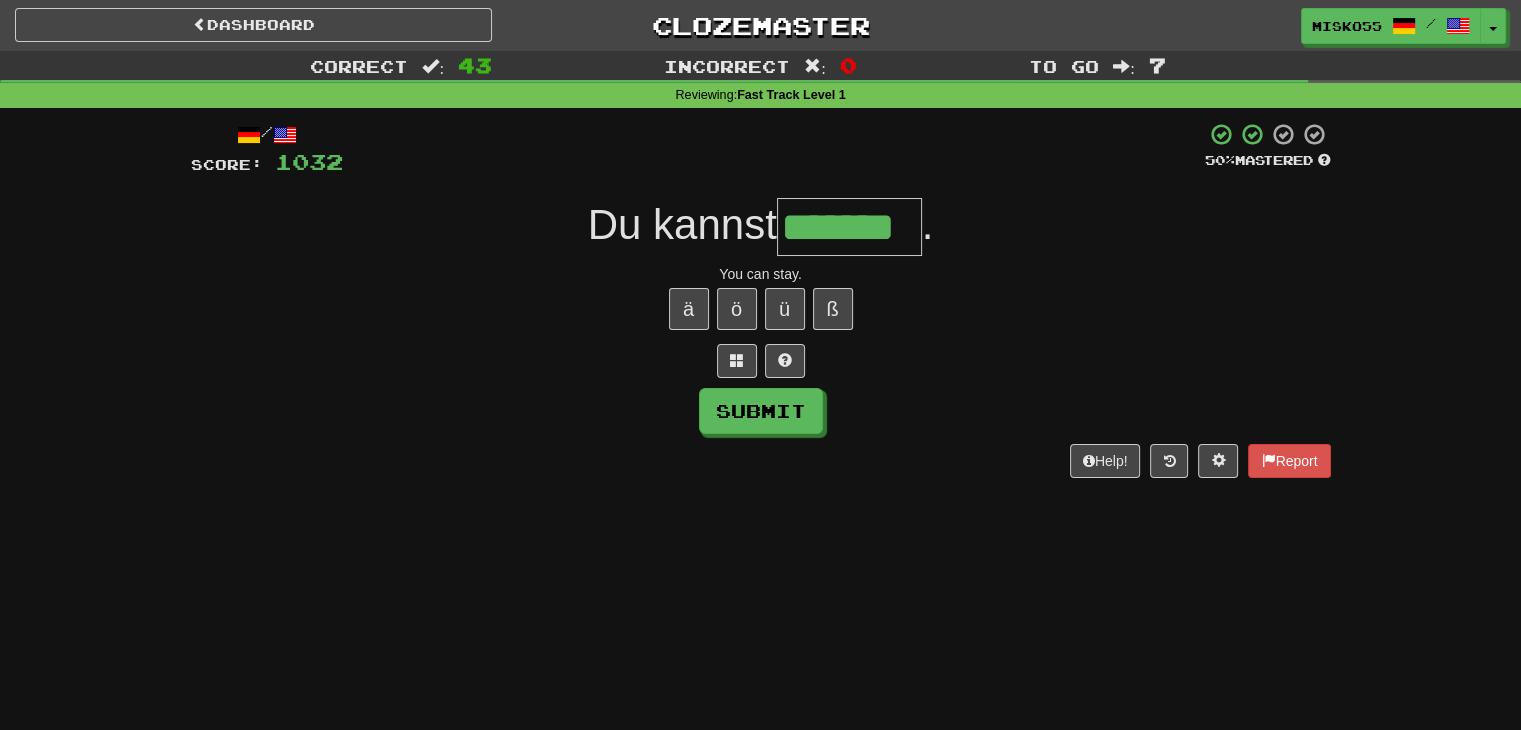 type on "*******" 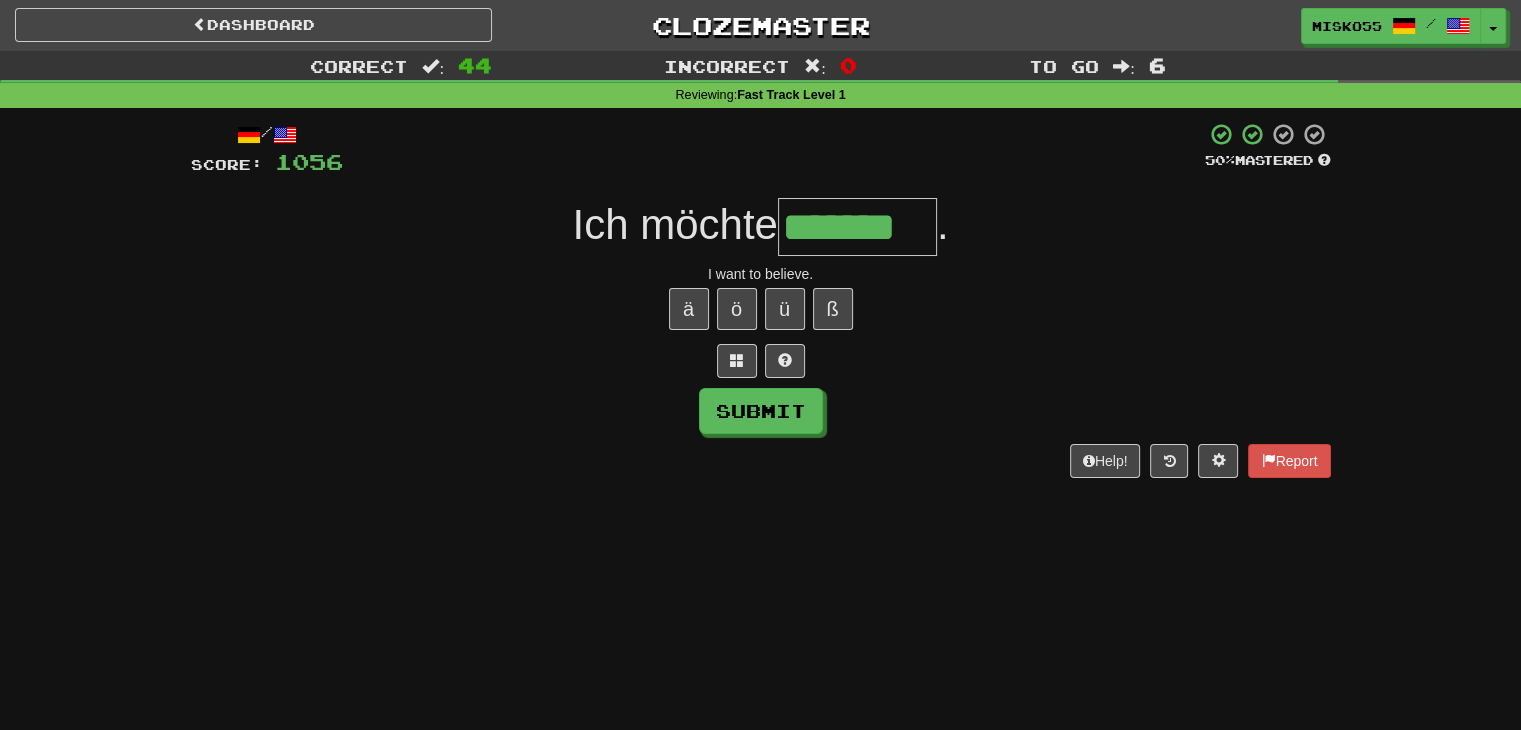 type on "*******" 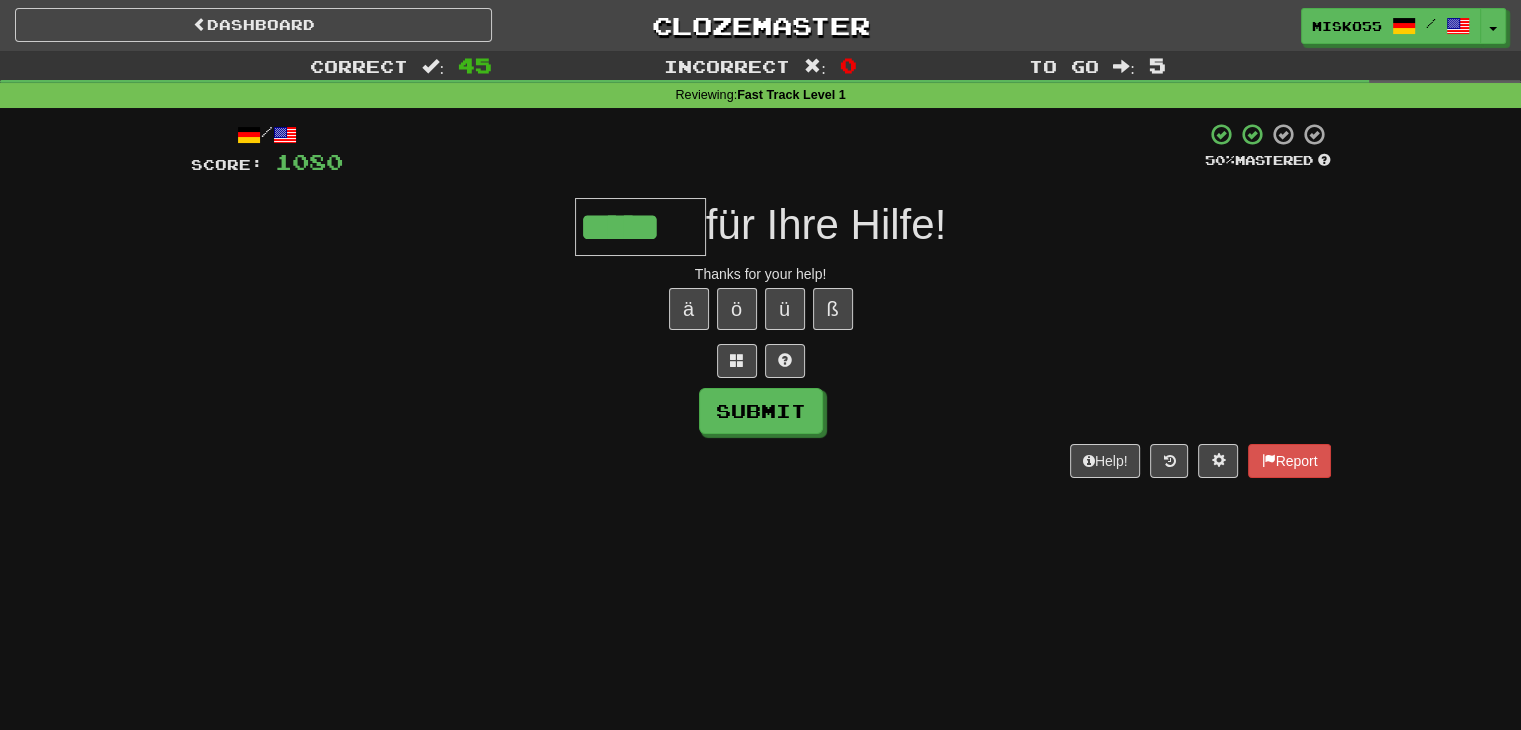 type on "*****" 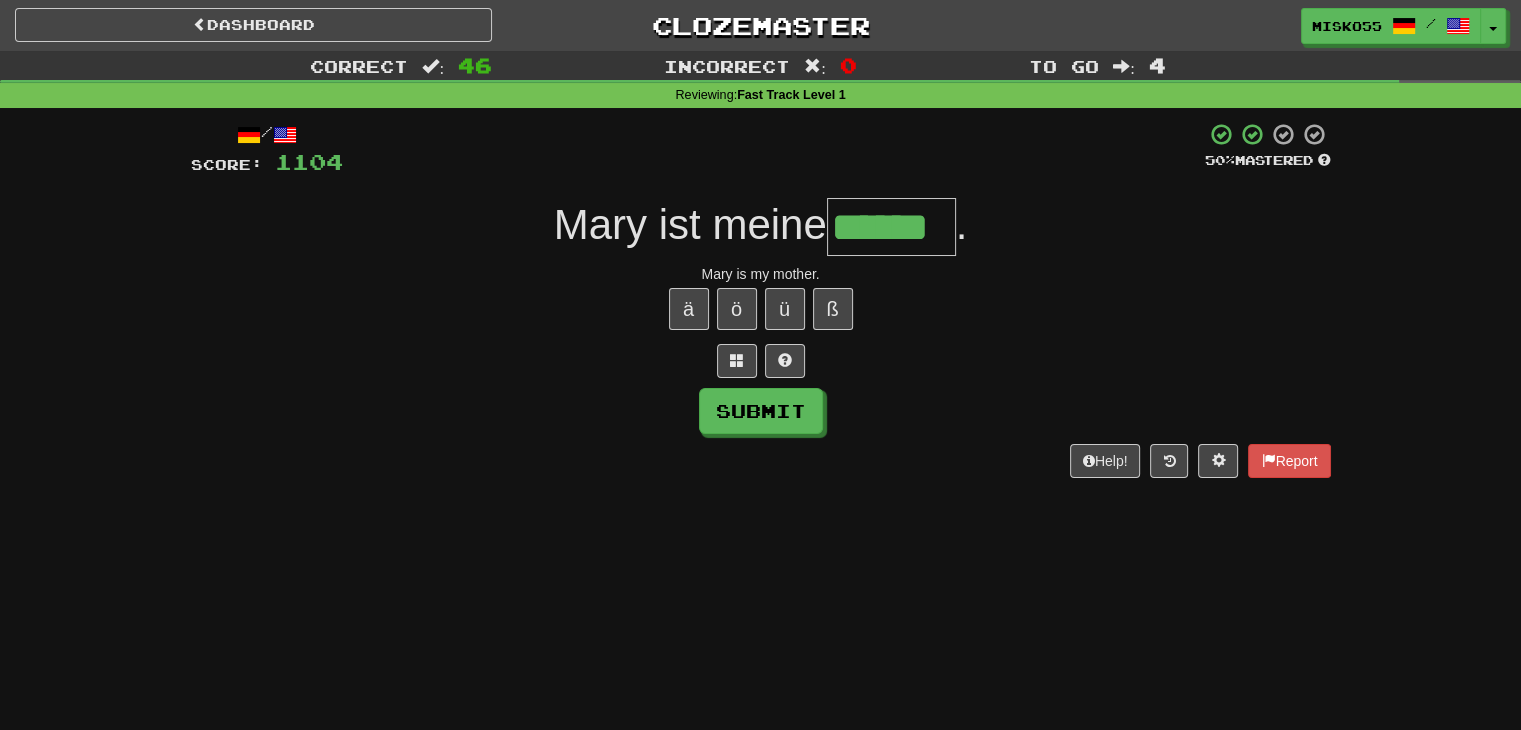 type on "******" 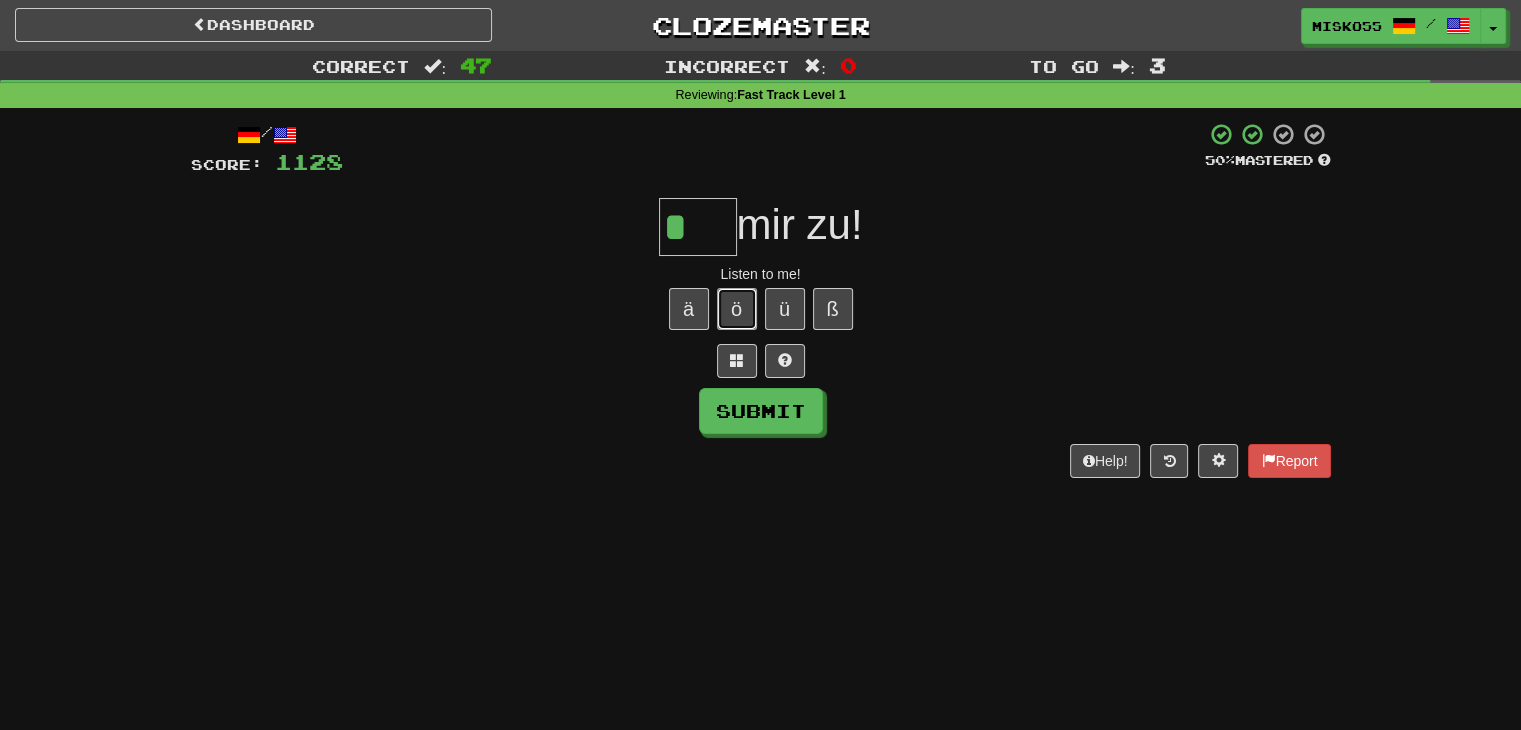 click on "ö" at bounding box center [737, 309] 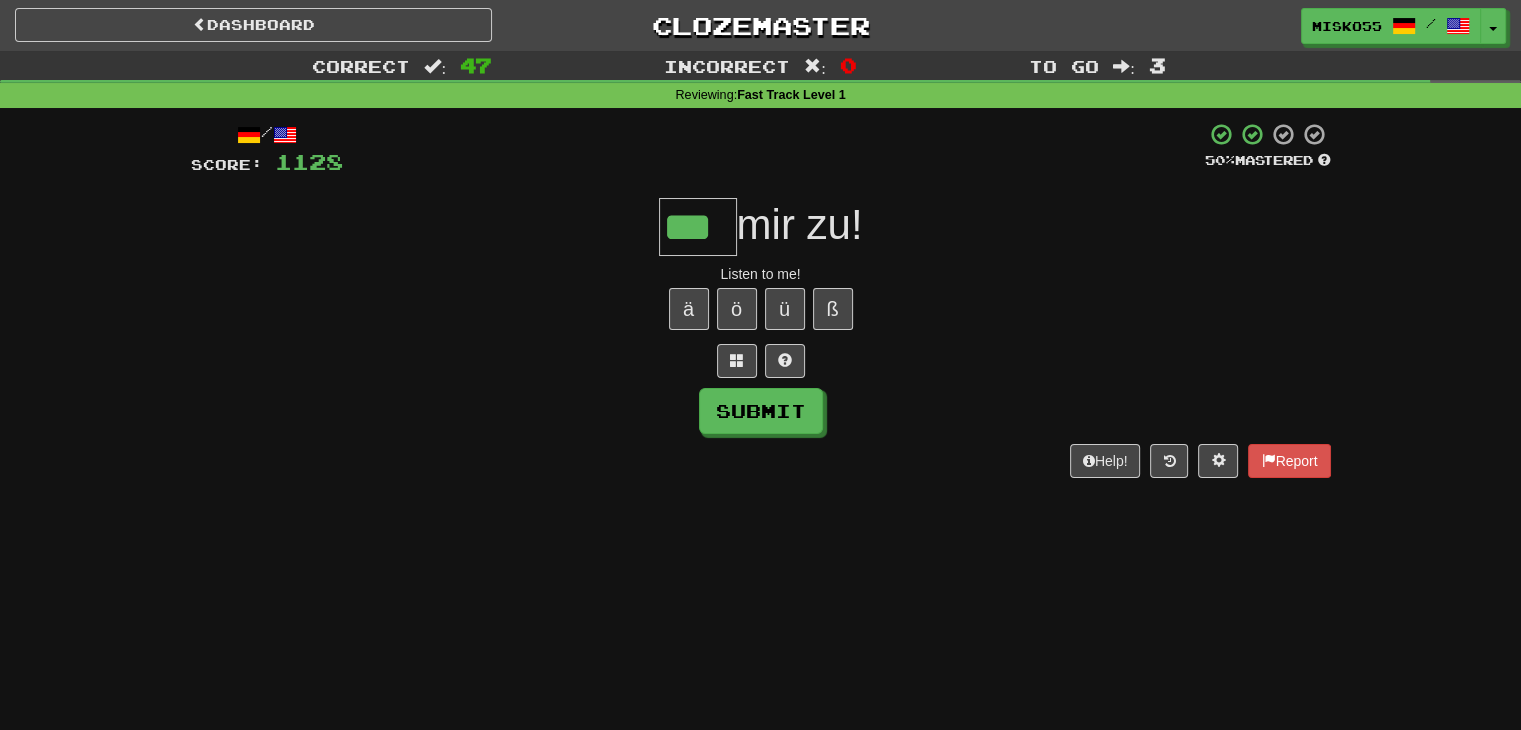 type on "***" 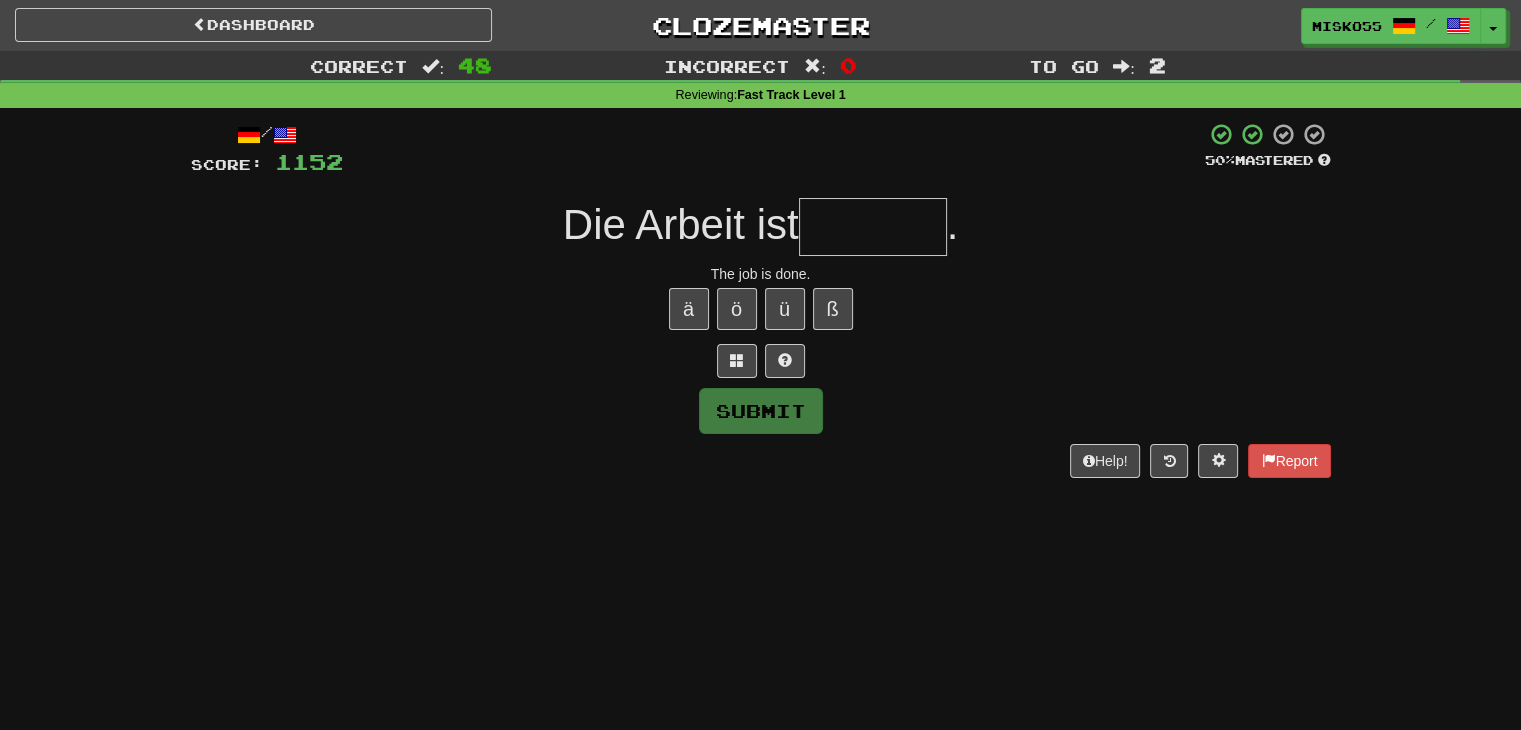 type on "*" 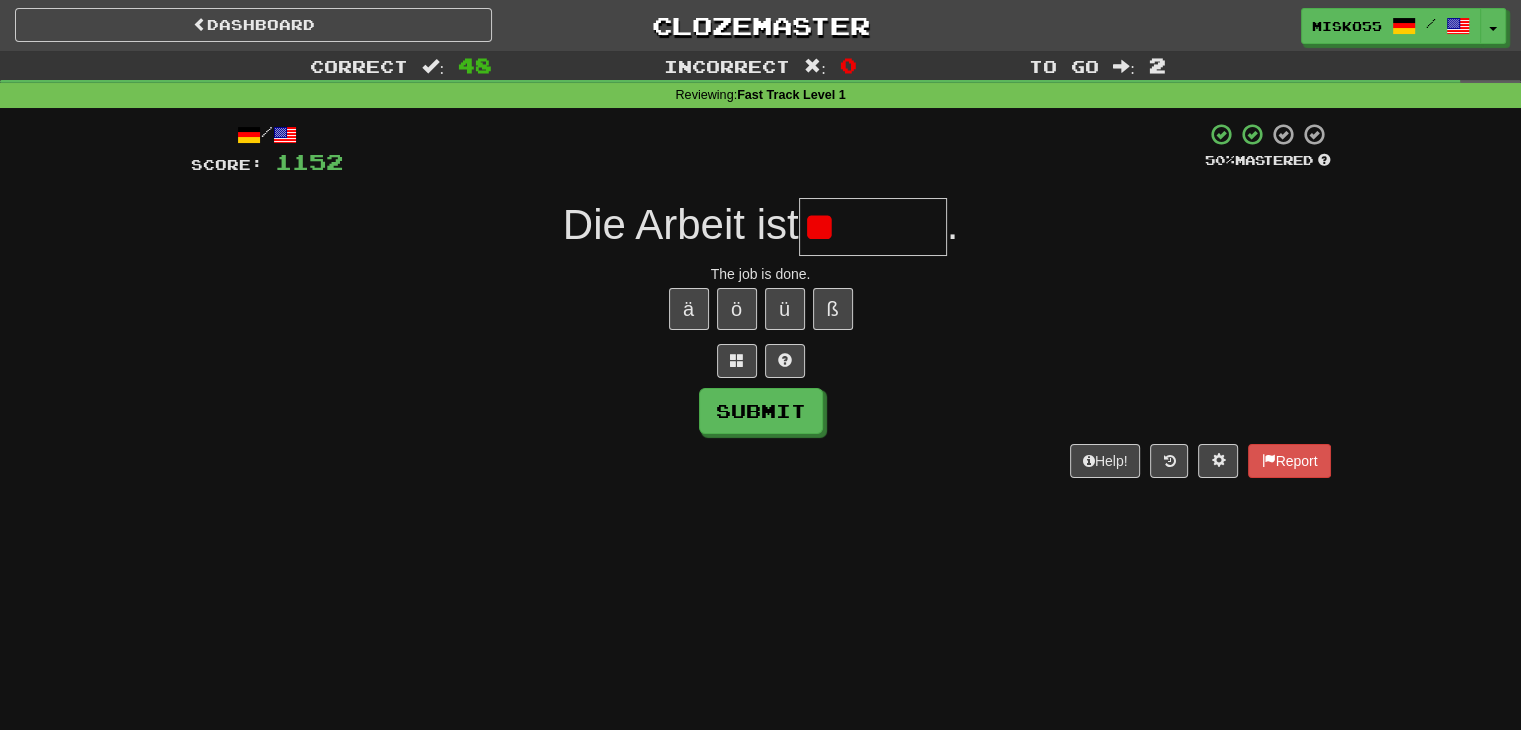 type on "*" 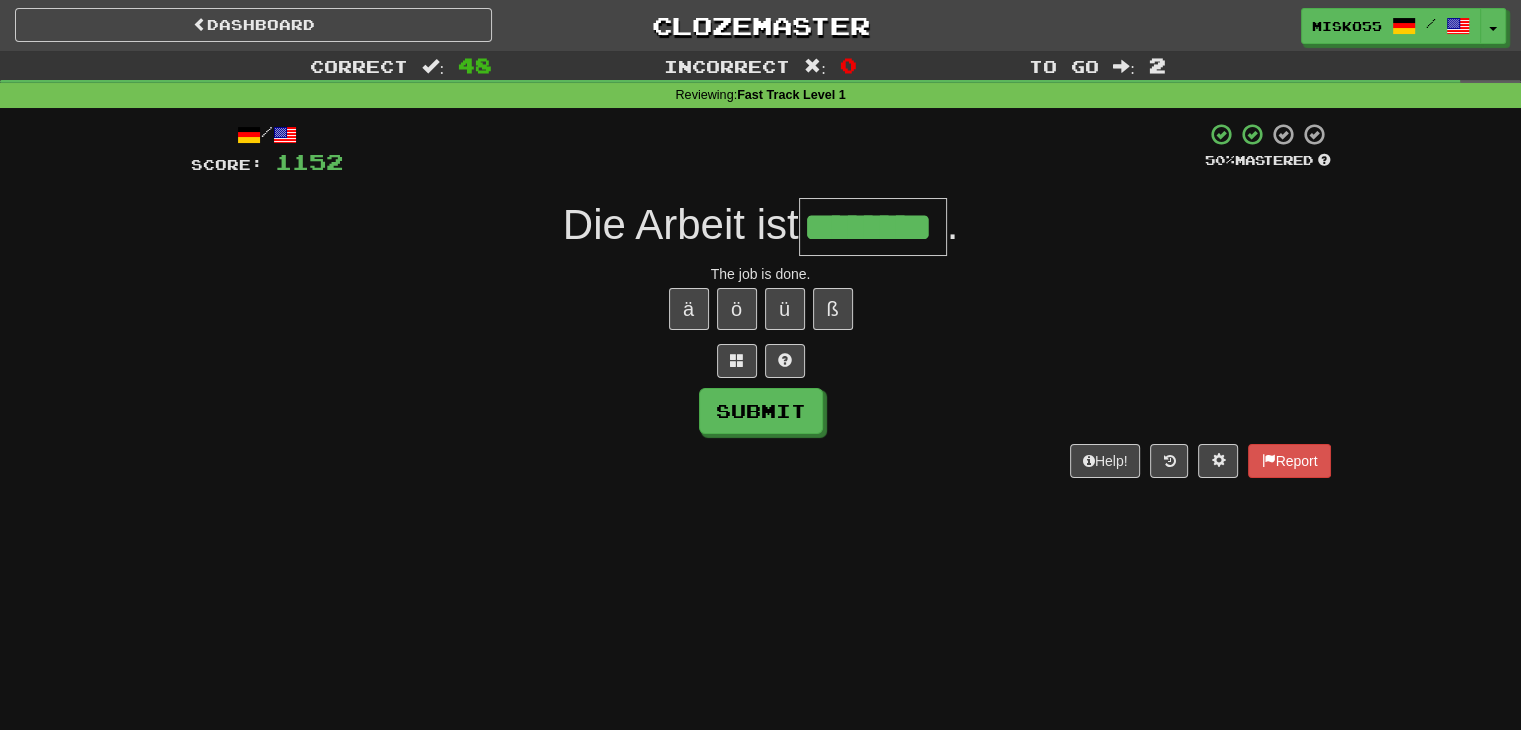 type on "********" 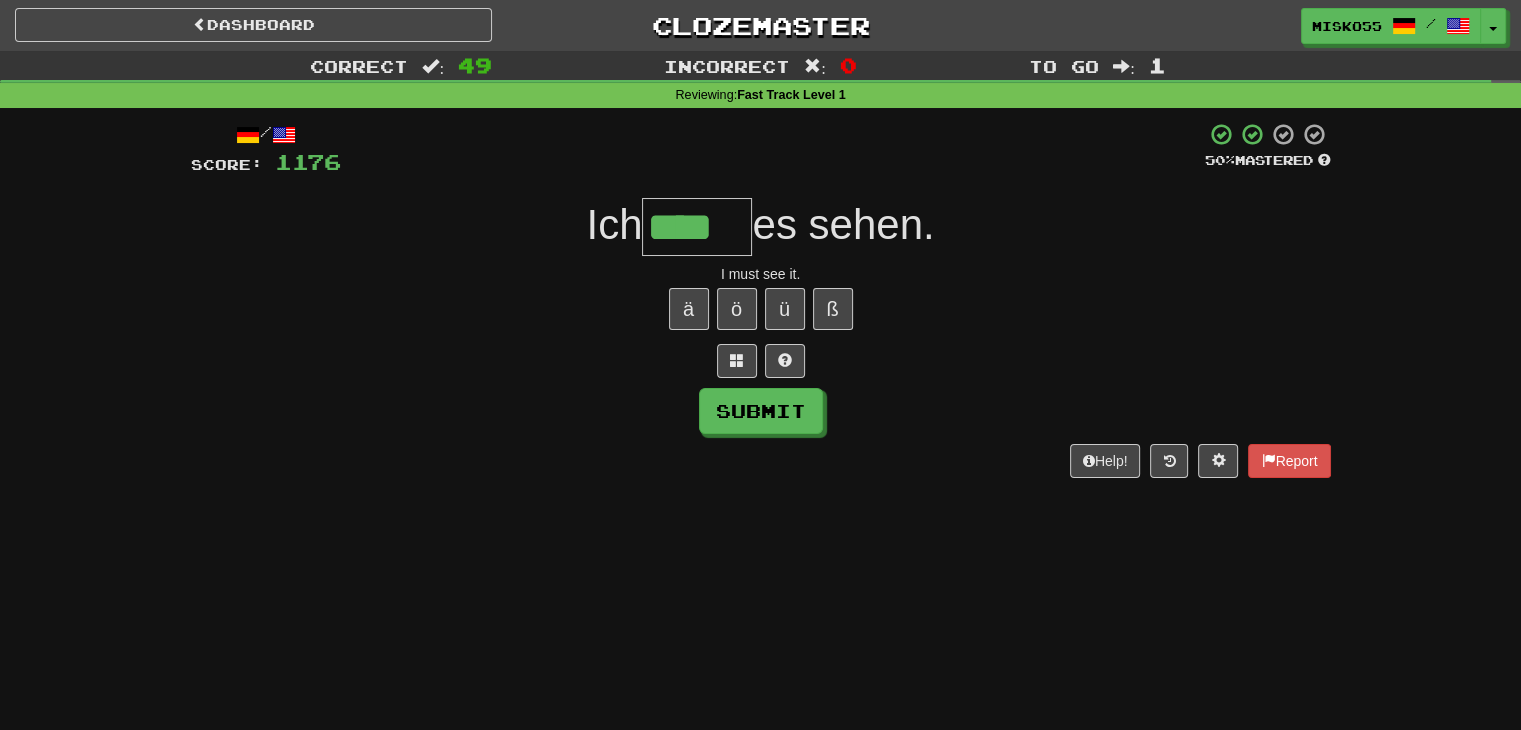 type on "****" 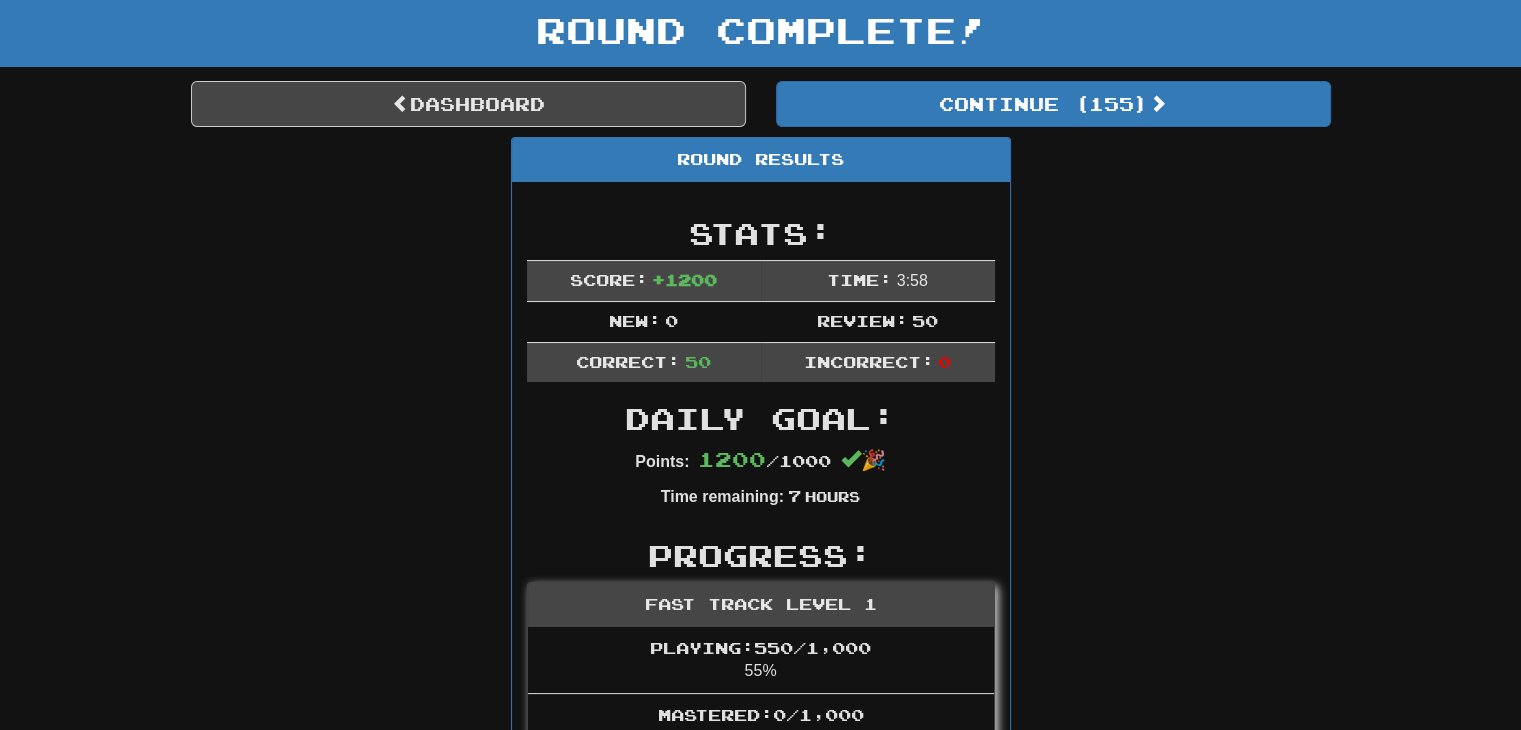 scroll, scrollTop: 0, scrollLeft: 0, axis: both 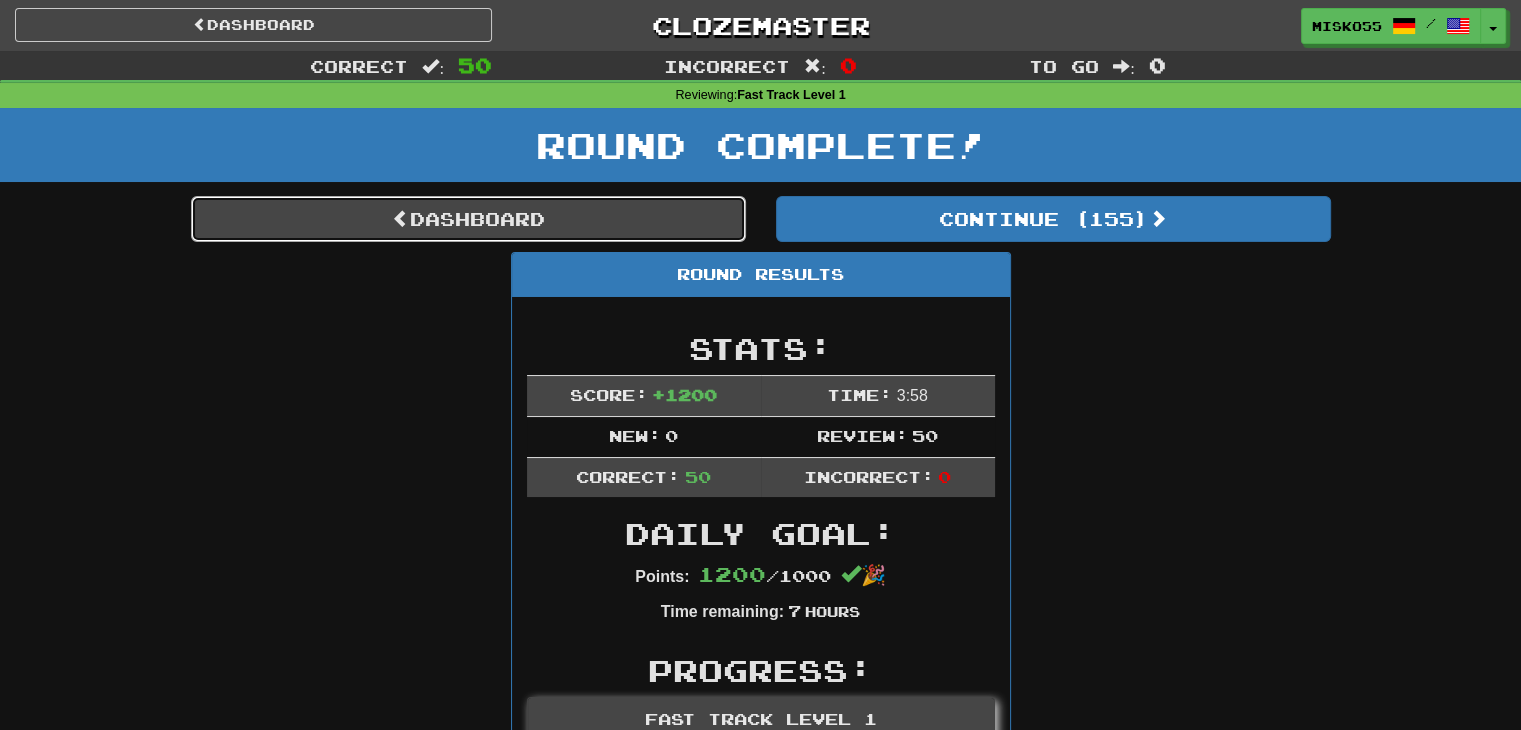 click on "Dashboard" at bounding box center [468, 219] 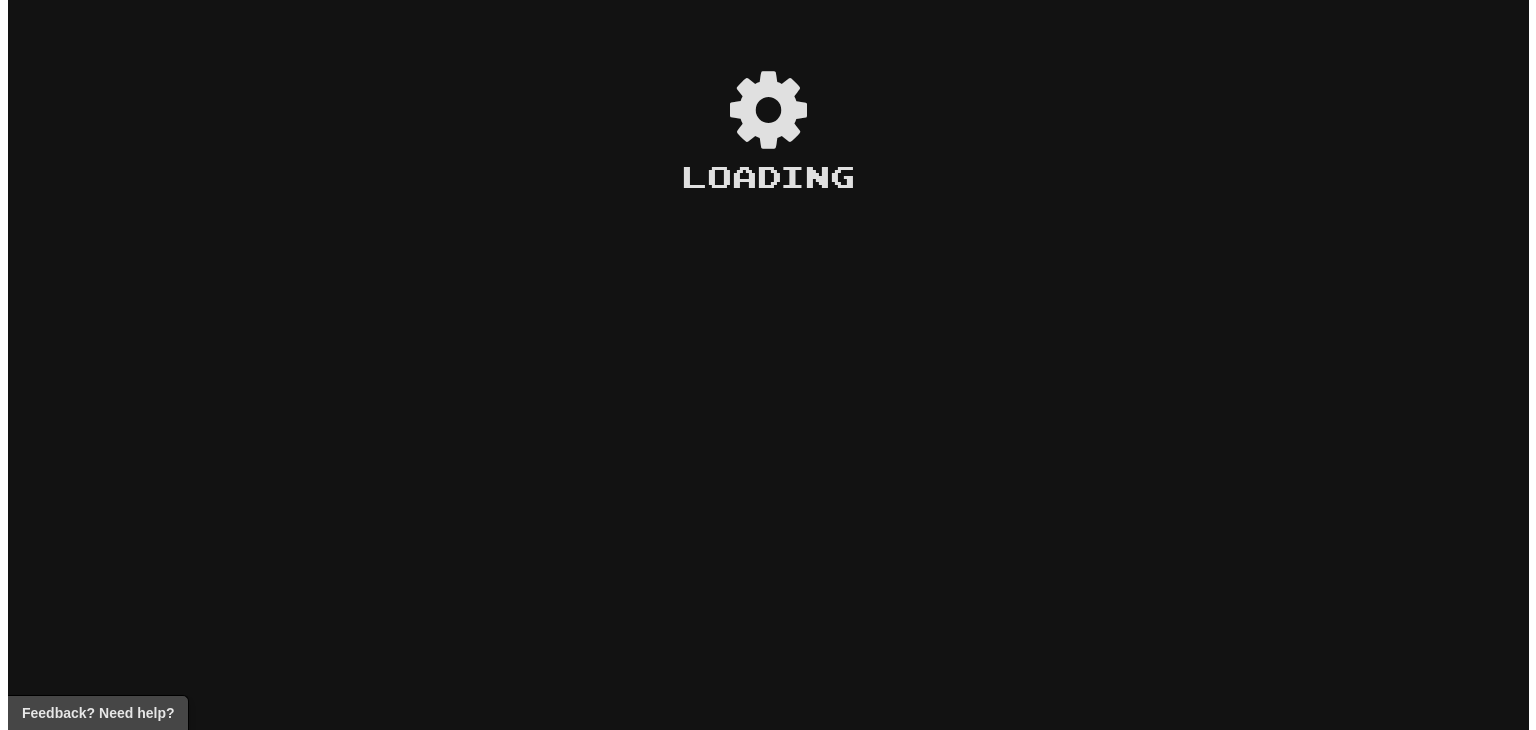 scroll, scrollTop: 0, scrollLeft: 0, axis: both 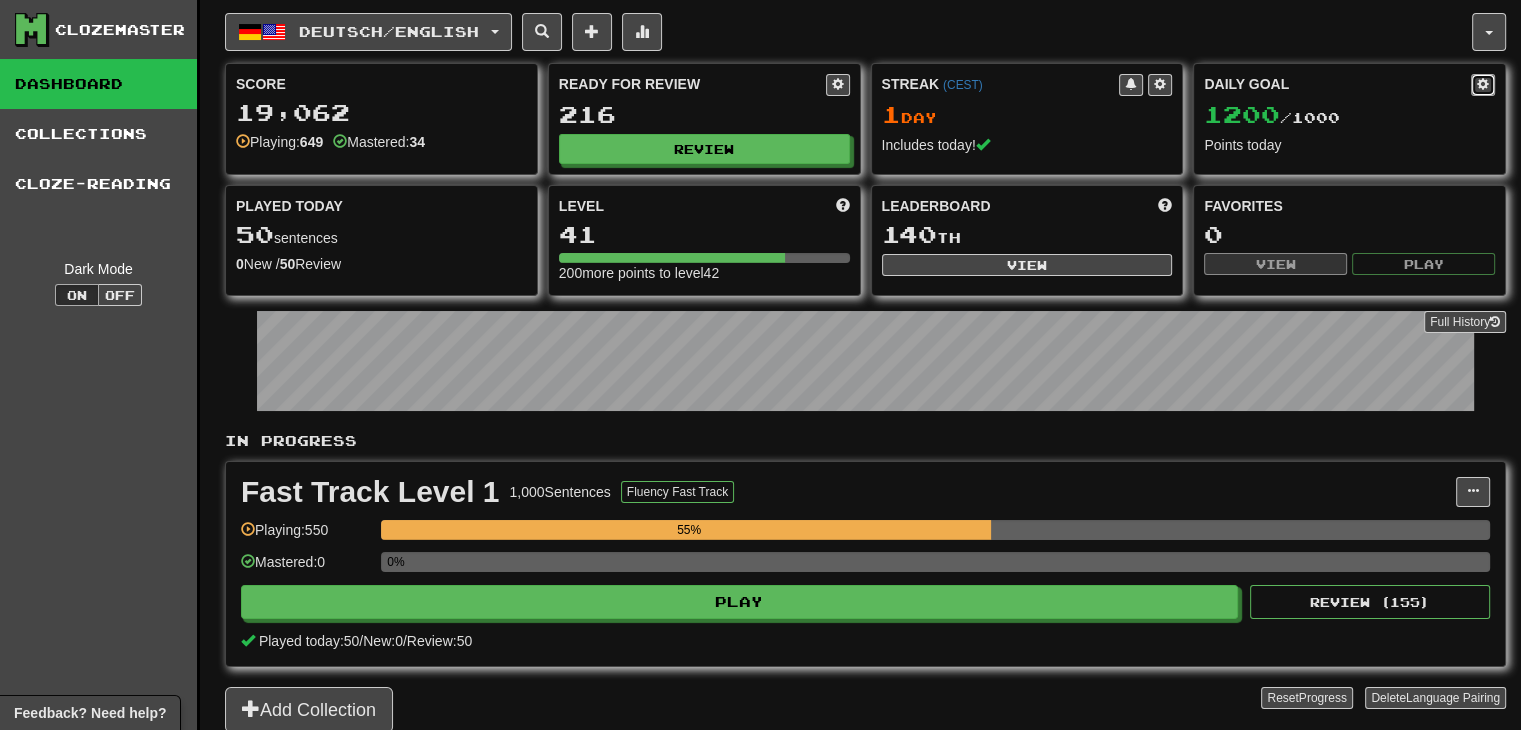 click at bounding box center [1483, 84] 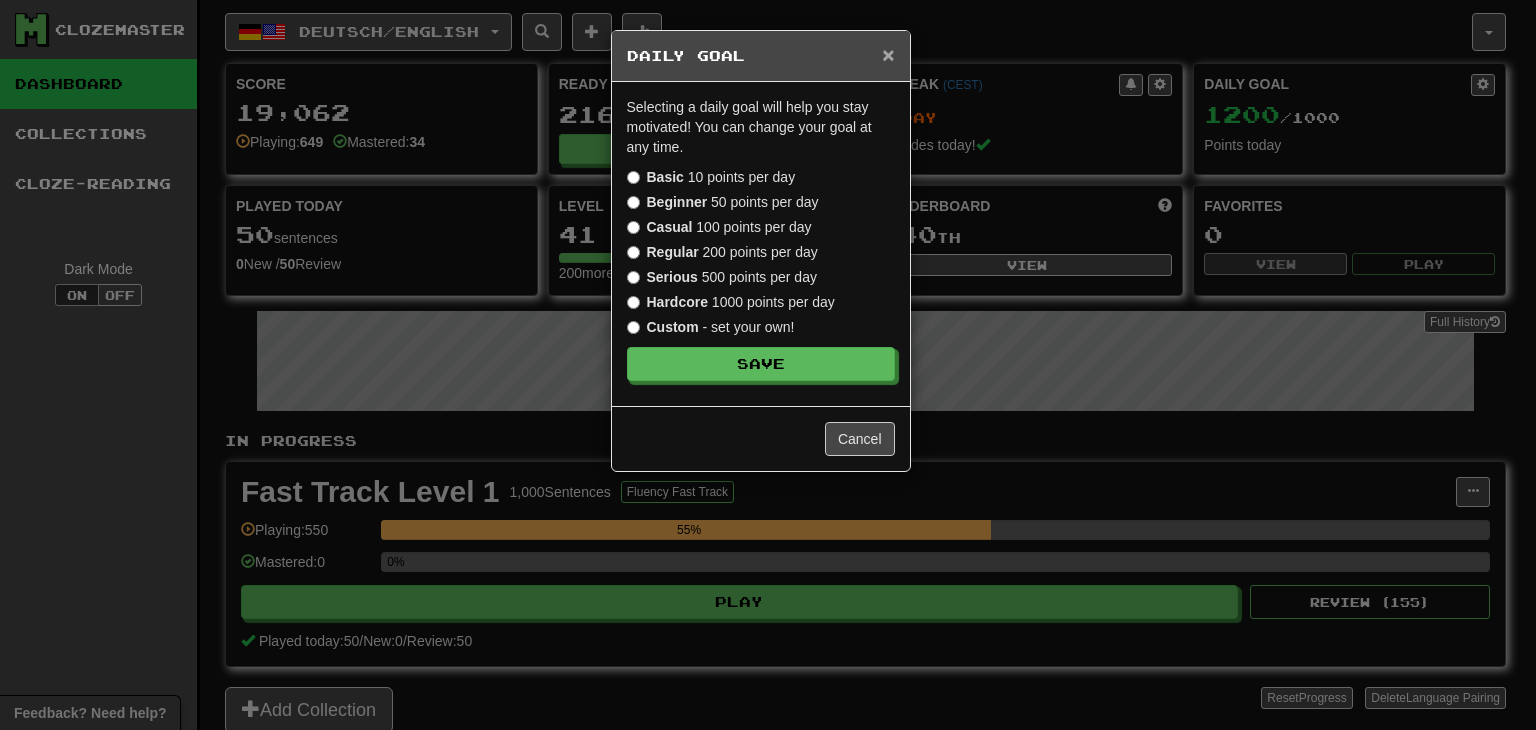 click on "×" at bounding box center [888, 54] 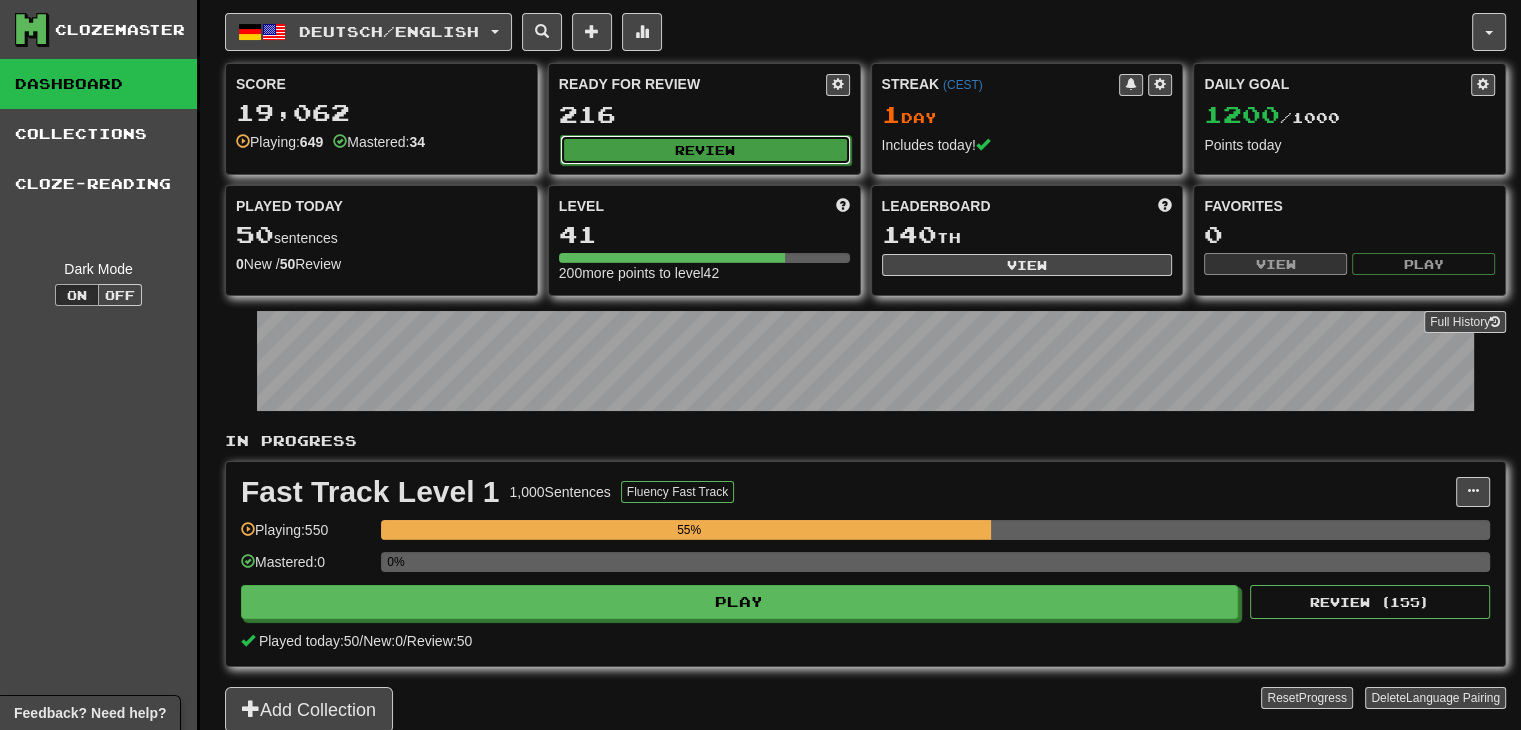 click on "Review" at bounding box center [705, 150] 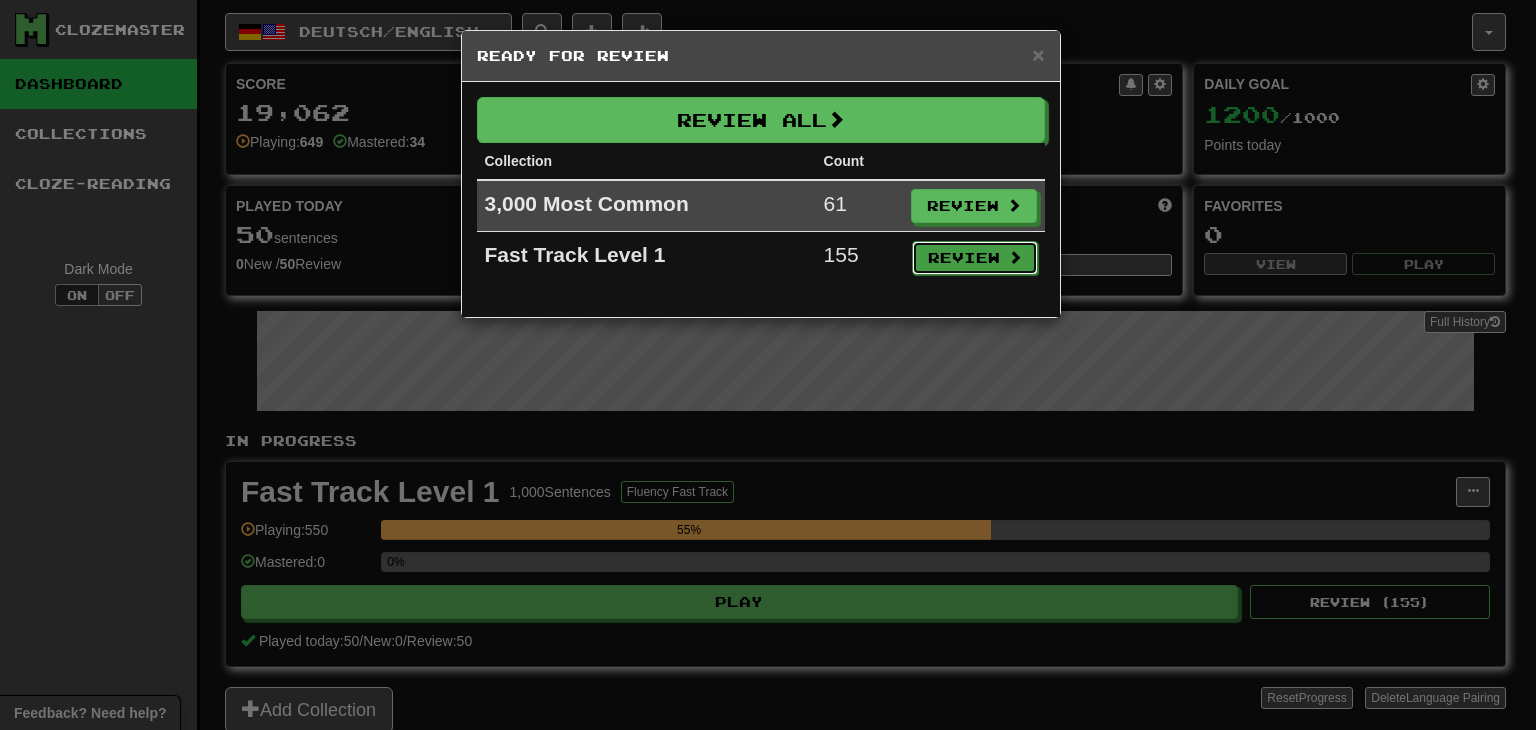 click on "Review" at bounding box center [975, 258] 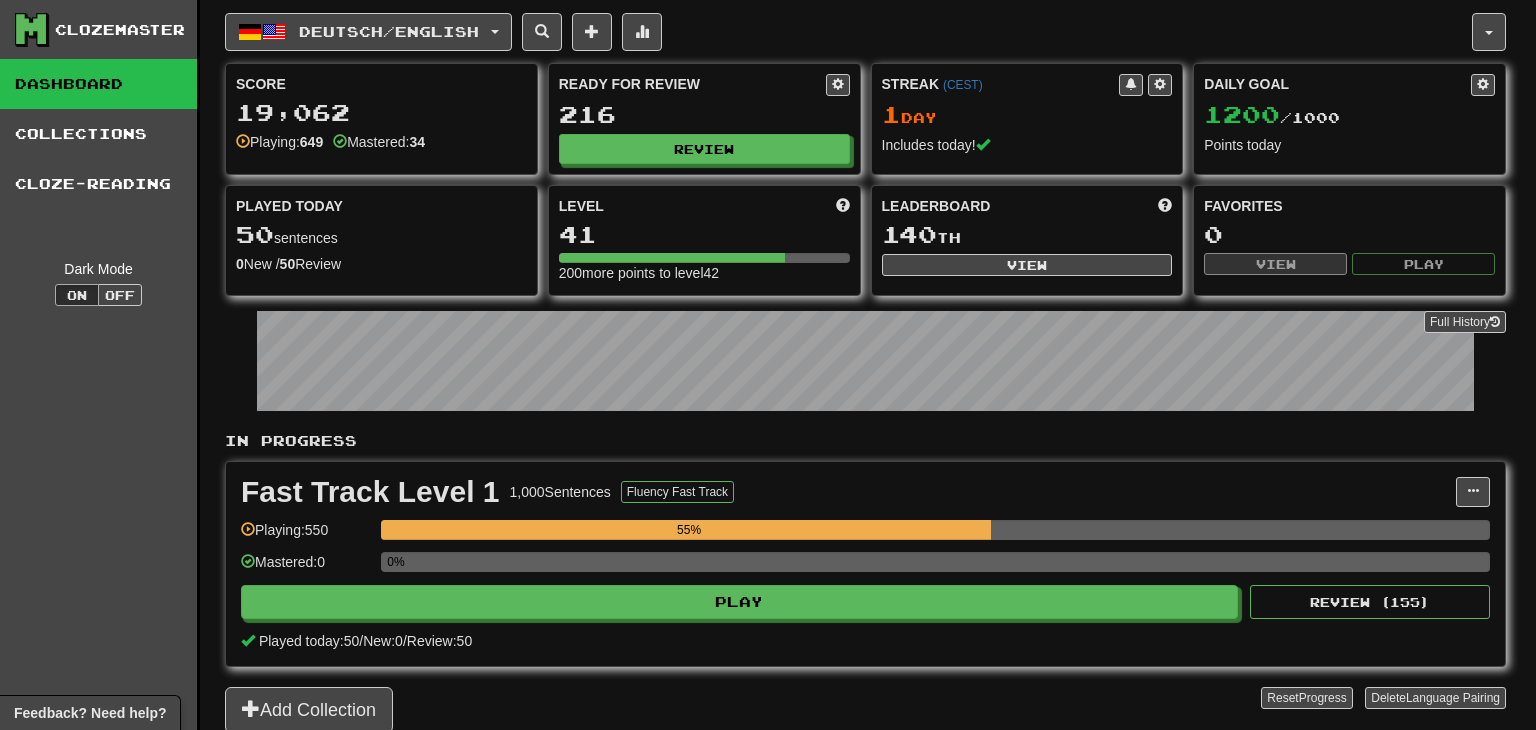 select on "**" 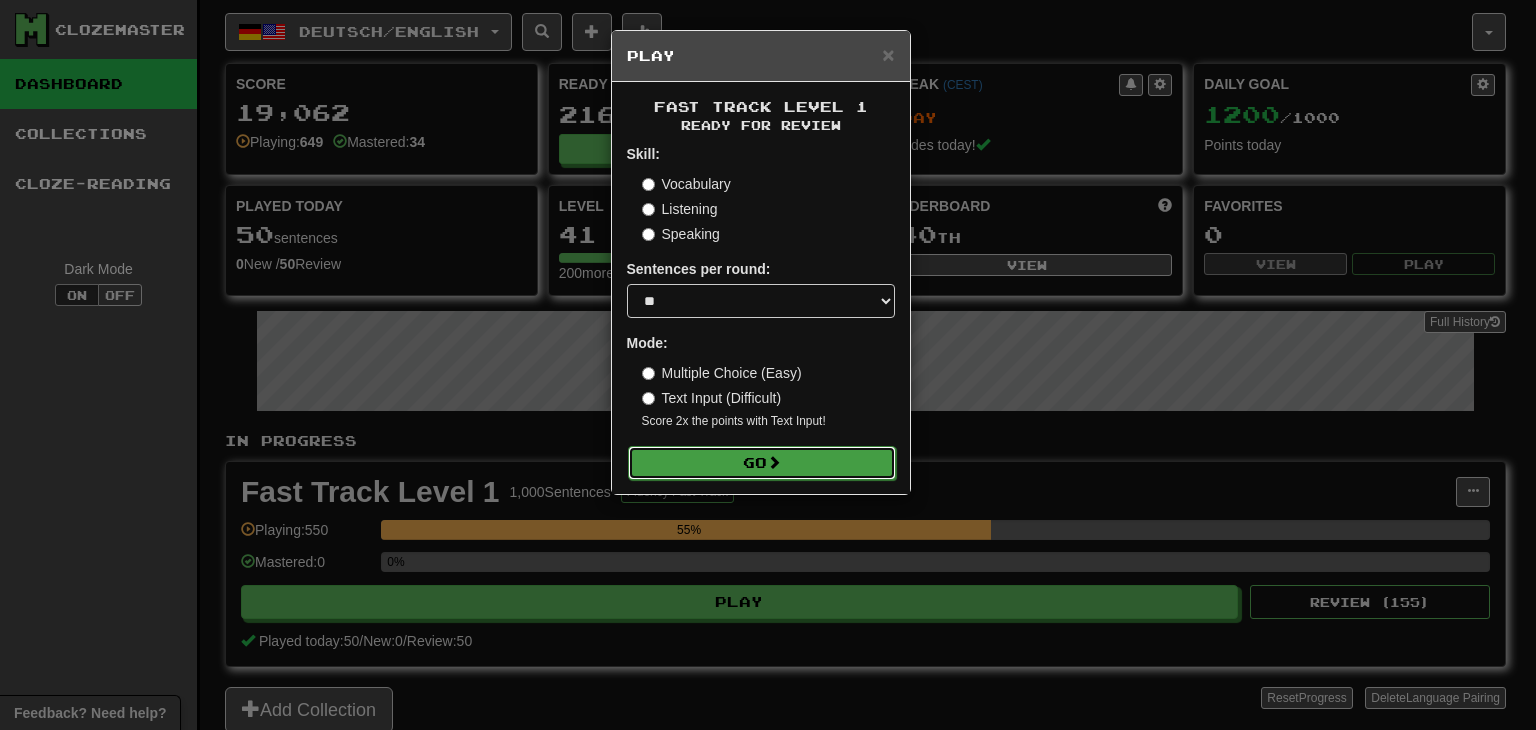 click at bounding box center [774, 462] 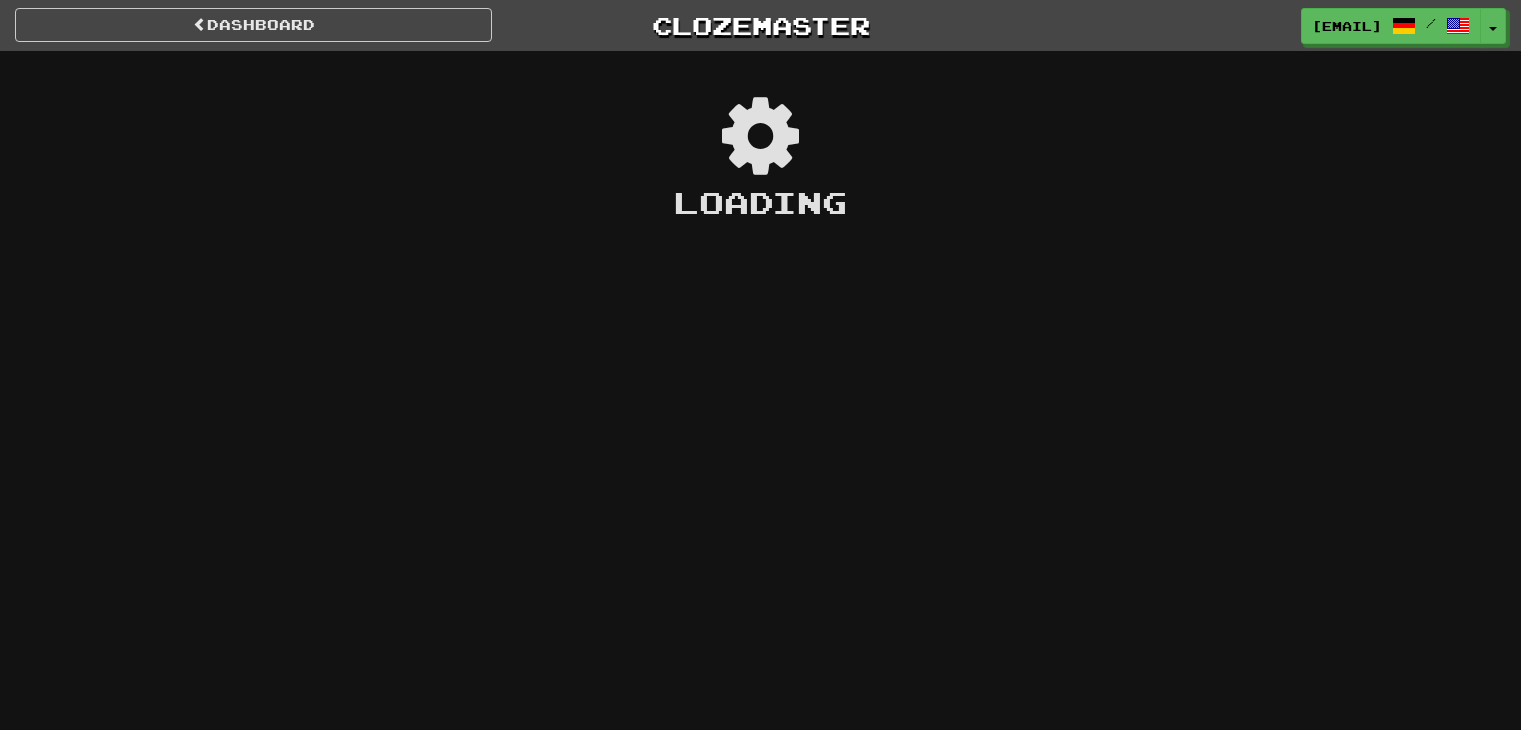 scroll, scrollTop: 0, scrollLeft: 0, axis: both 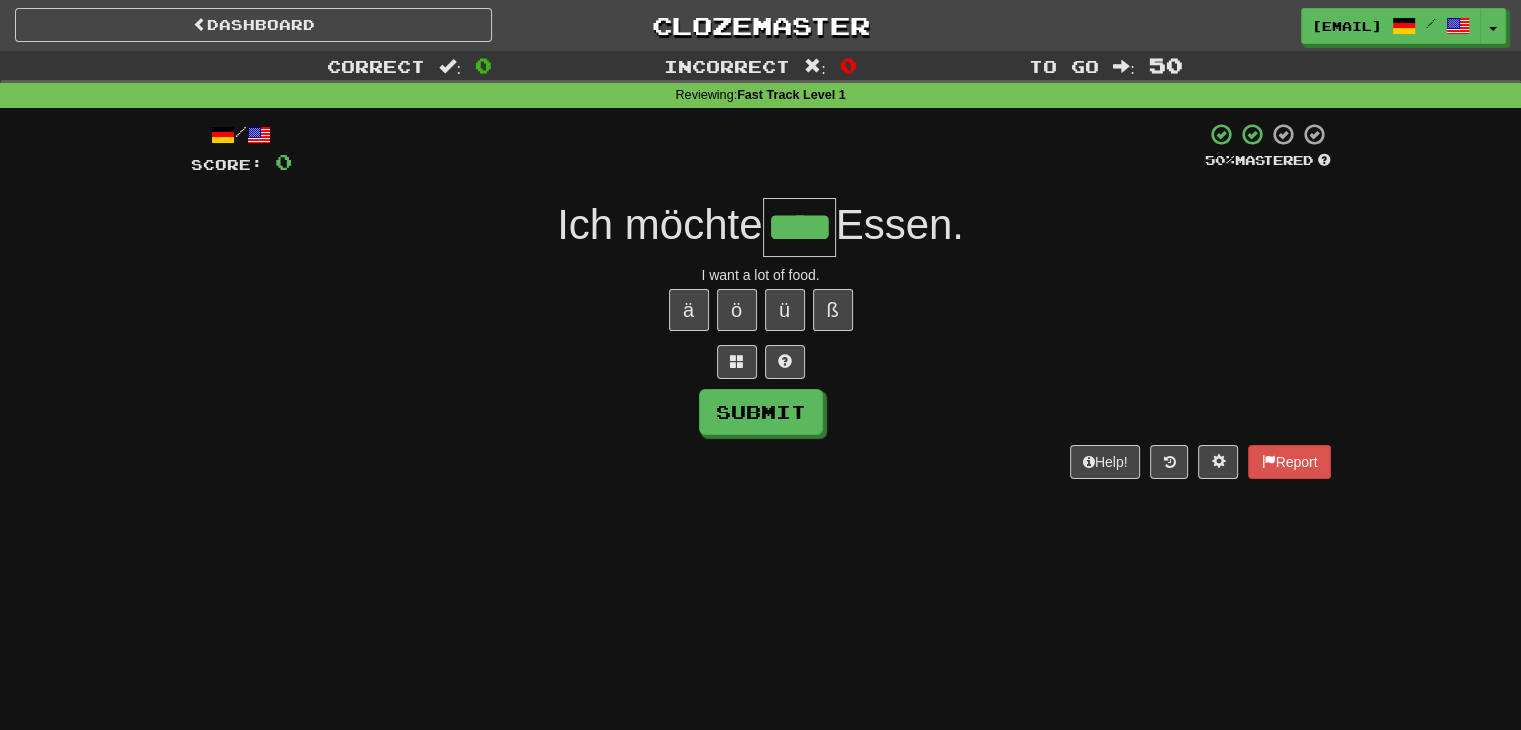 type on "****" 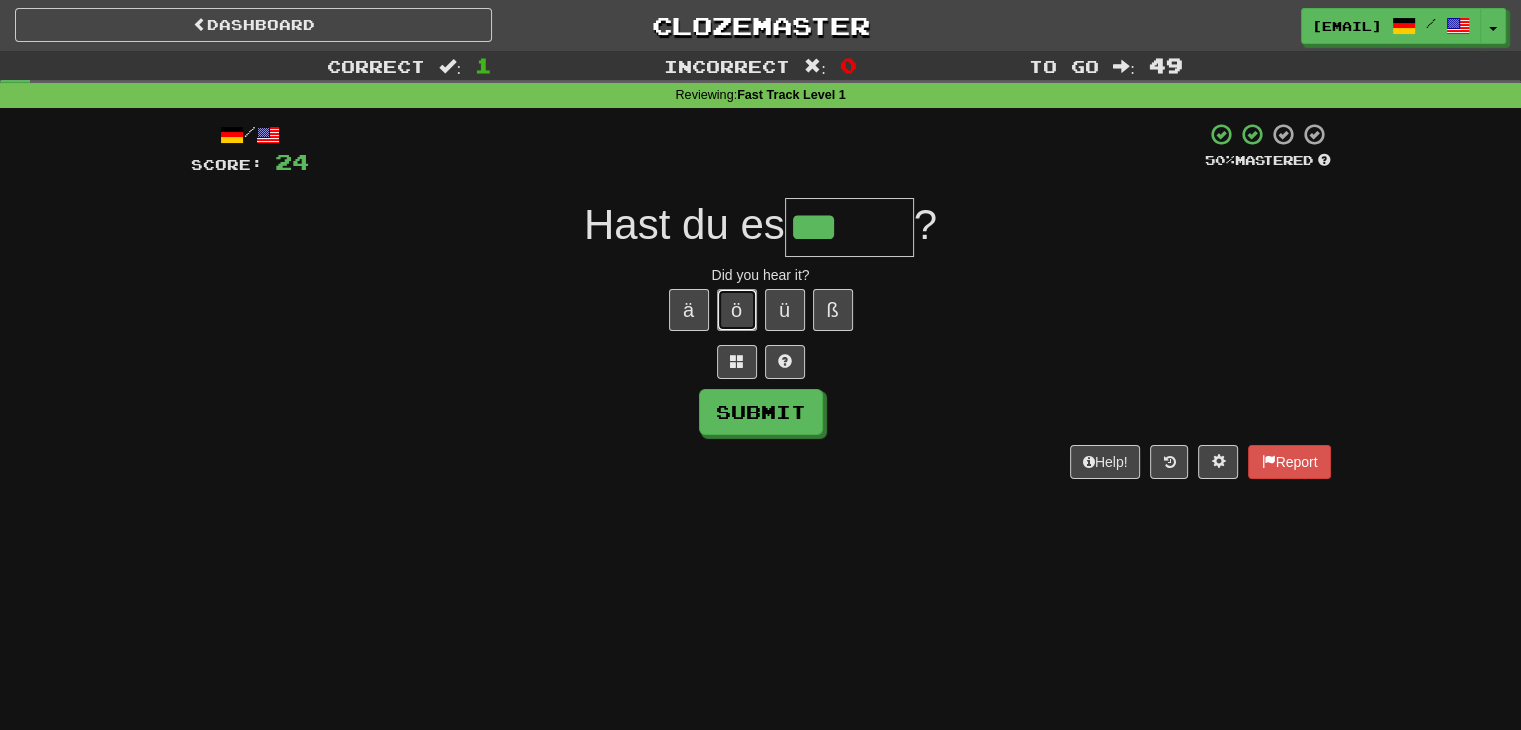 click on "ö" at bounding box center (737, 310) 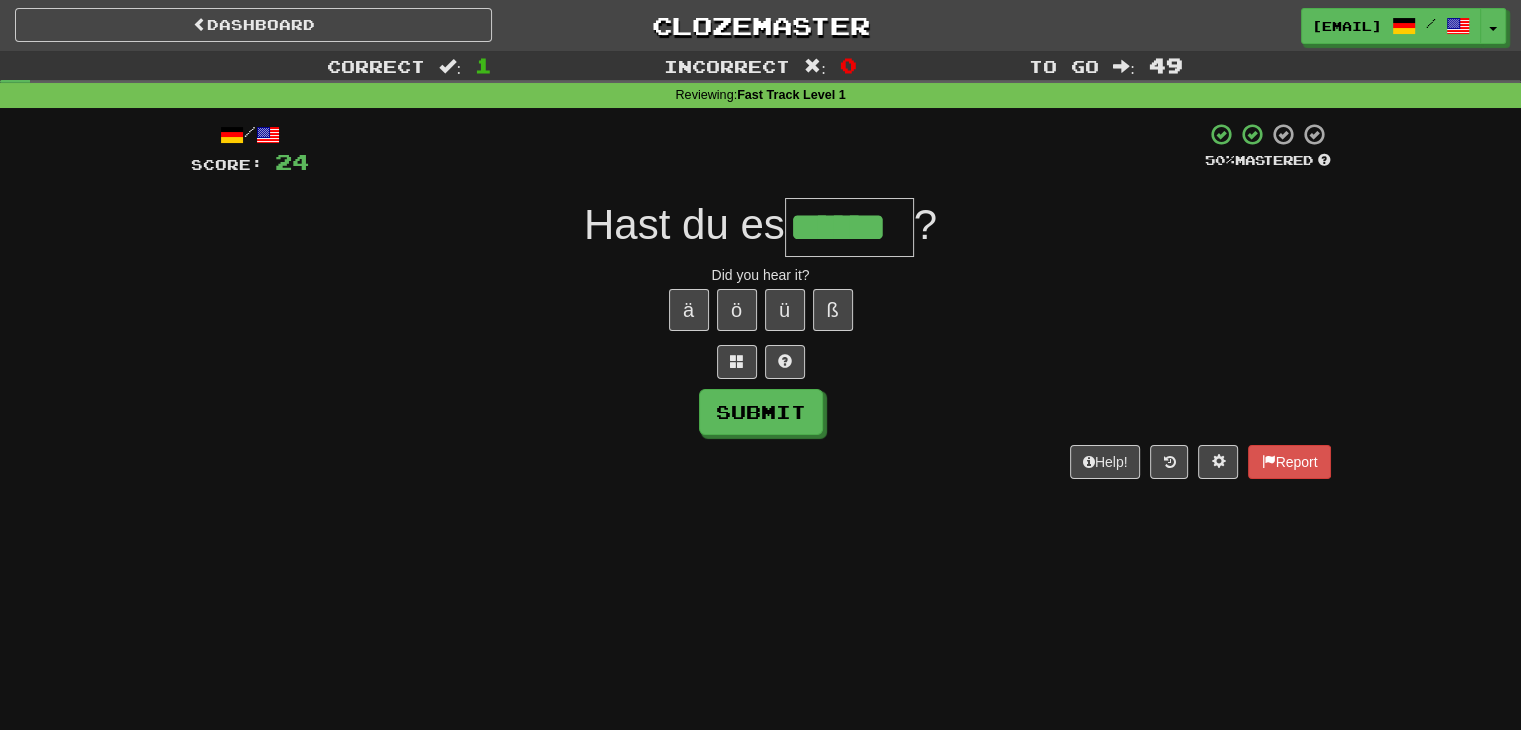 type on "******" 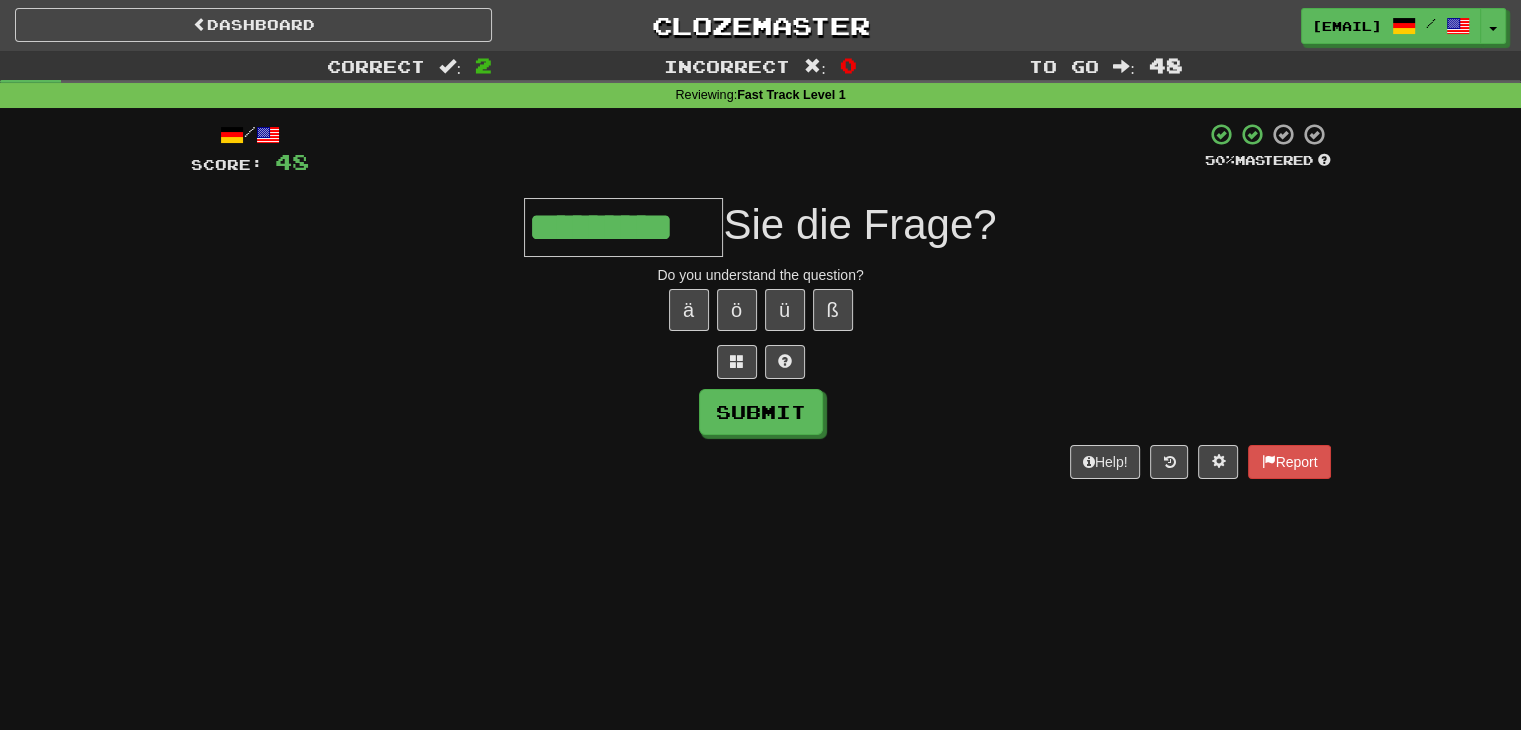 type on "*********" 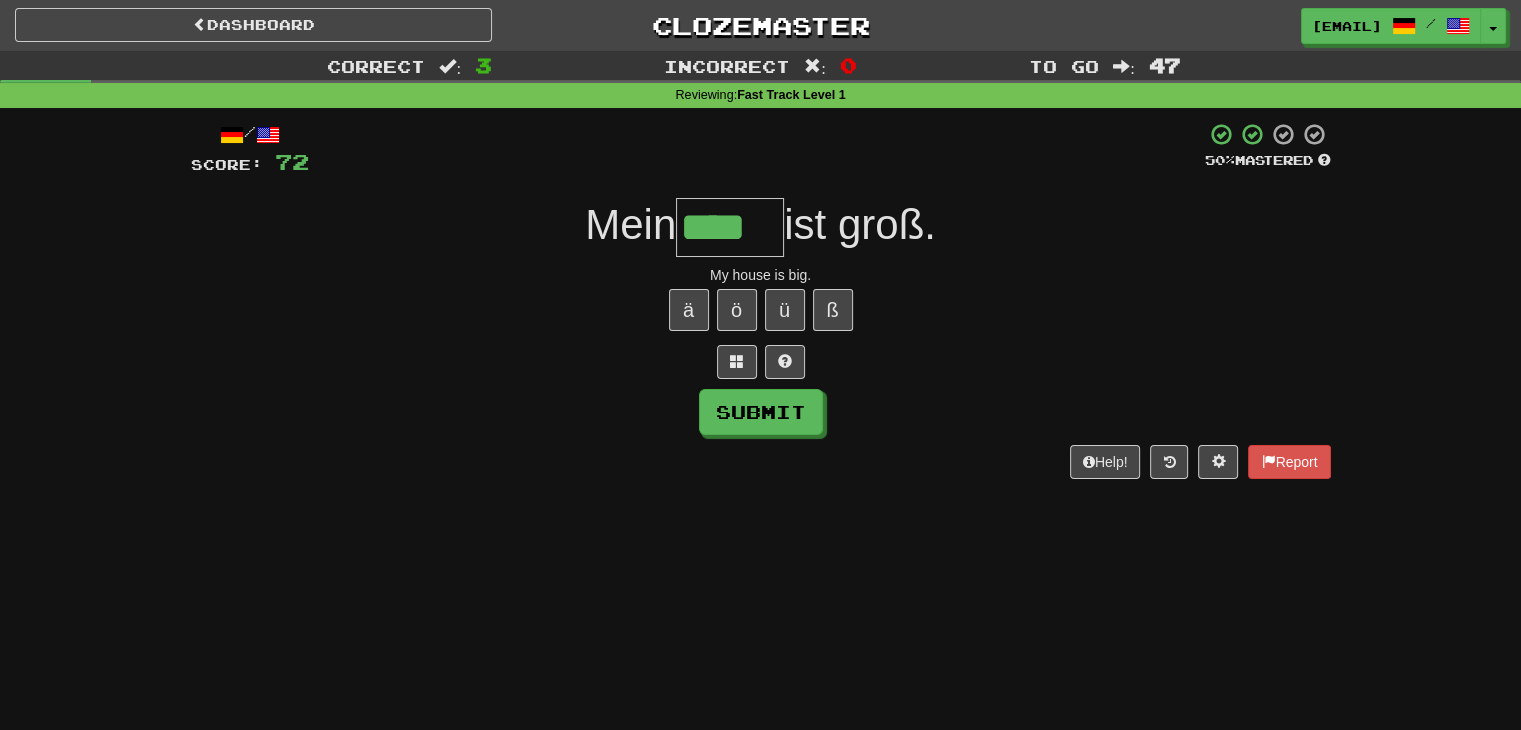 type on "****" 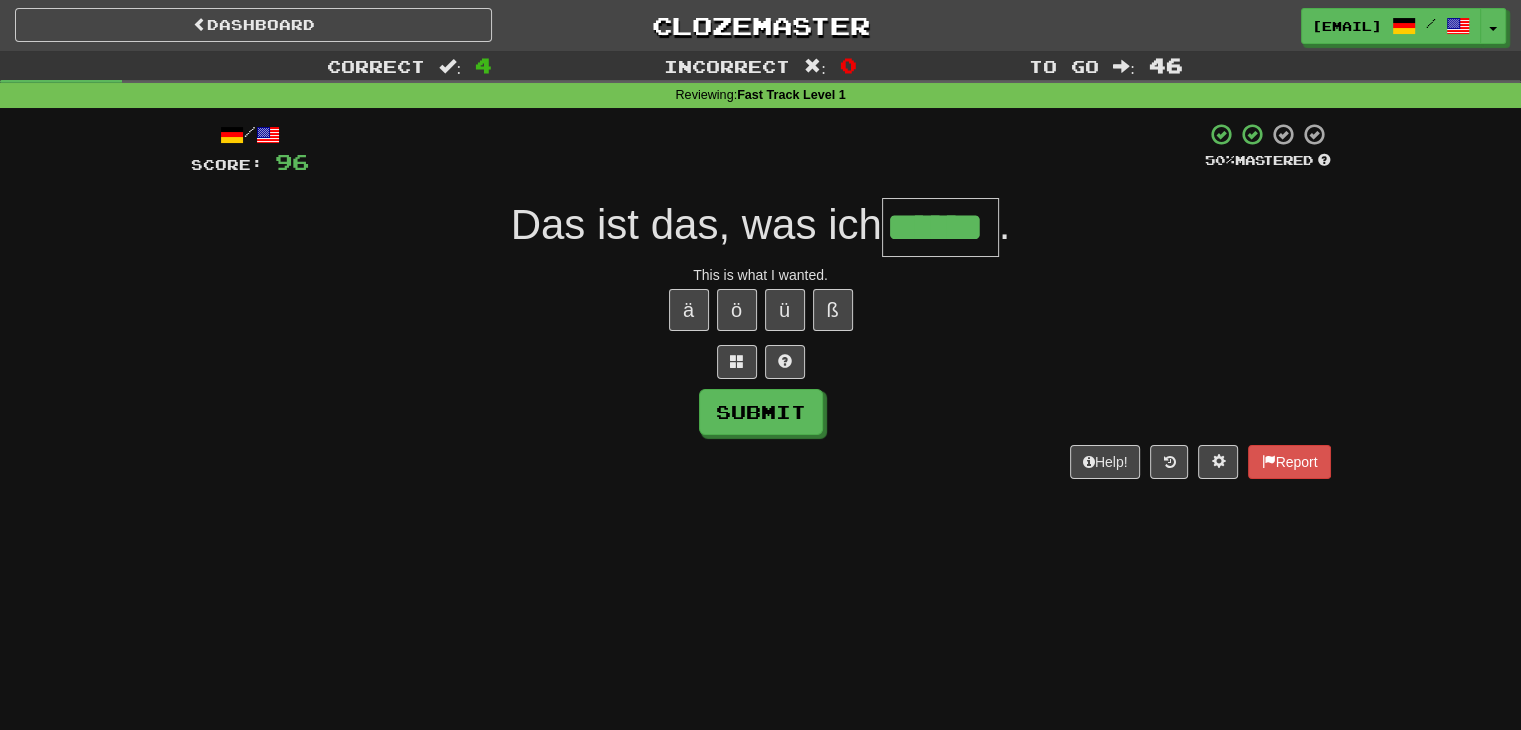 type on "******" 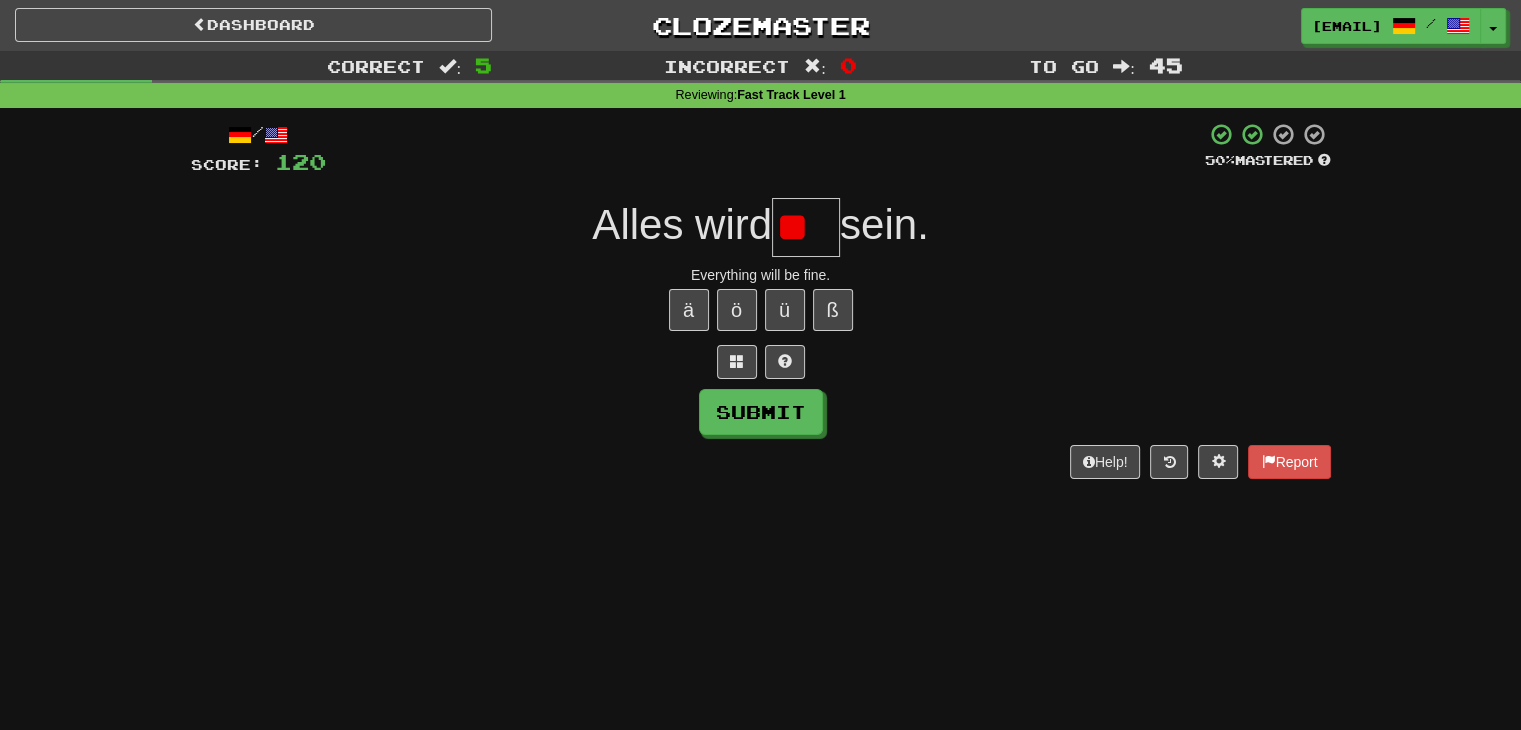 type on "*" 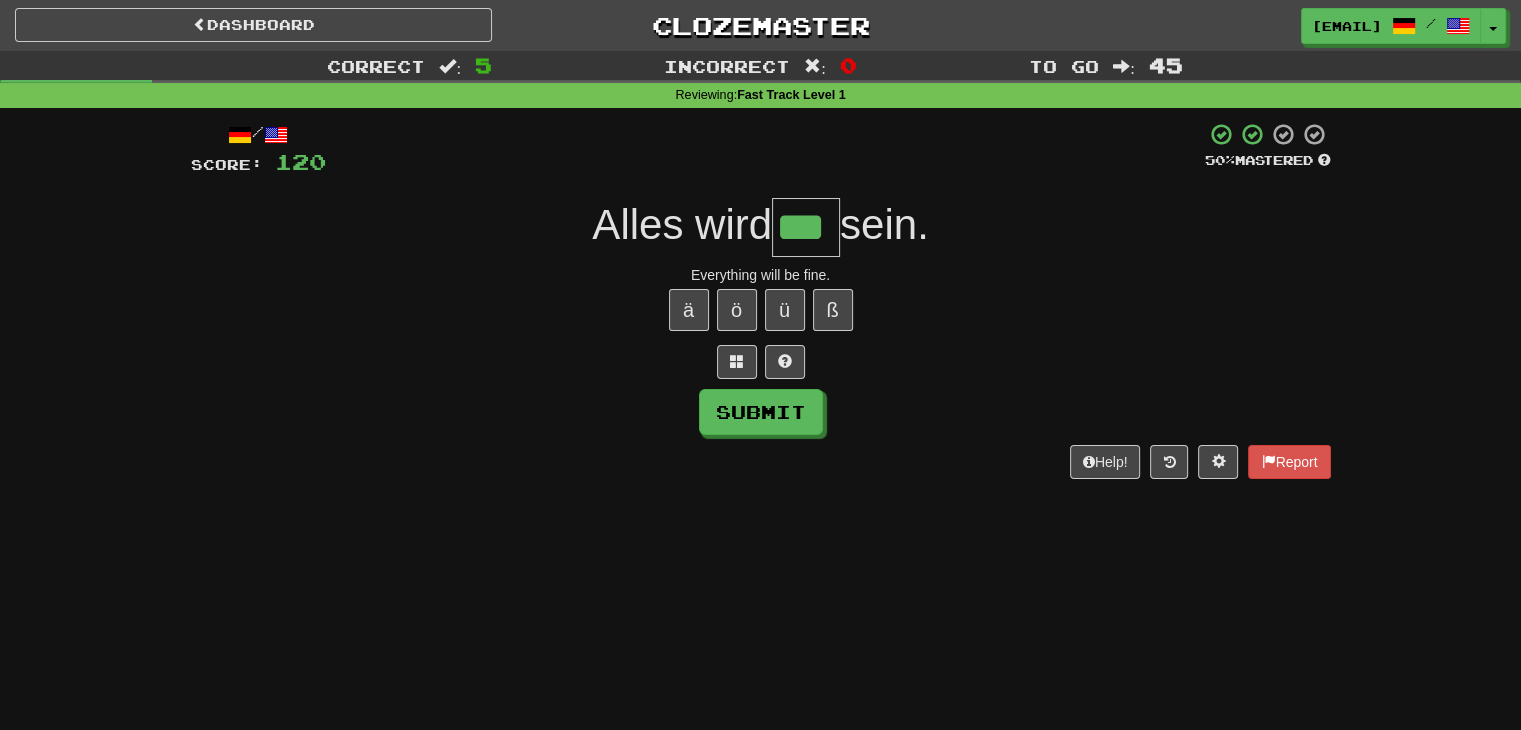 type on "***" 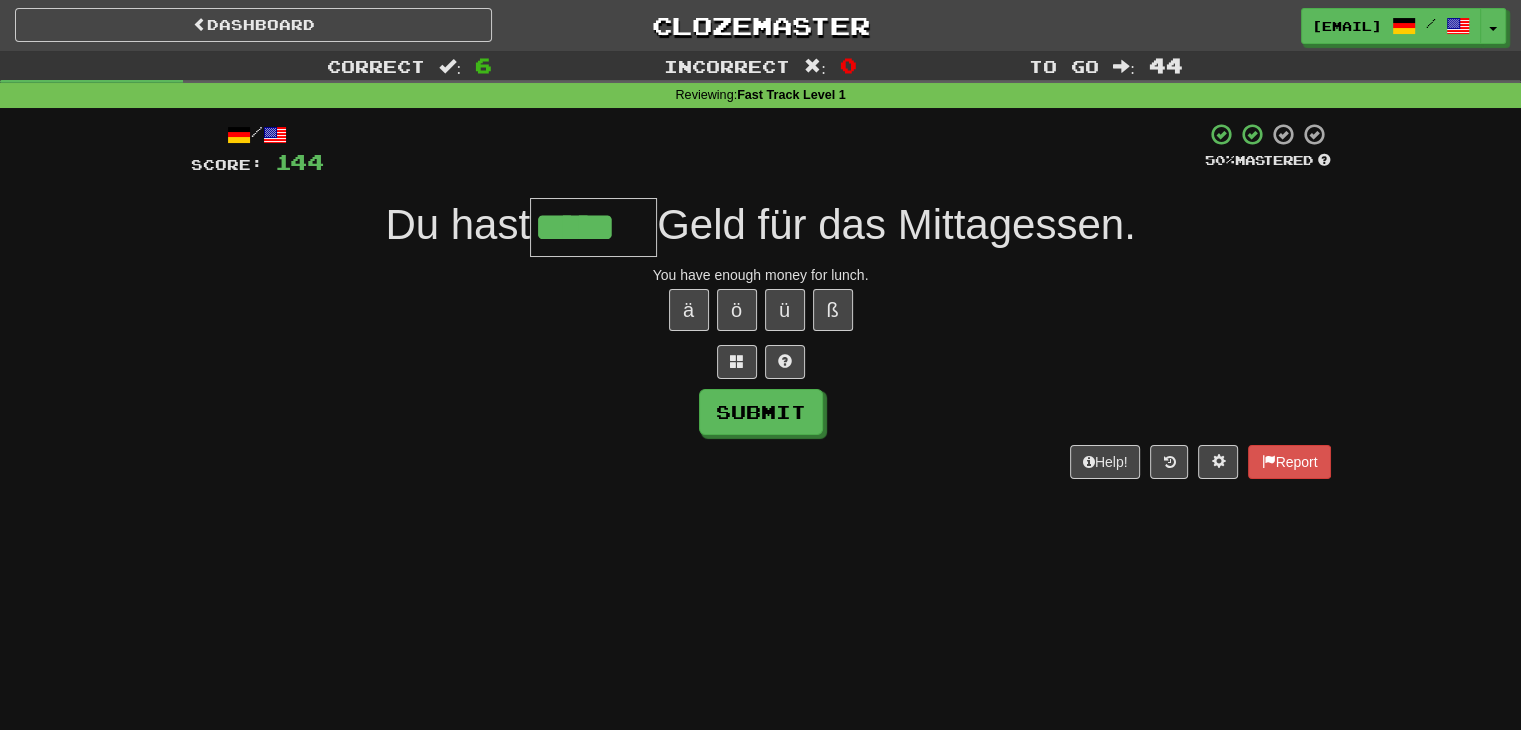 type on "*****" 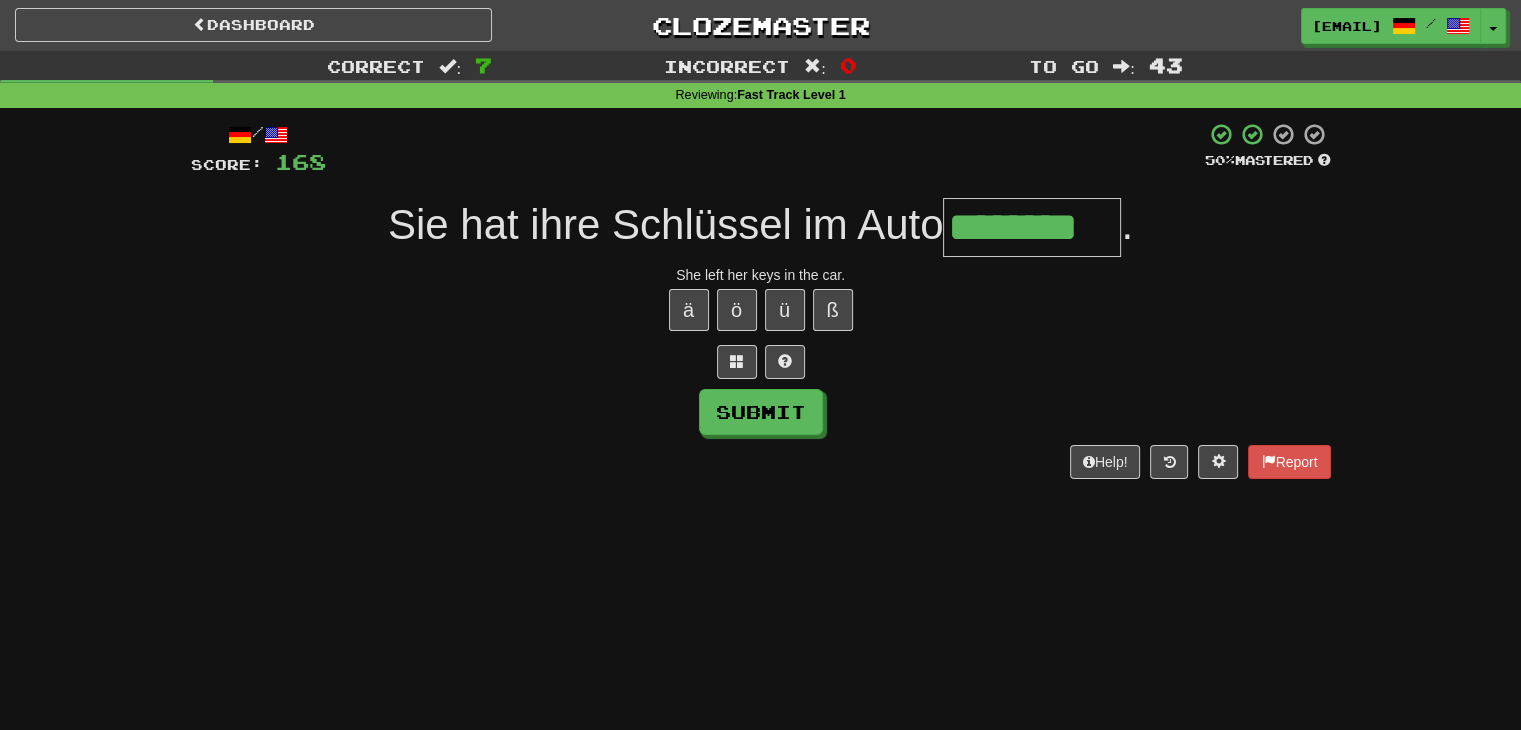 type on "********" 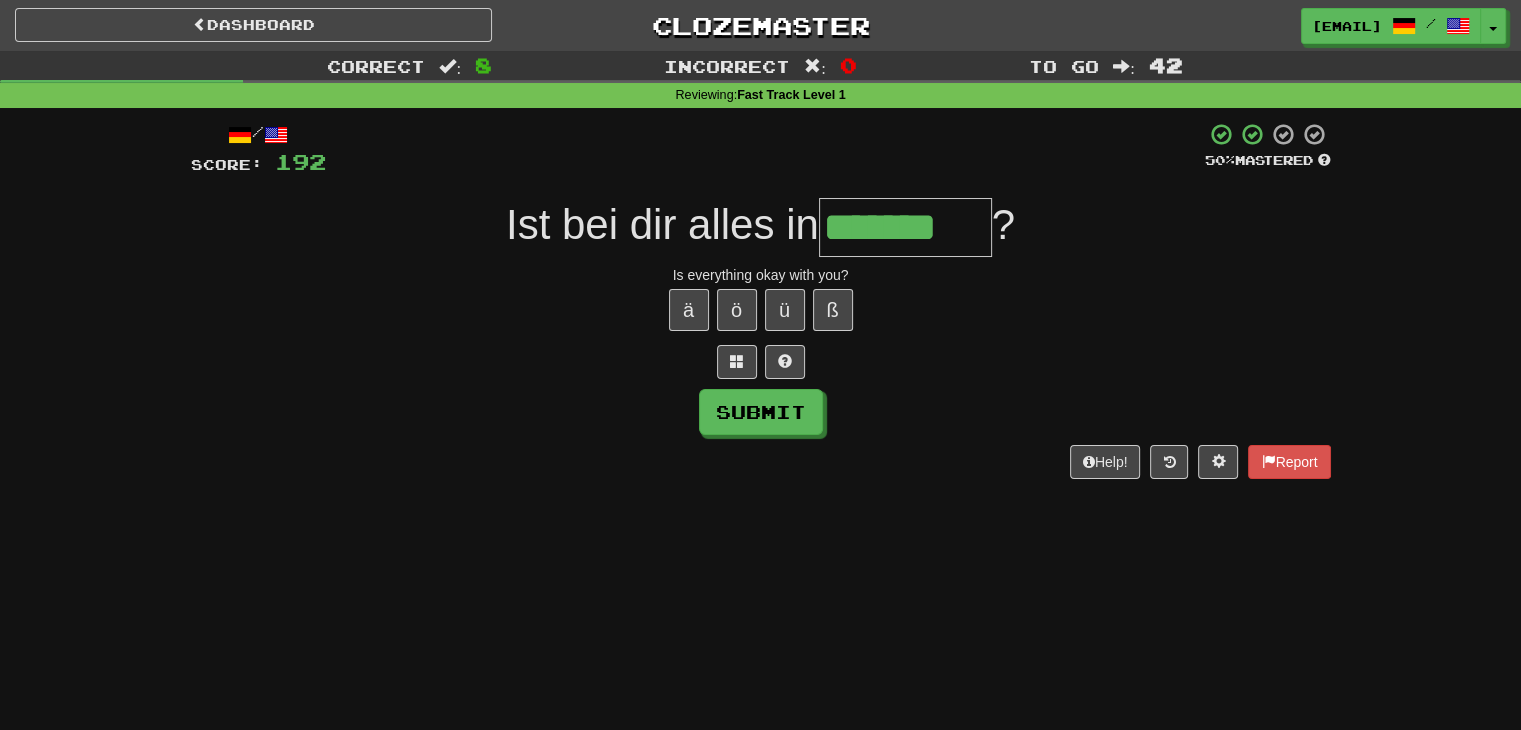 type on "*******" 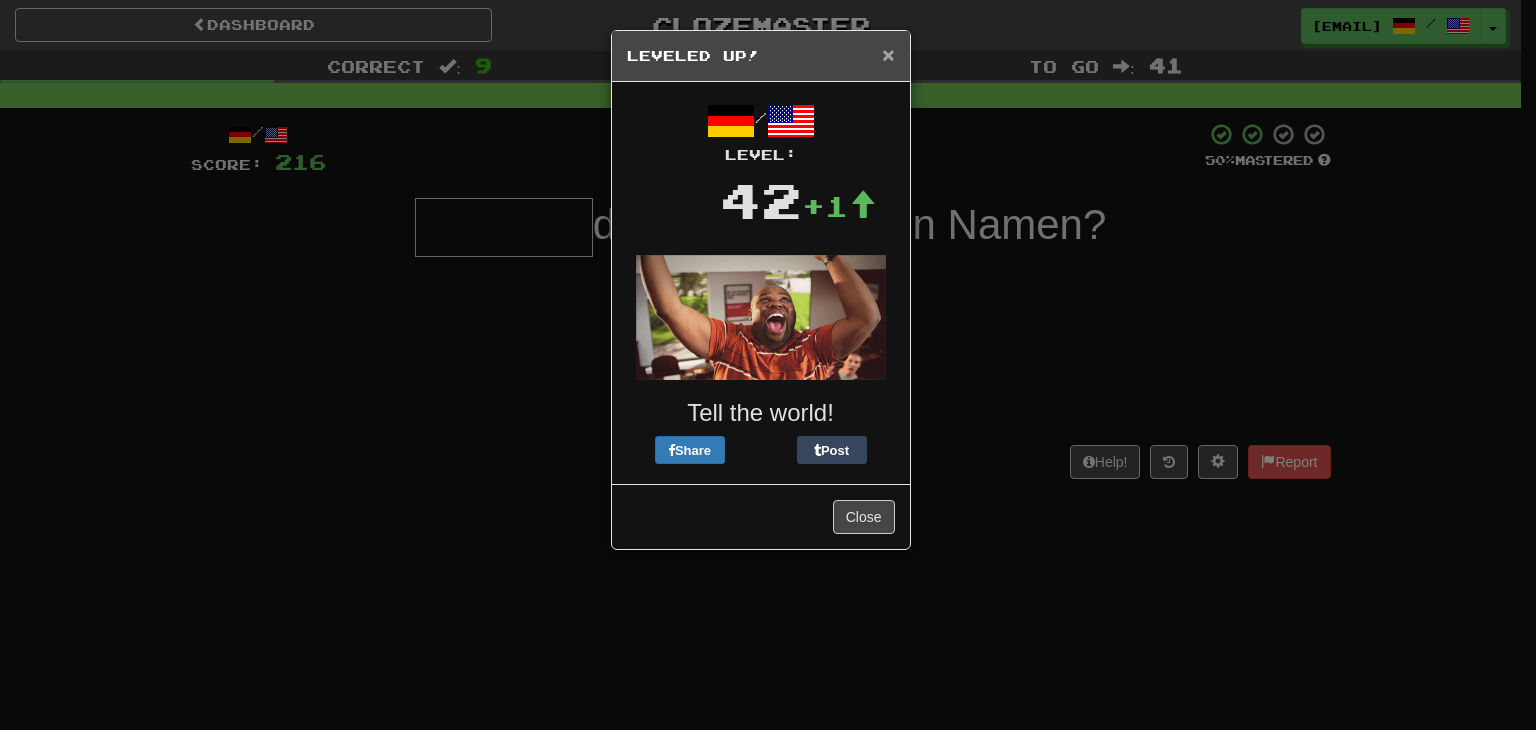 click on "×" at bounding box center (888, 54) 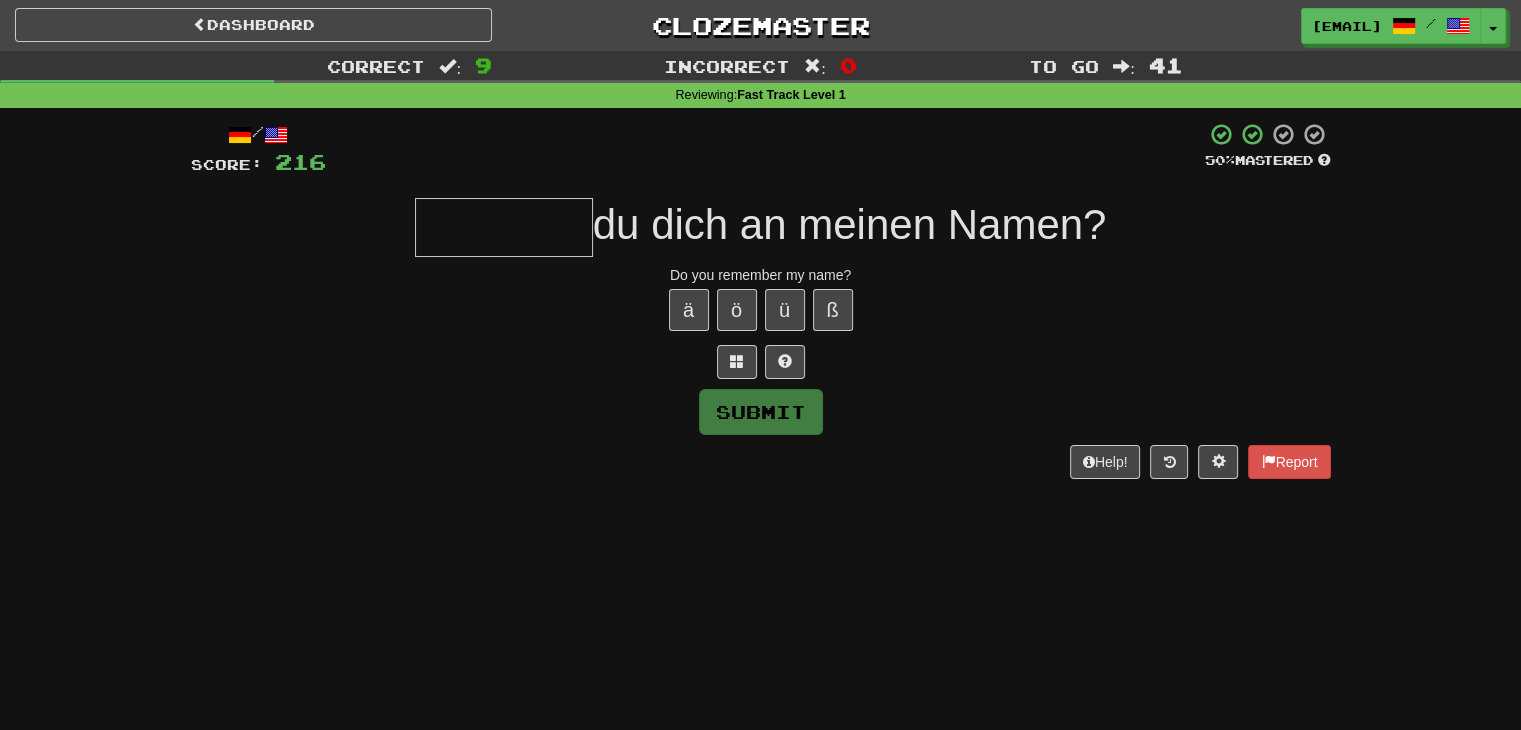 click at bounding box center [504, 227] 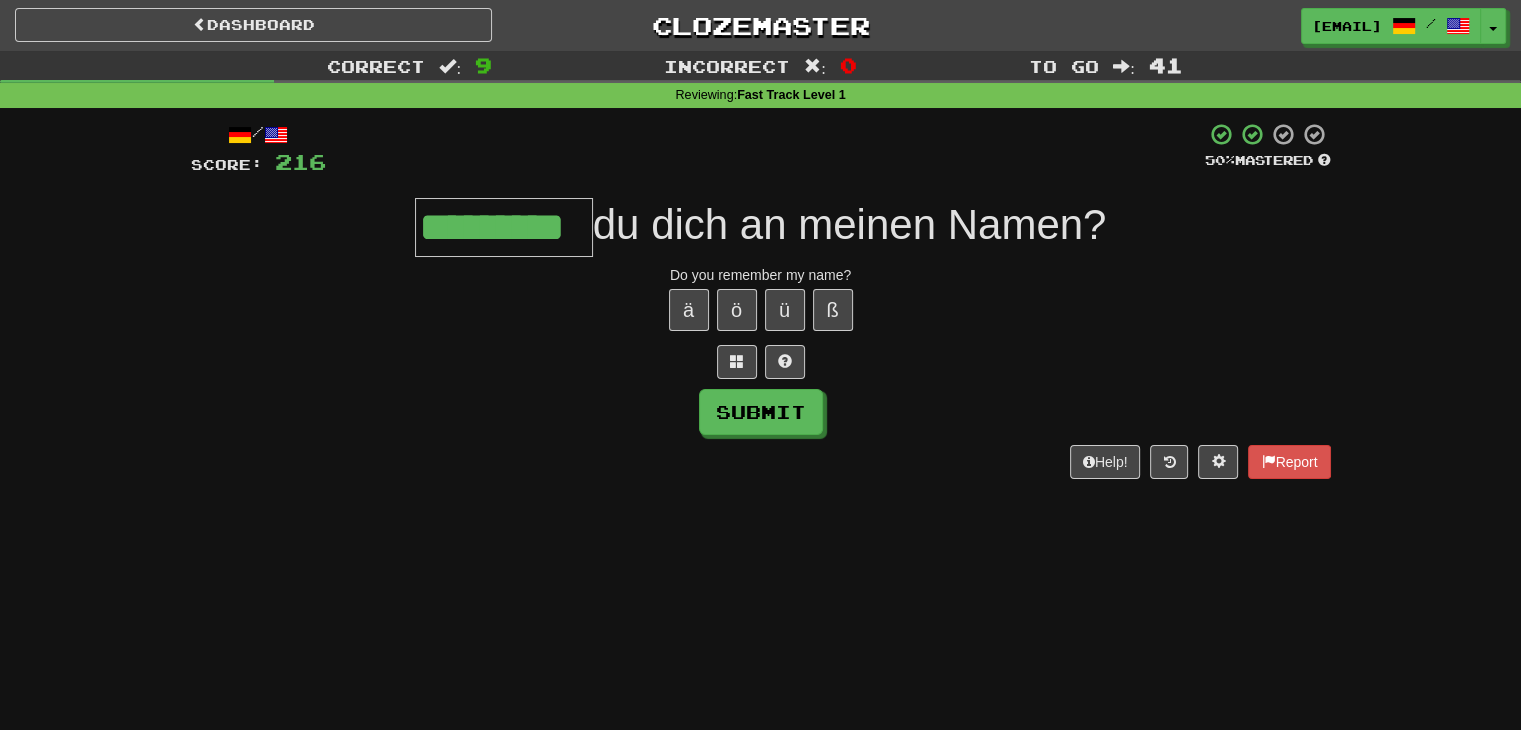 type on "*********" 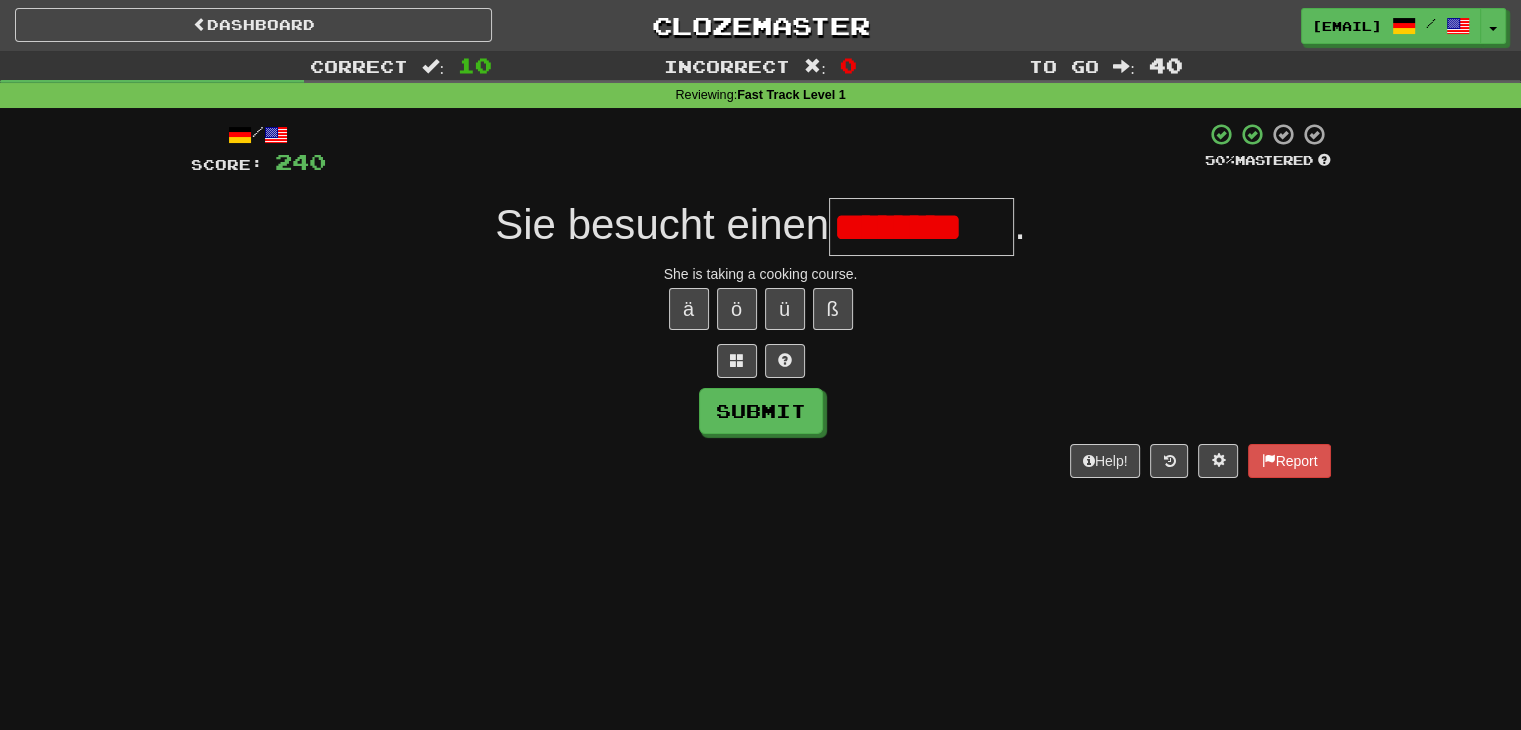 scroll, scrollTop: 0, scrollLeft: 0, axis: both 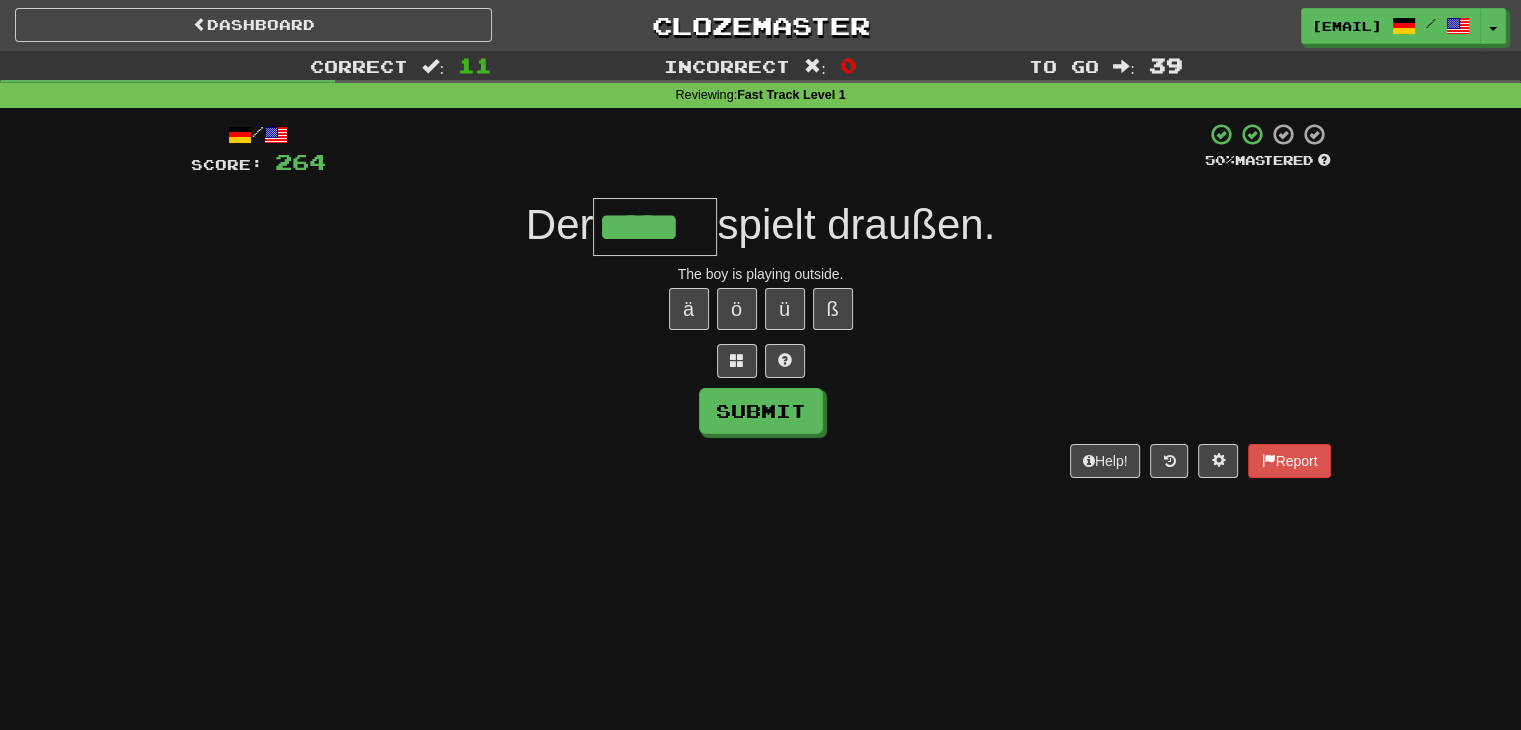 type on "*****" 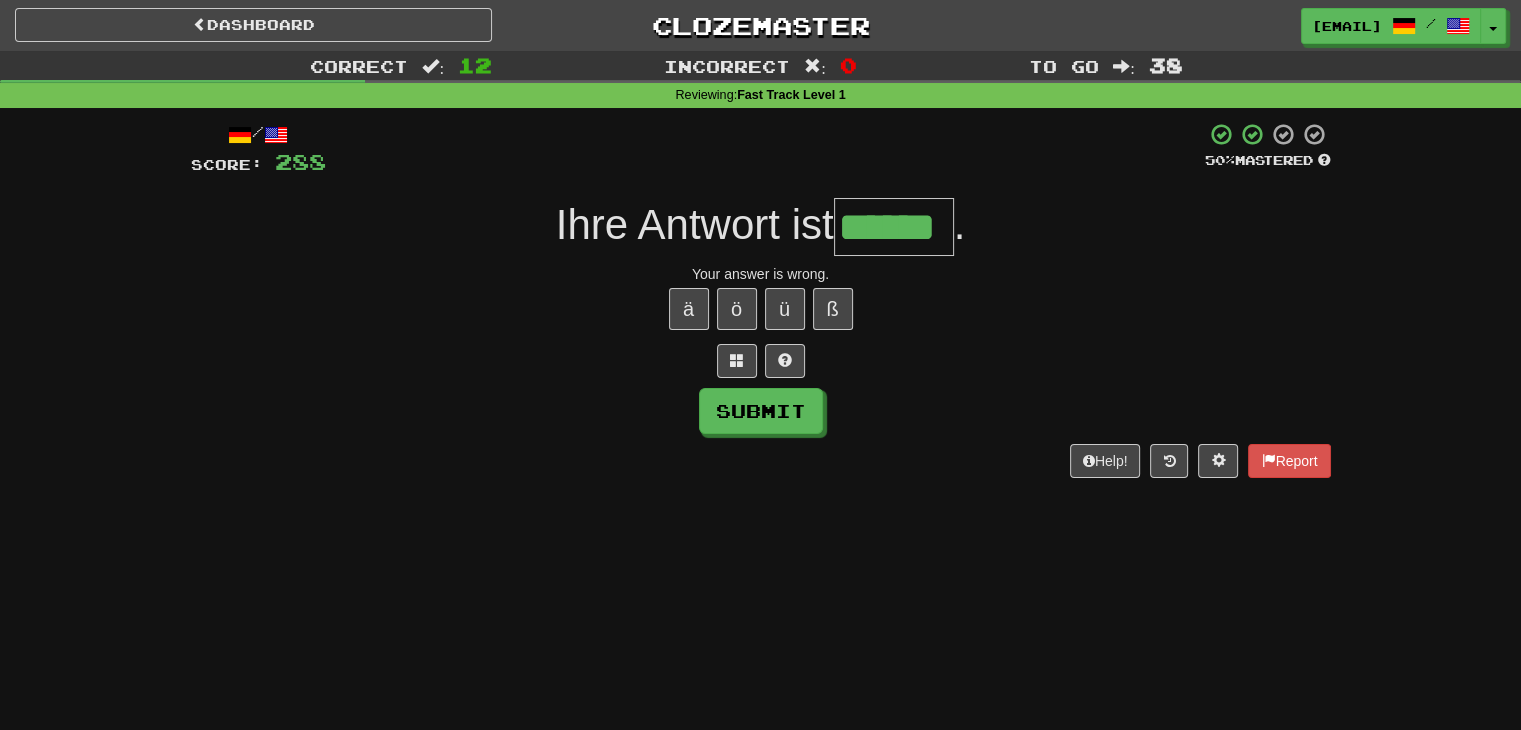 type on "******" 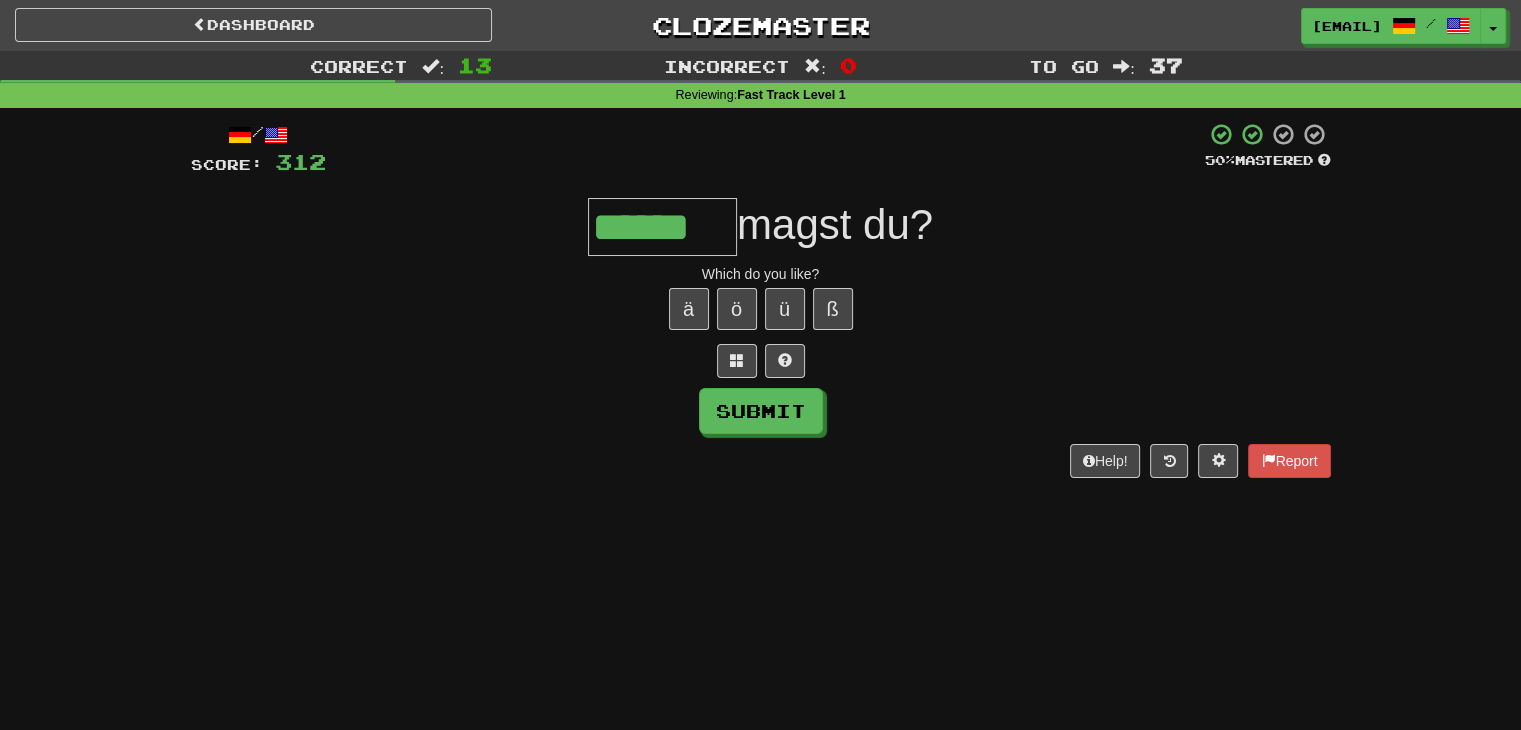 type on "******" 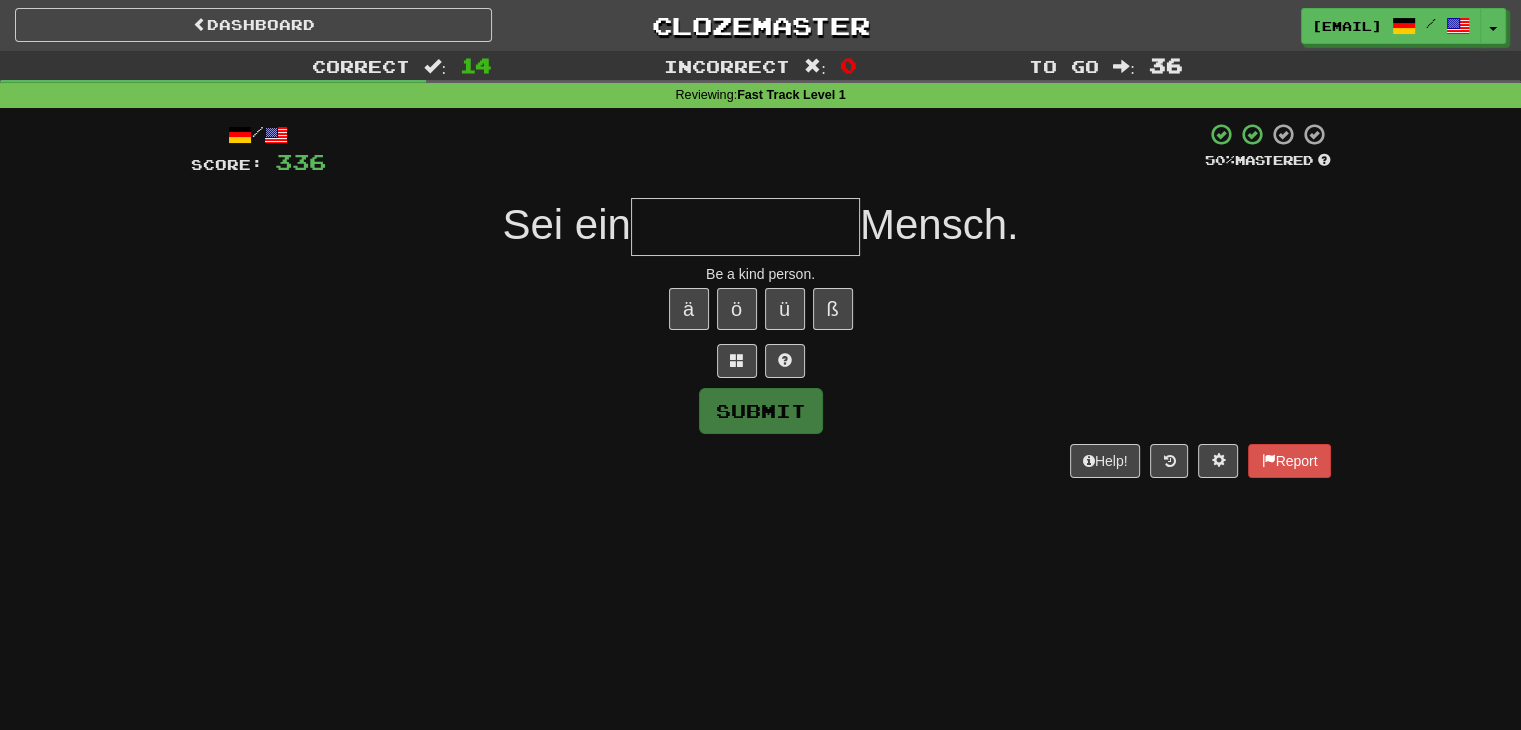 type on "*" 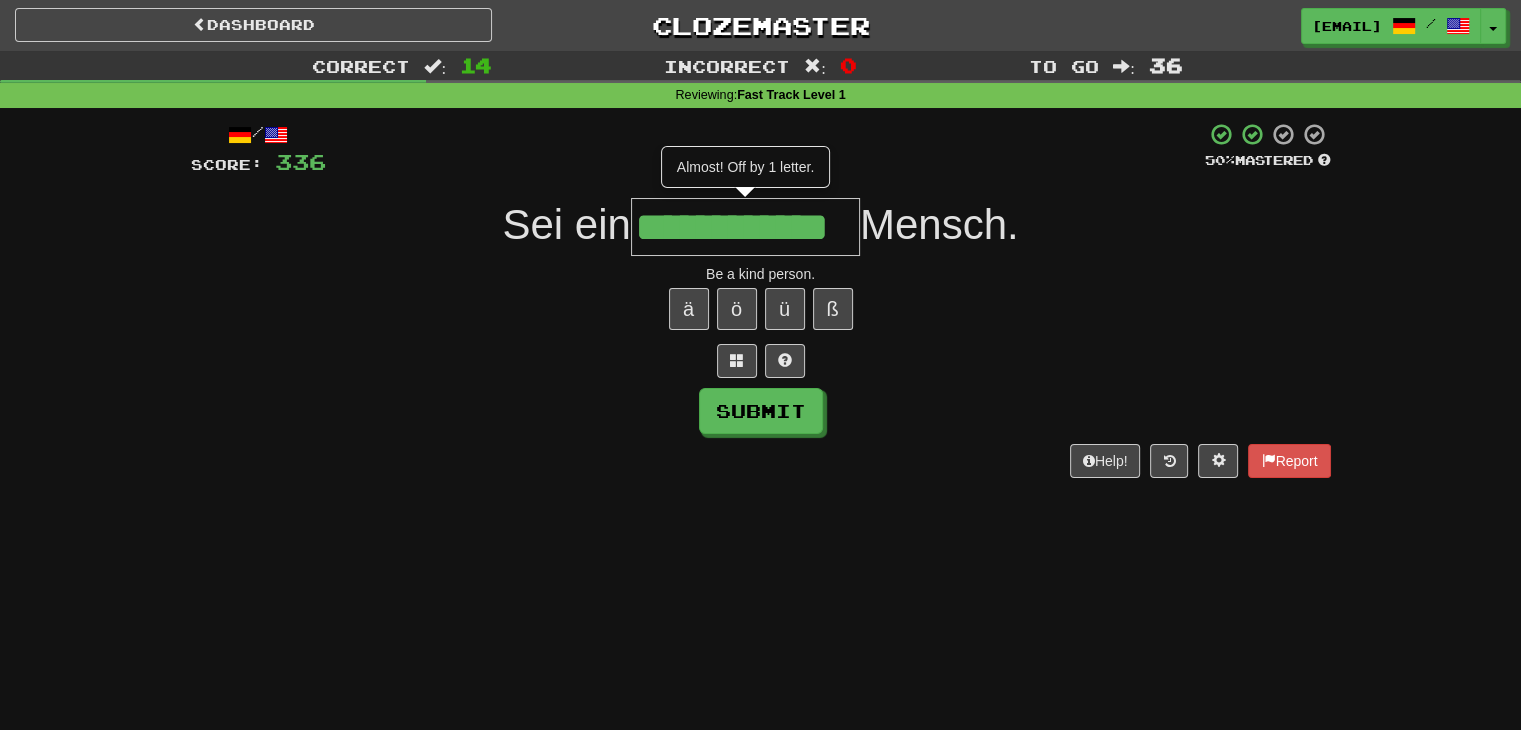 type on "**********" 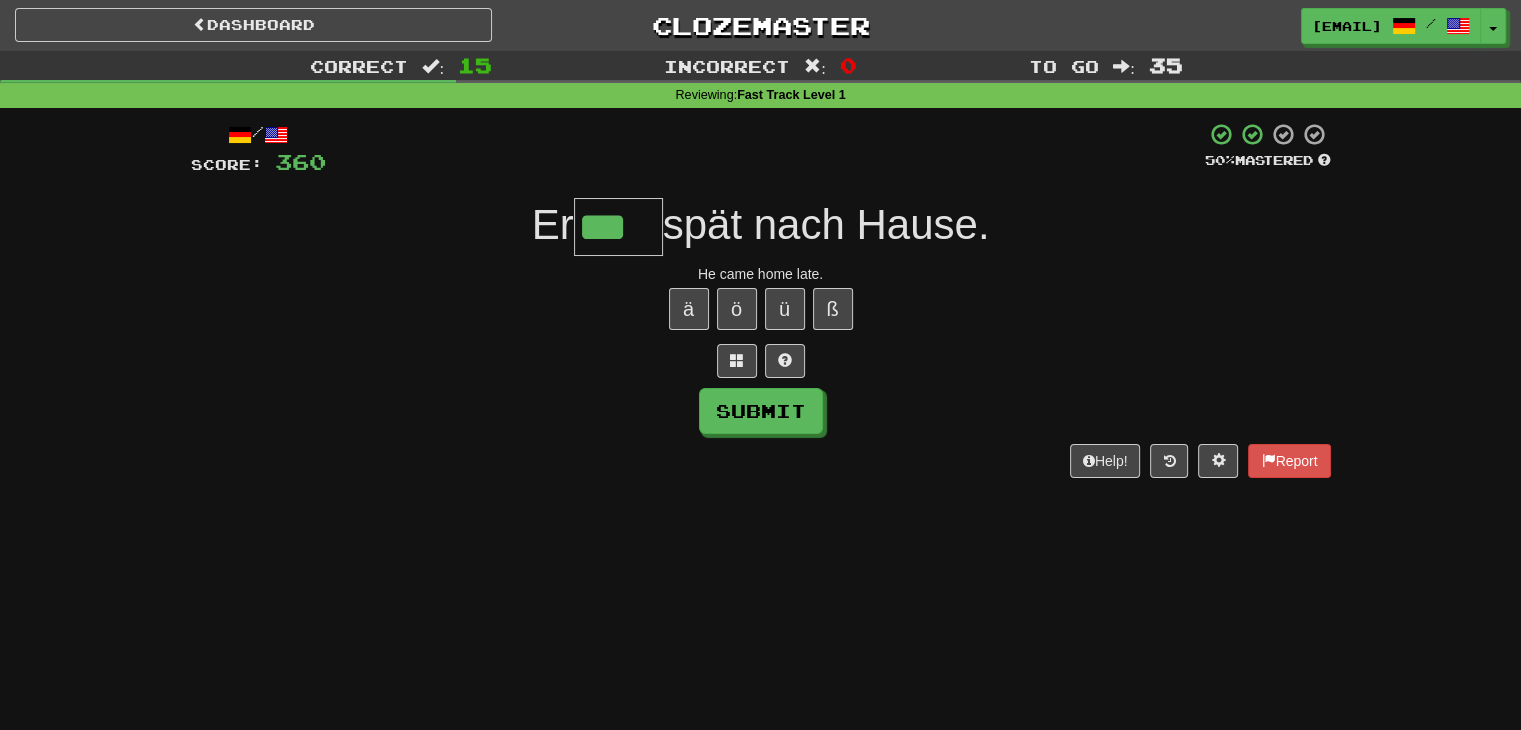 type on "***" 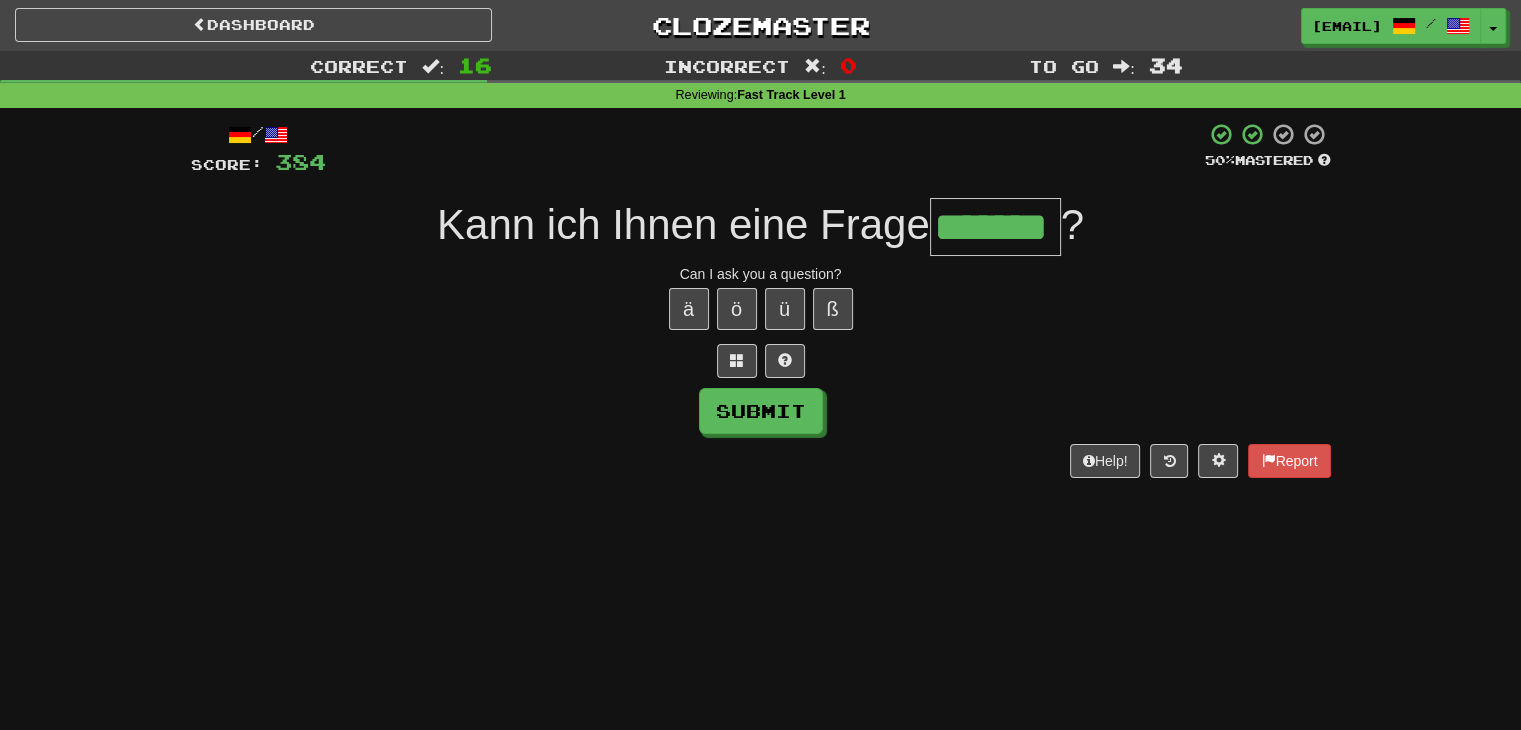 type on "*******" 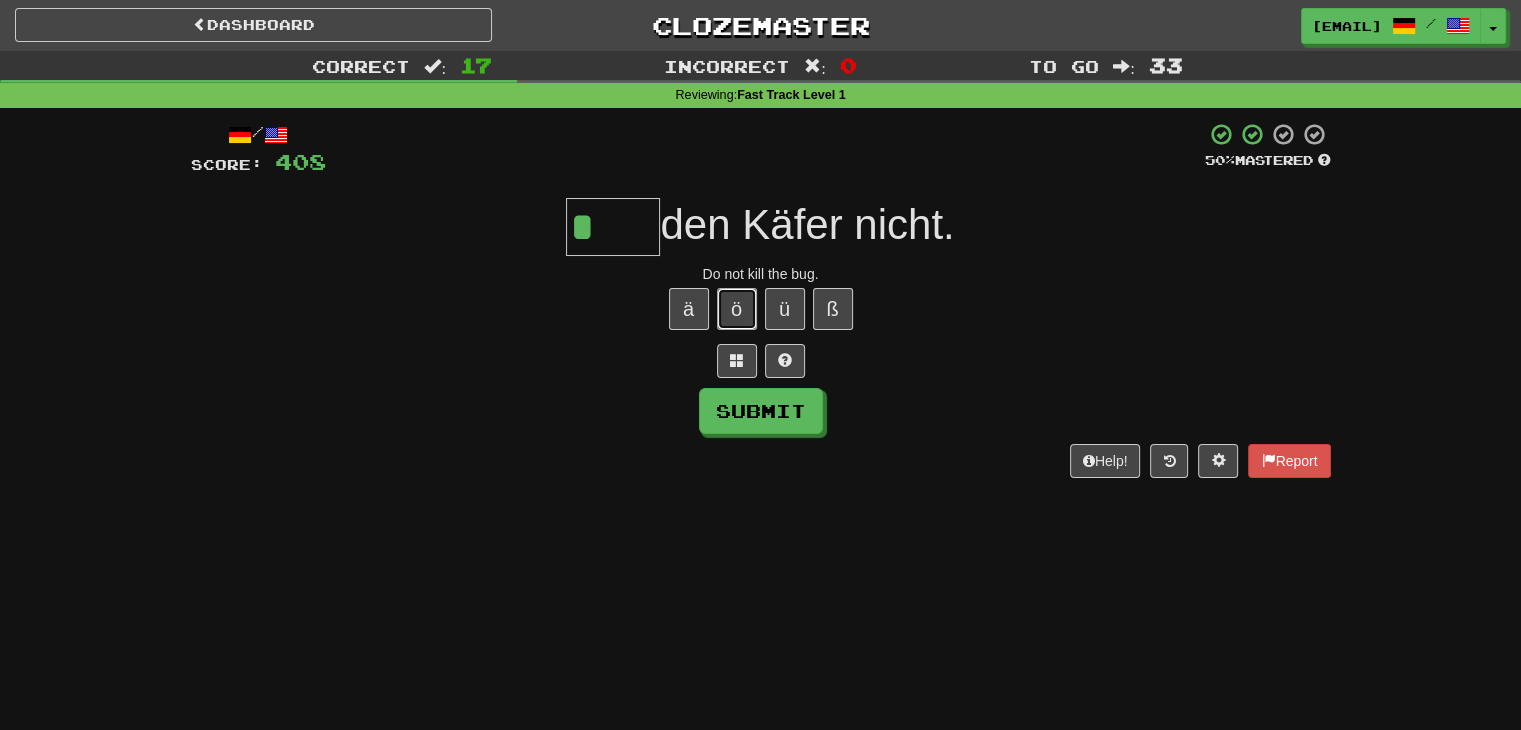 click on "ö" at bounding box center [737, 309] 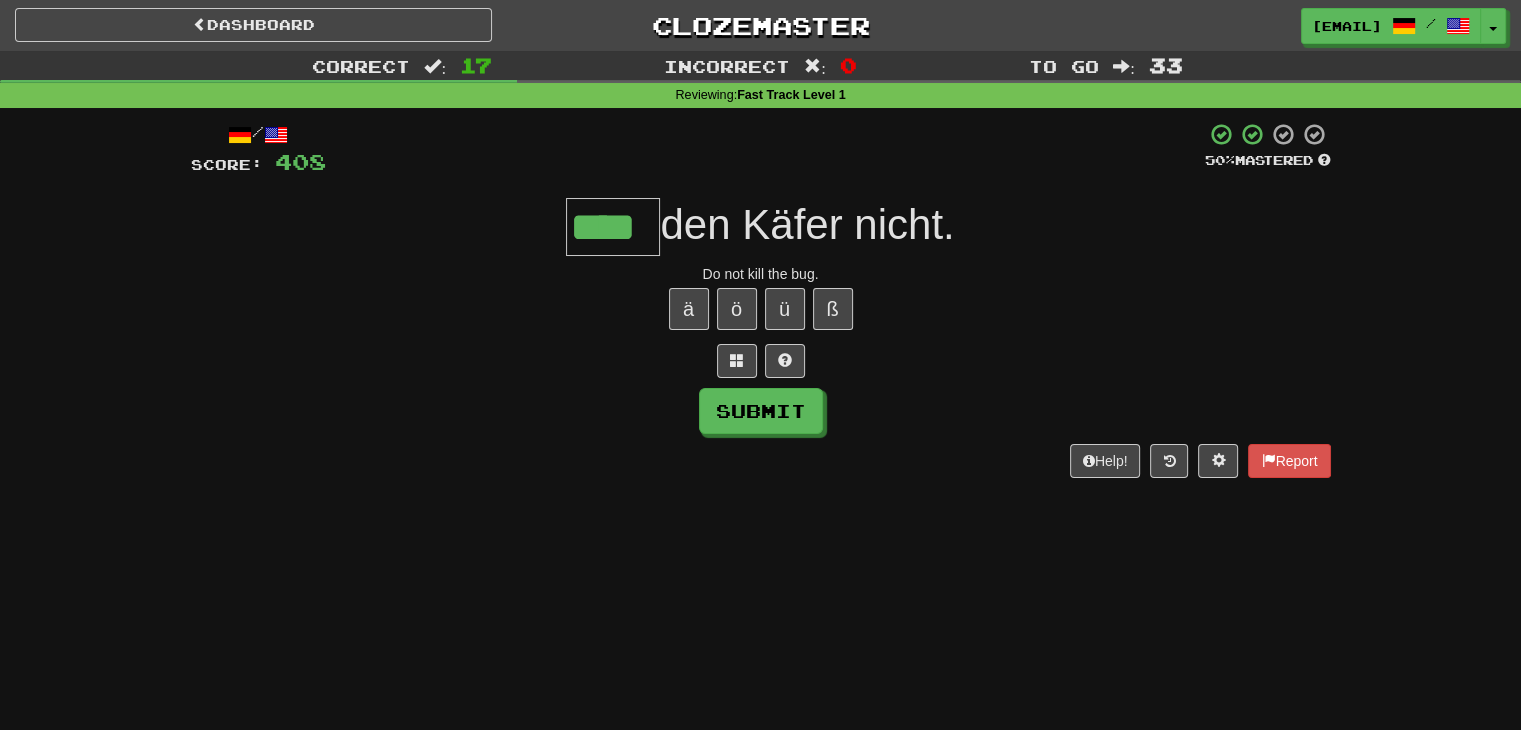 type on "****" 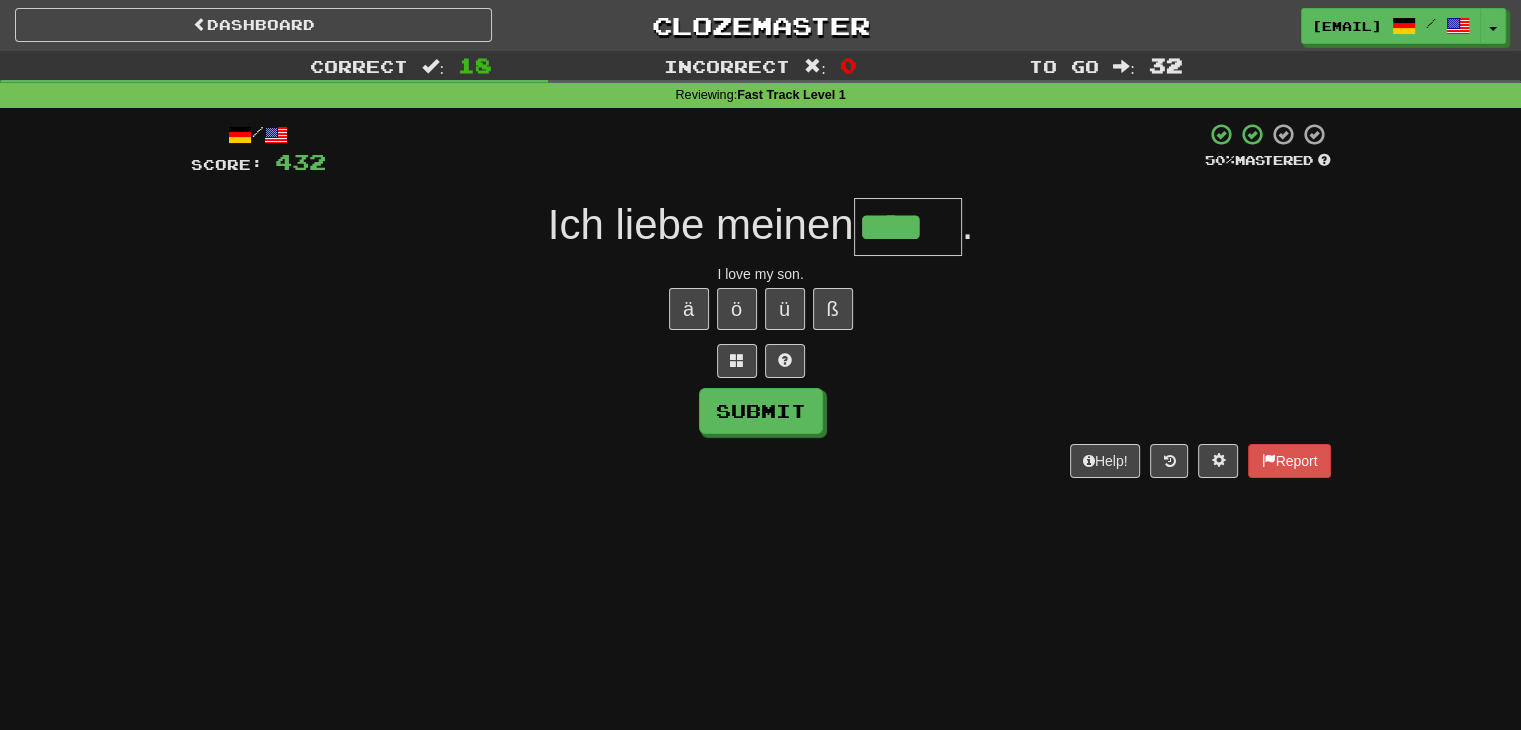 type on "****" 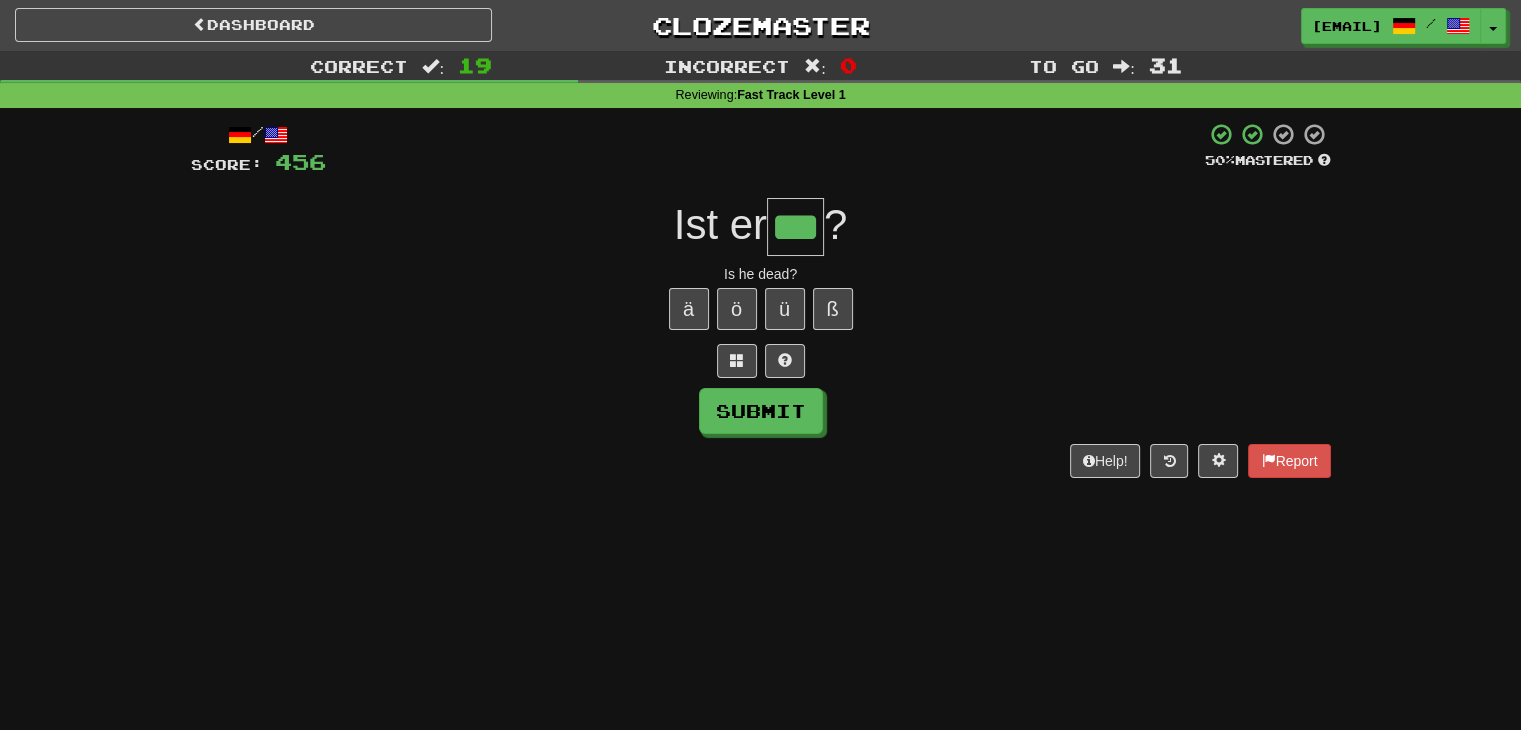 type on "***" 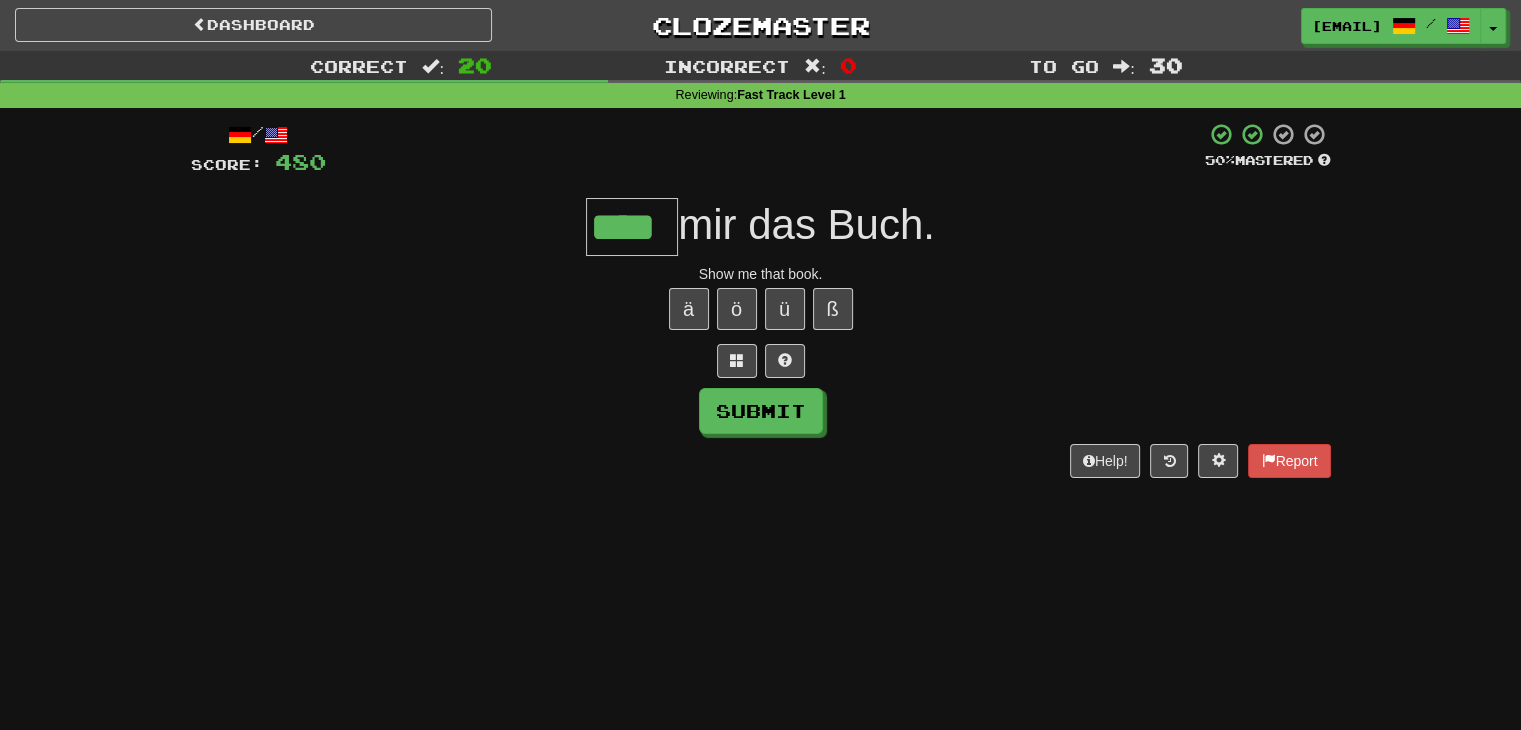 type on "****" 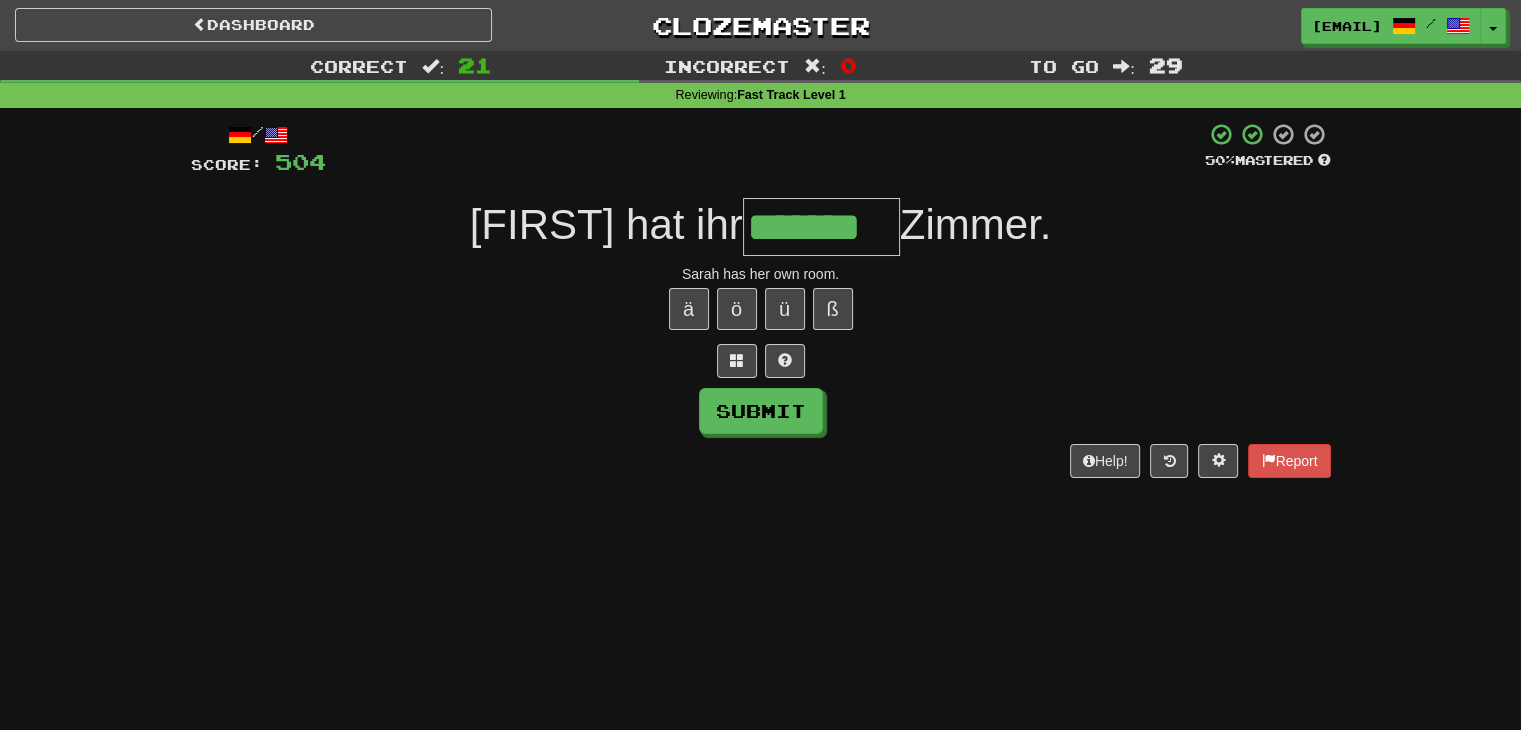 type on "*******" 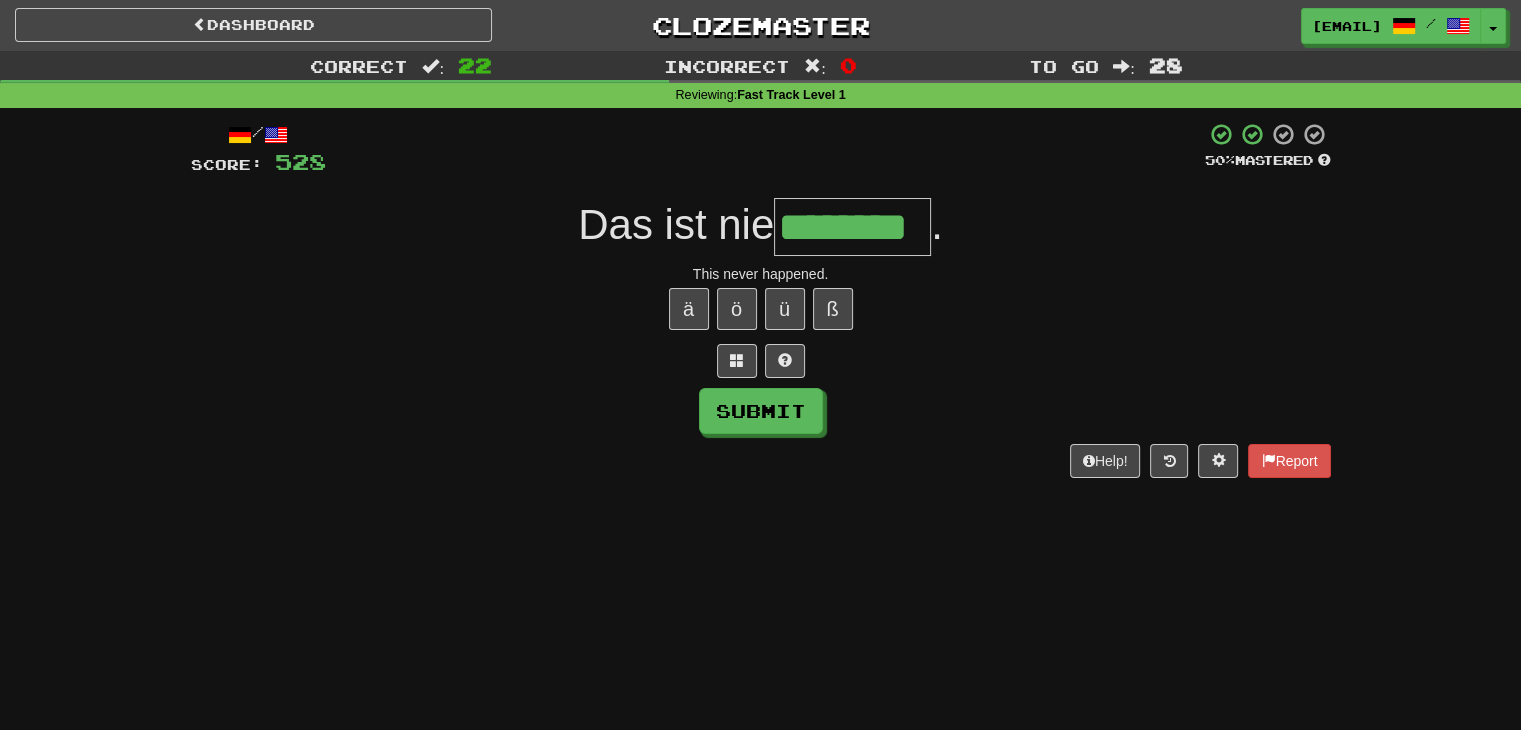 type on "********" 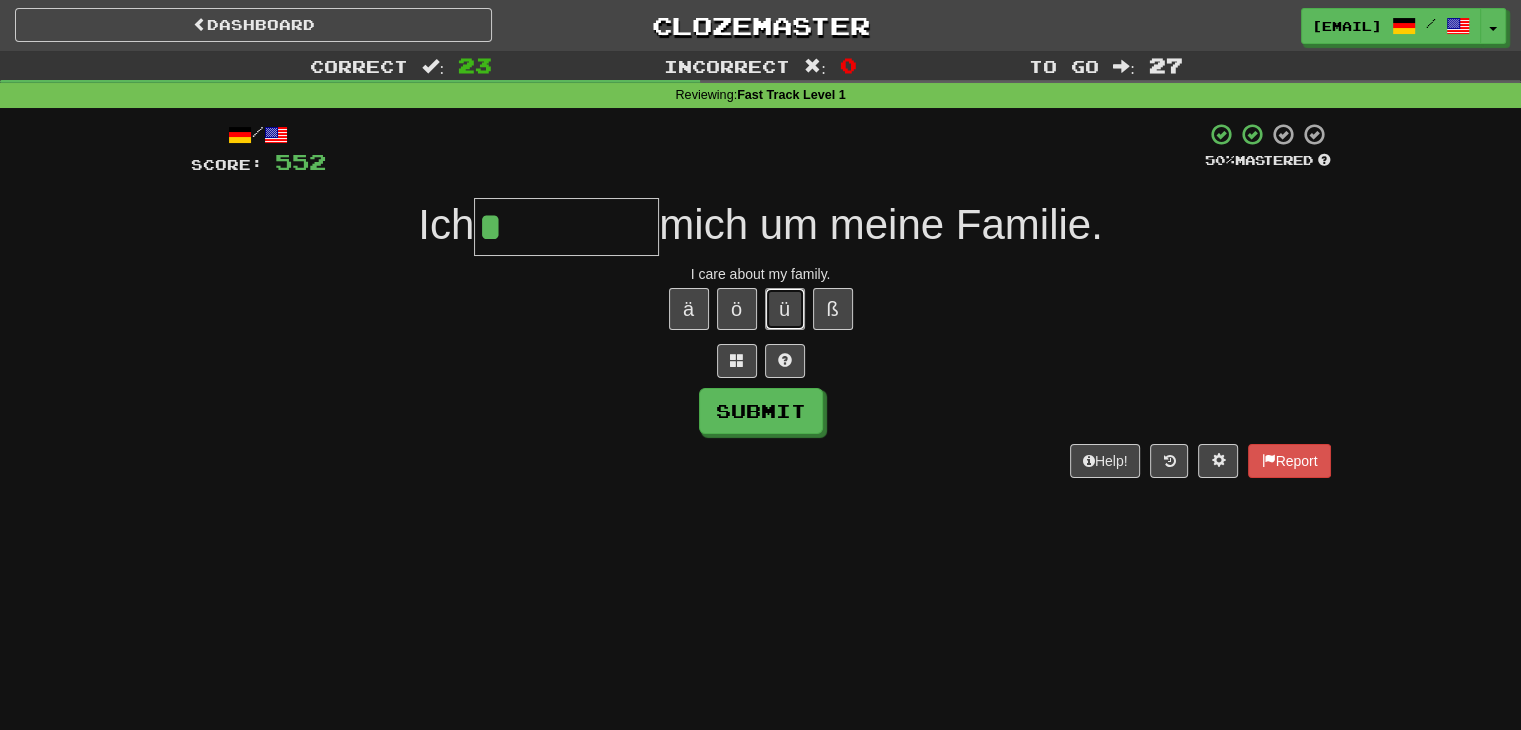 click on "ü" at bounding box center [785, 309] 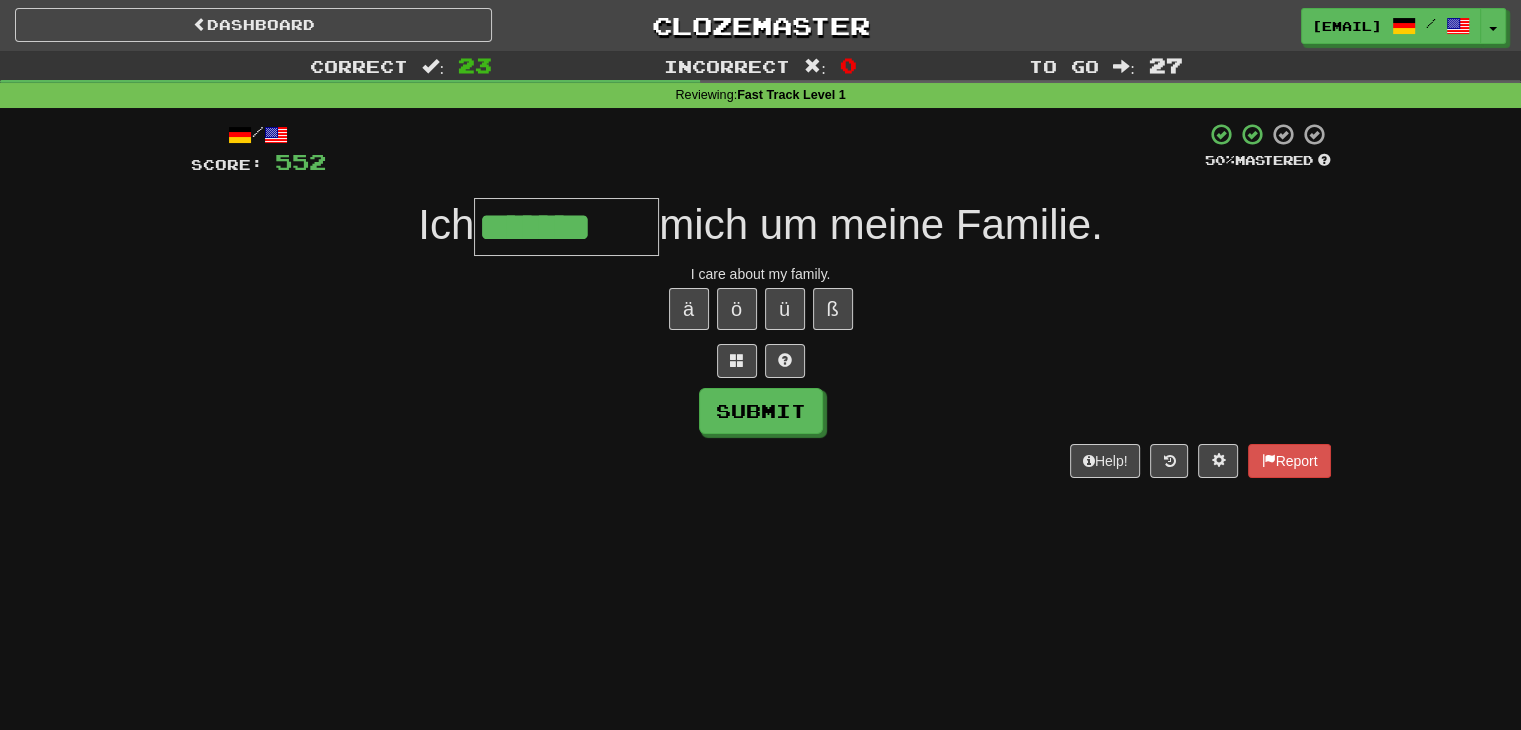 type on "*******" 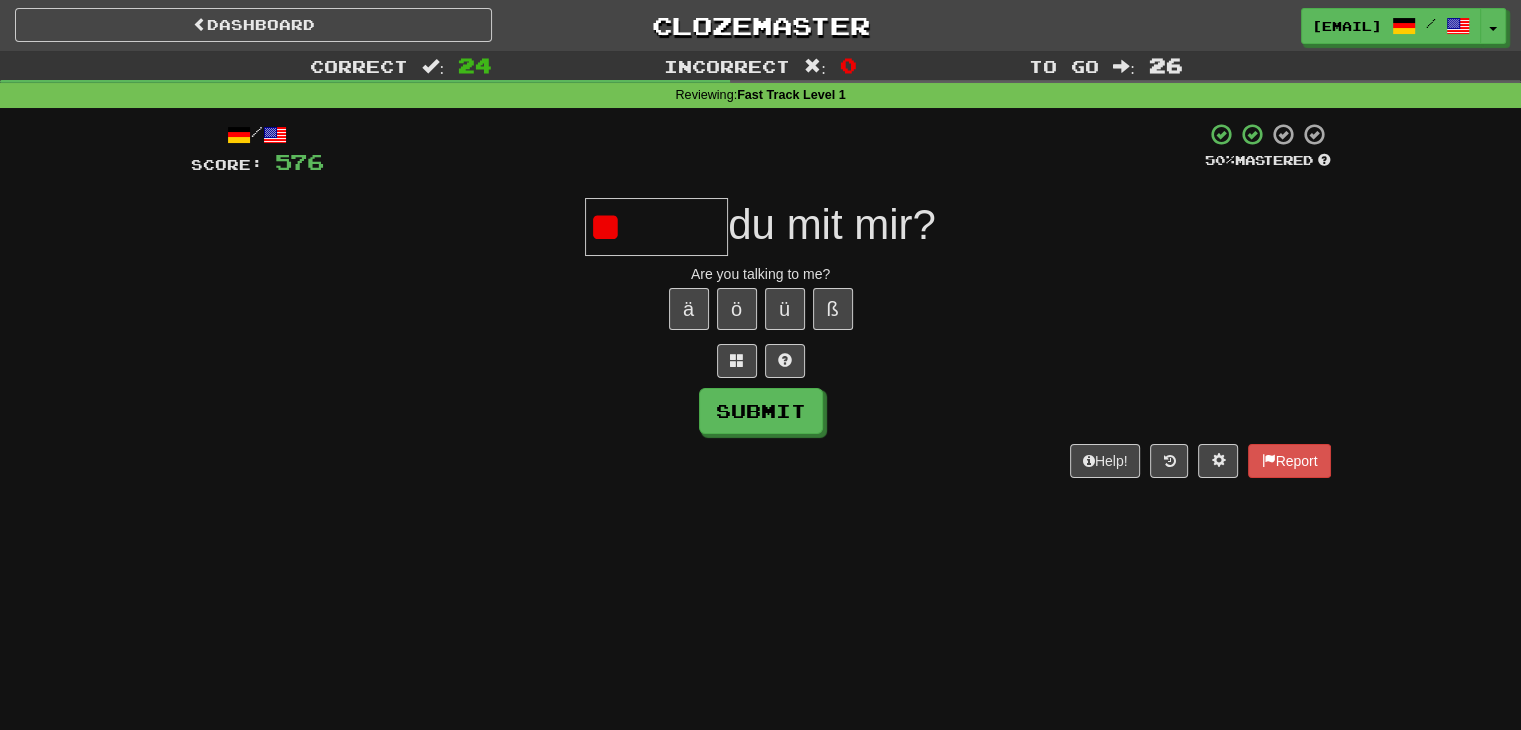 type on "*" 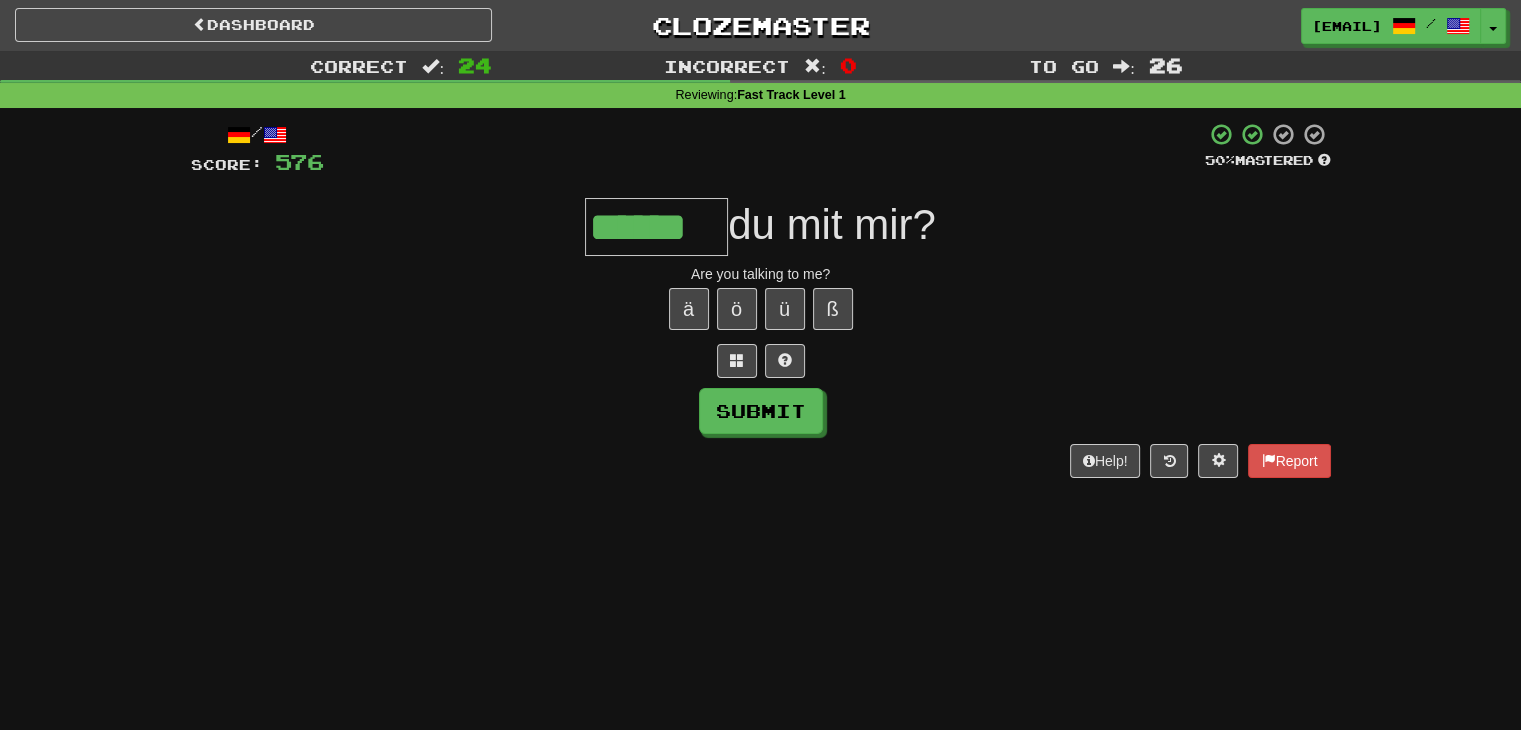 type on "******" 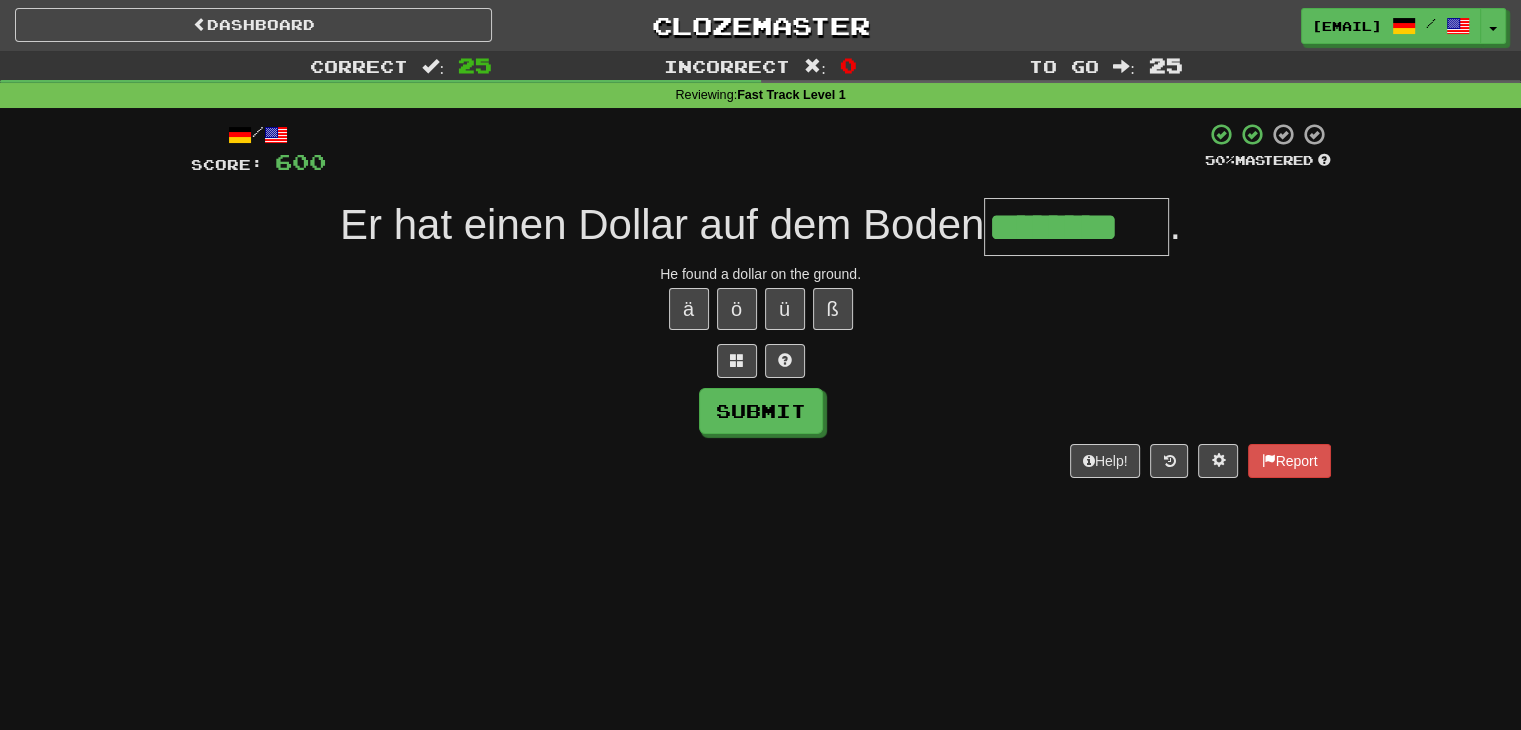 type on "********" 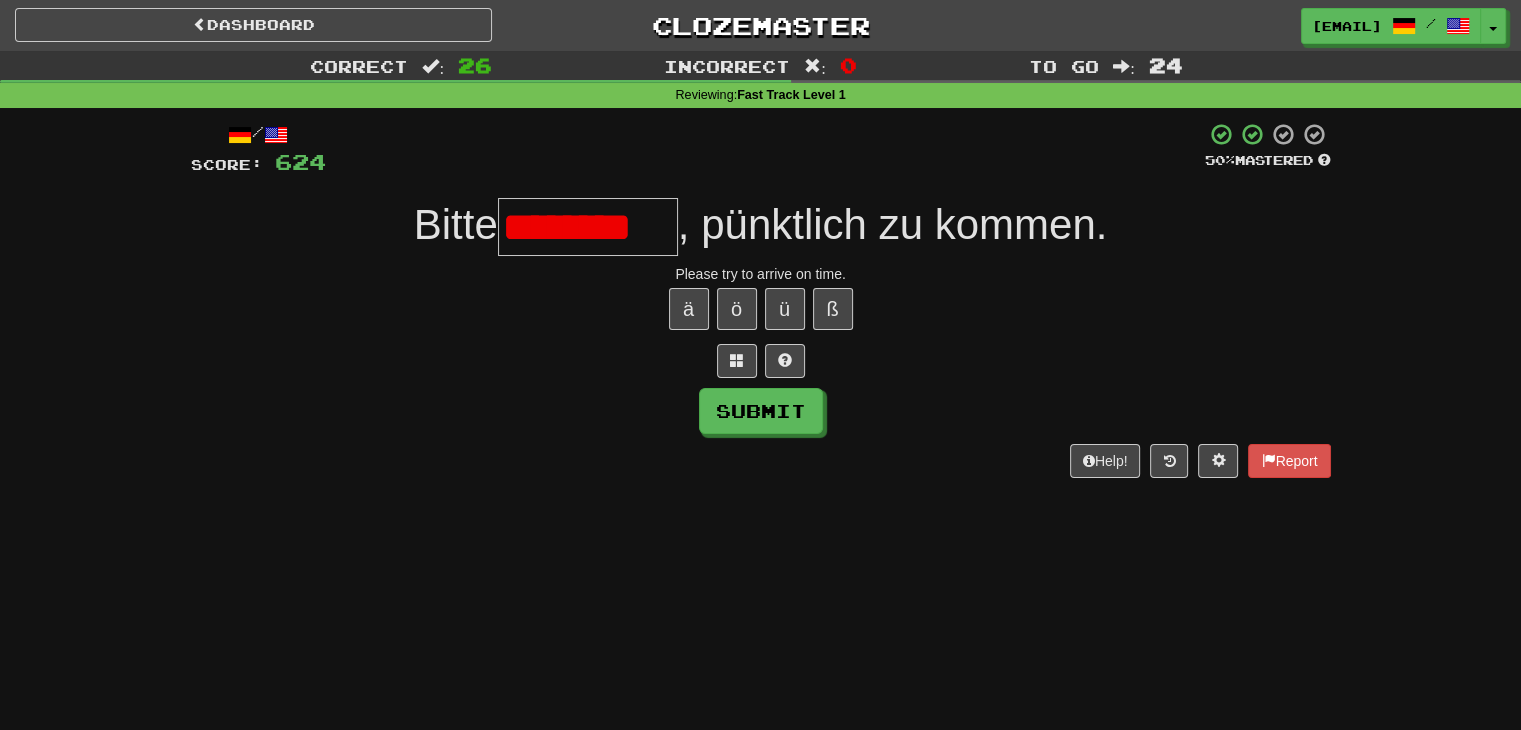 scroll, scrollTop: 0, scrollLeft: 0, axis: both 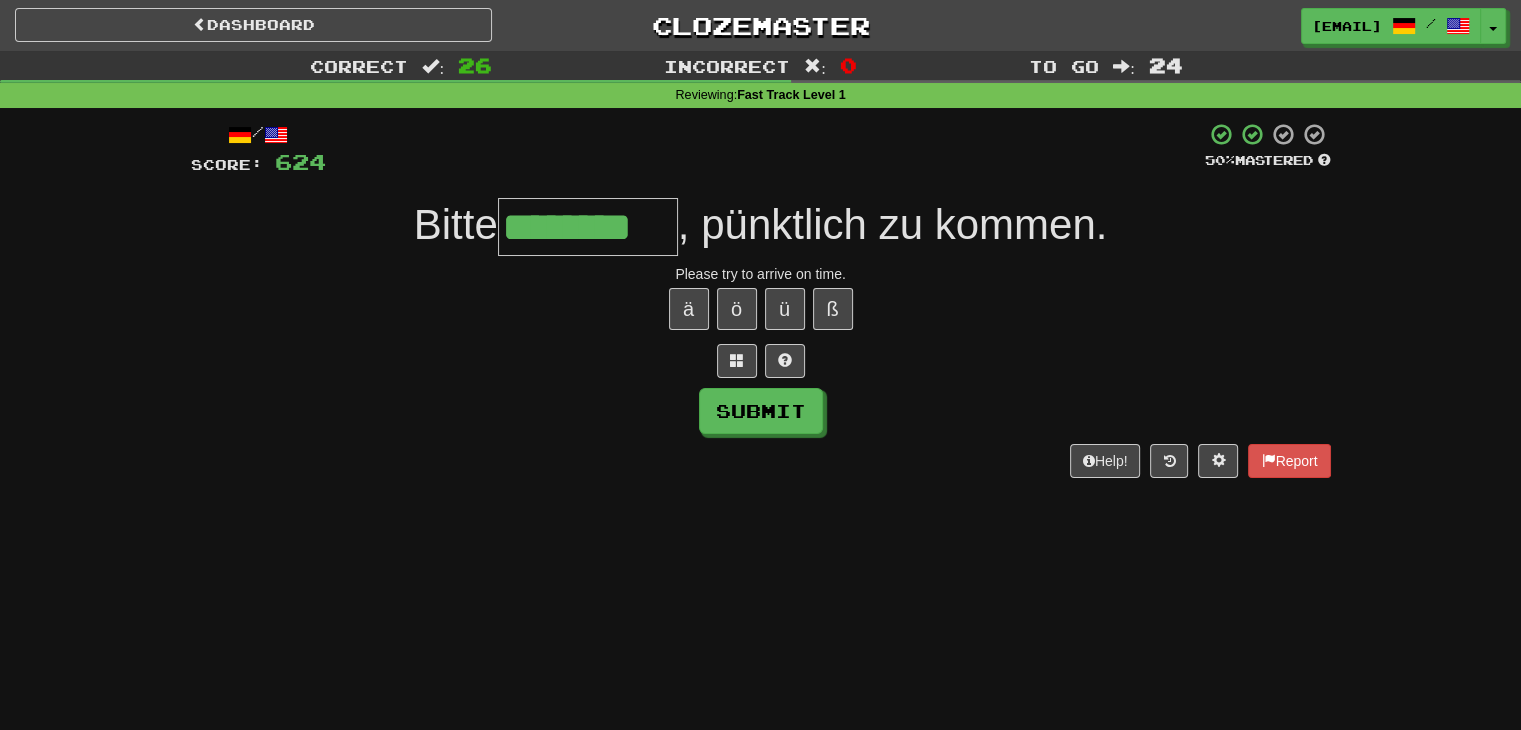 type on "********" 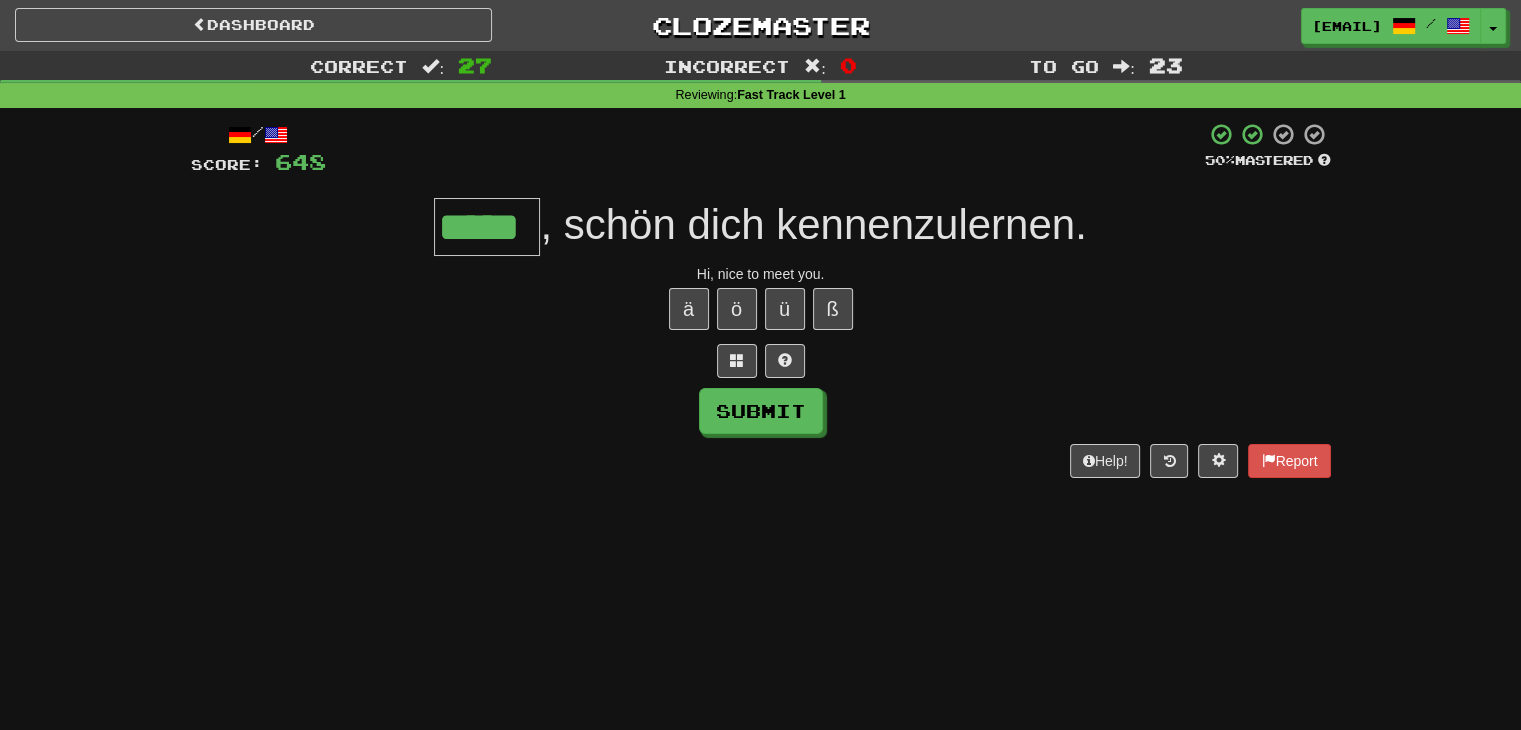 type on "*****" 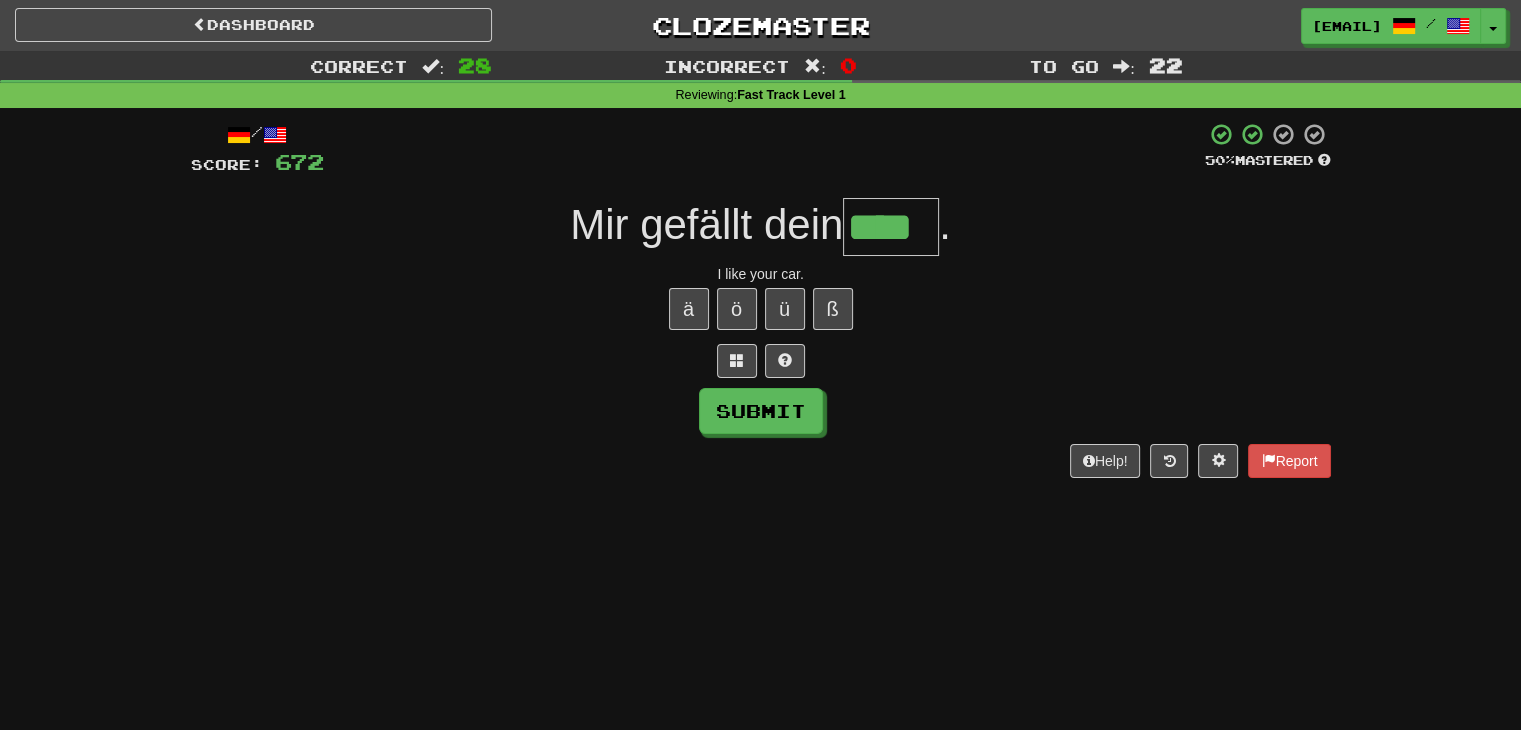 type on "****" 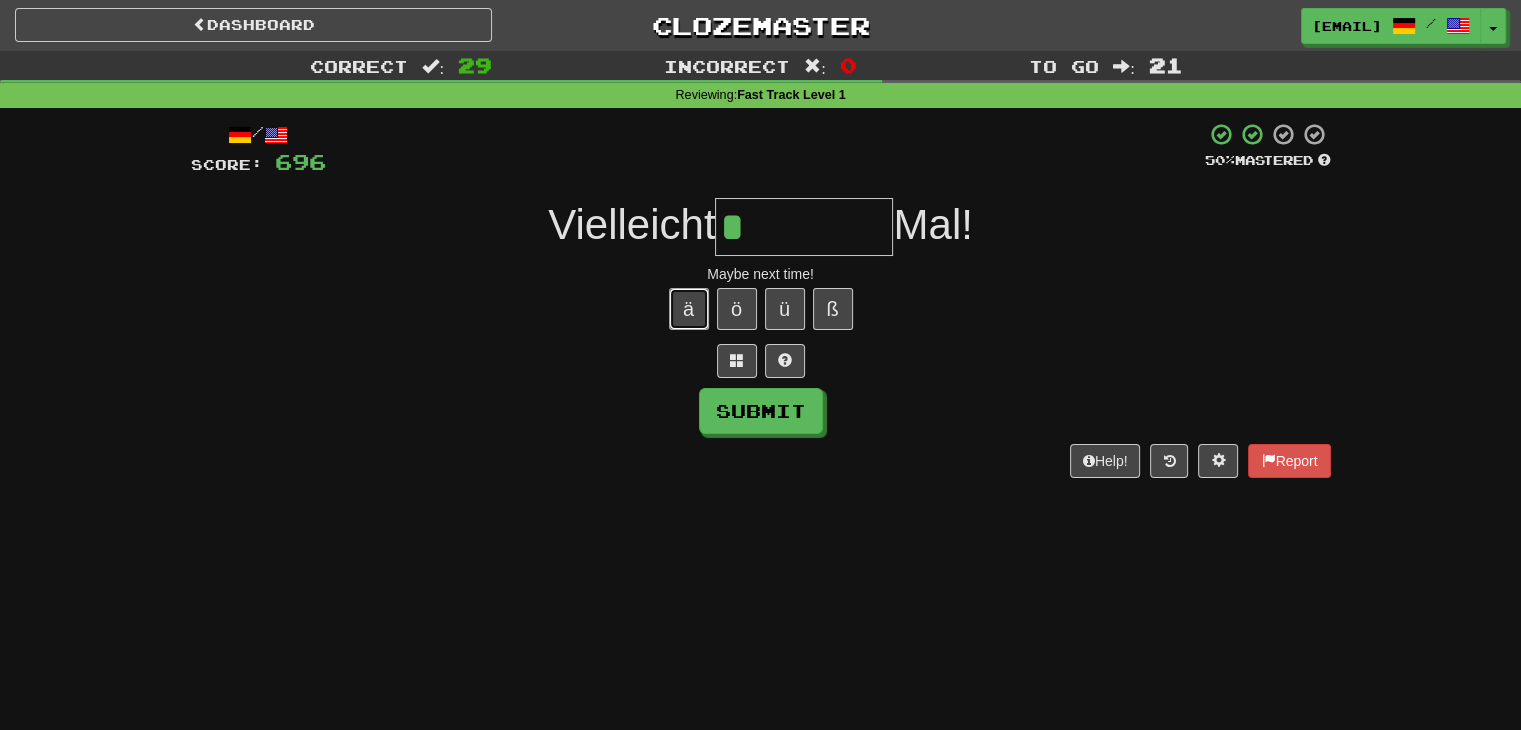 click on "ä" at bounding box center (689, 309) 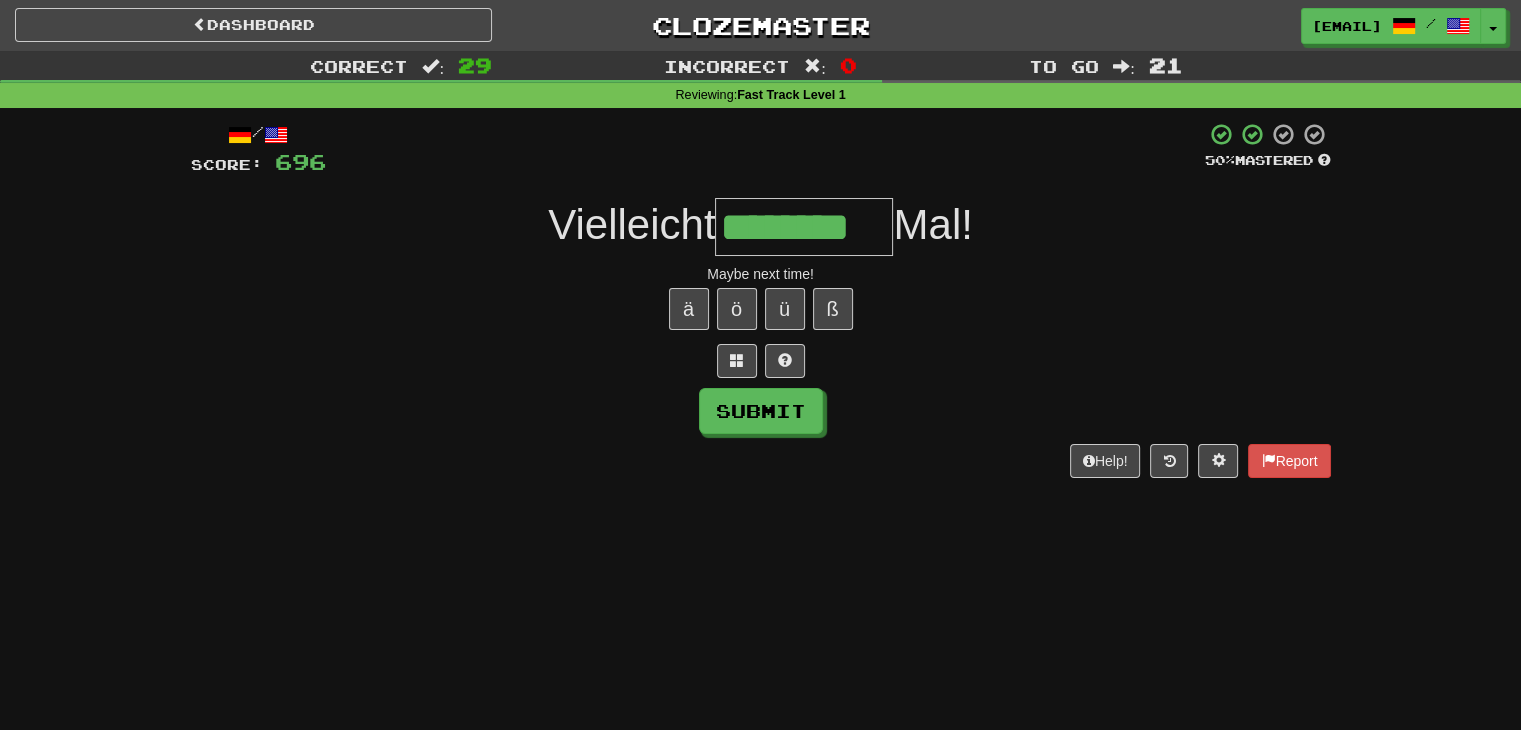 type on "********" 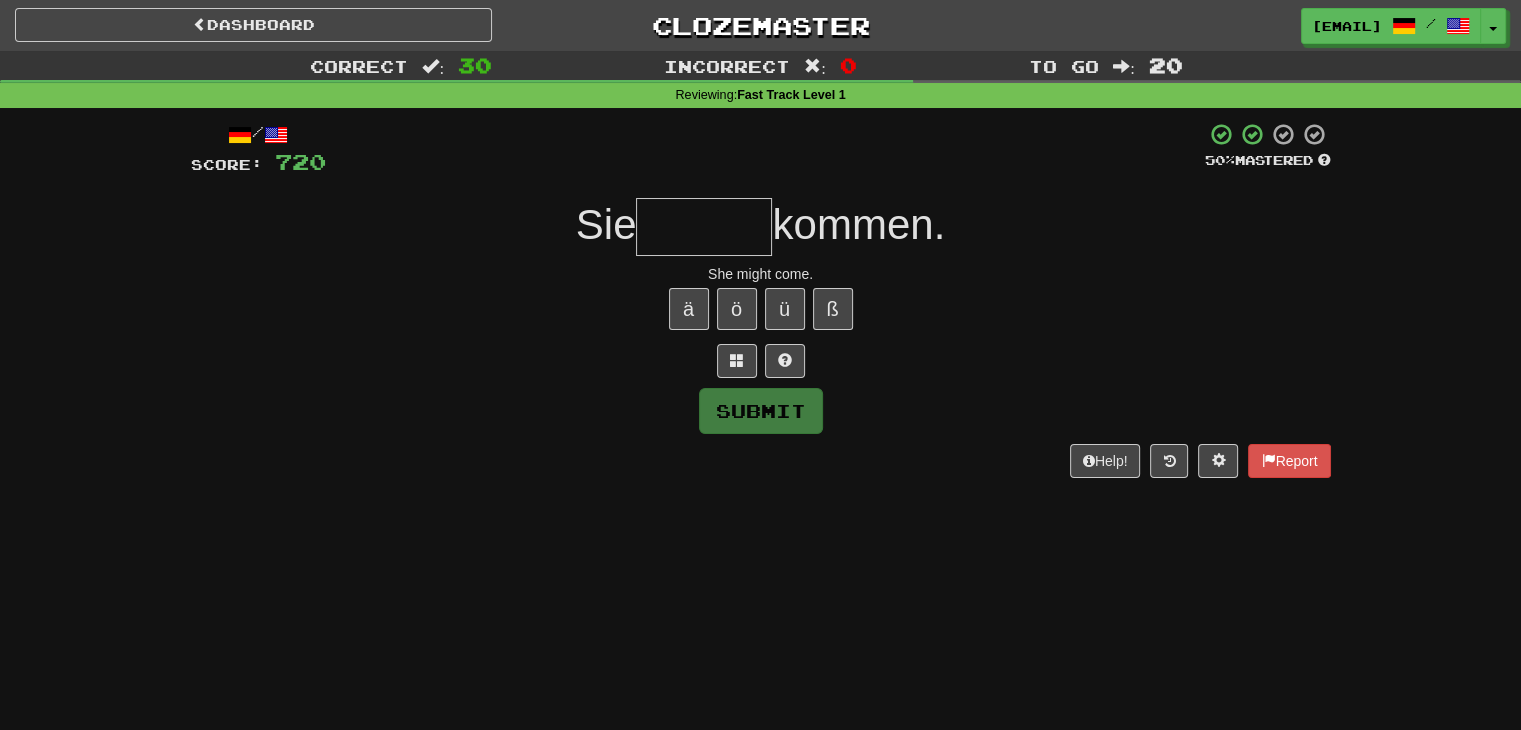 type on "*" 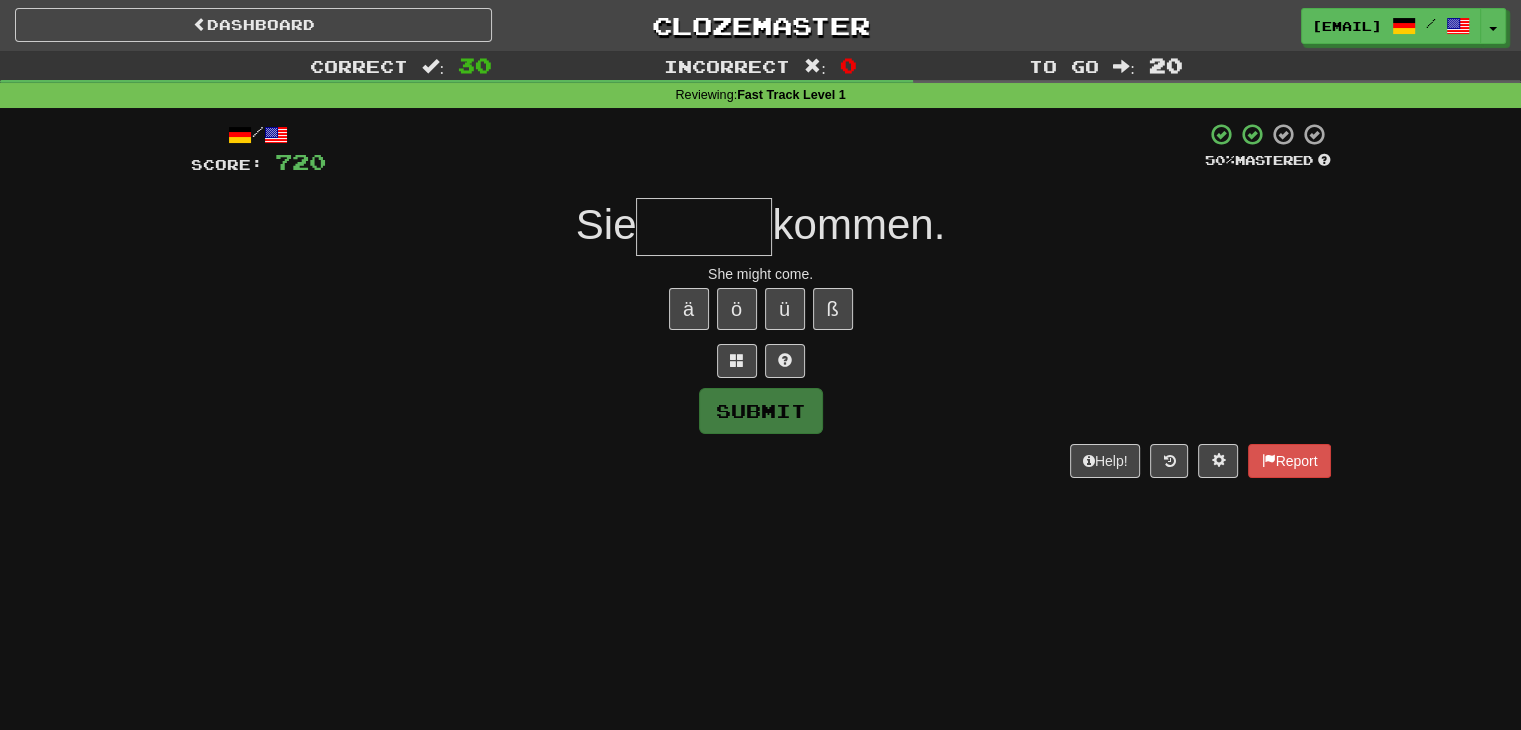 type on "*" 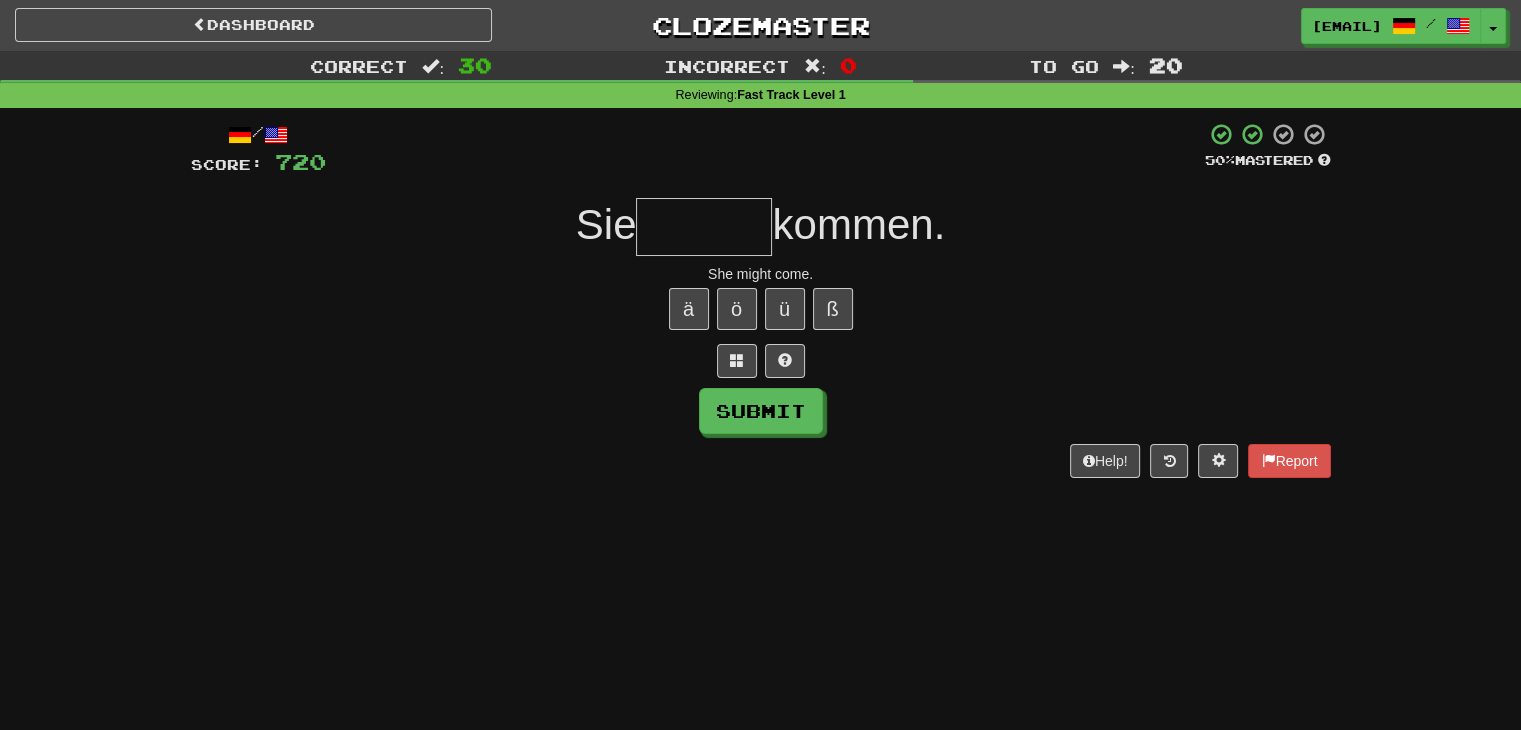 type on "*" 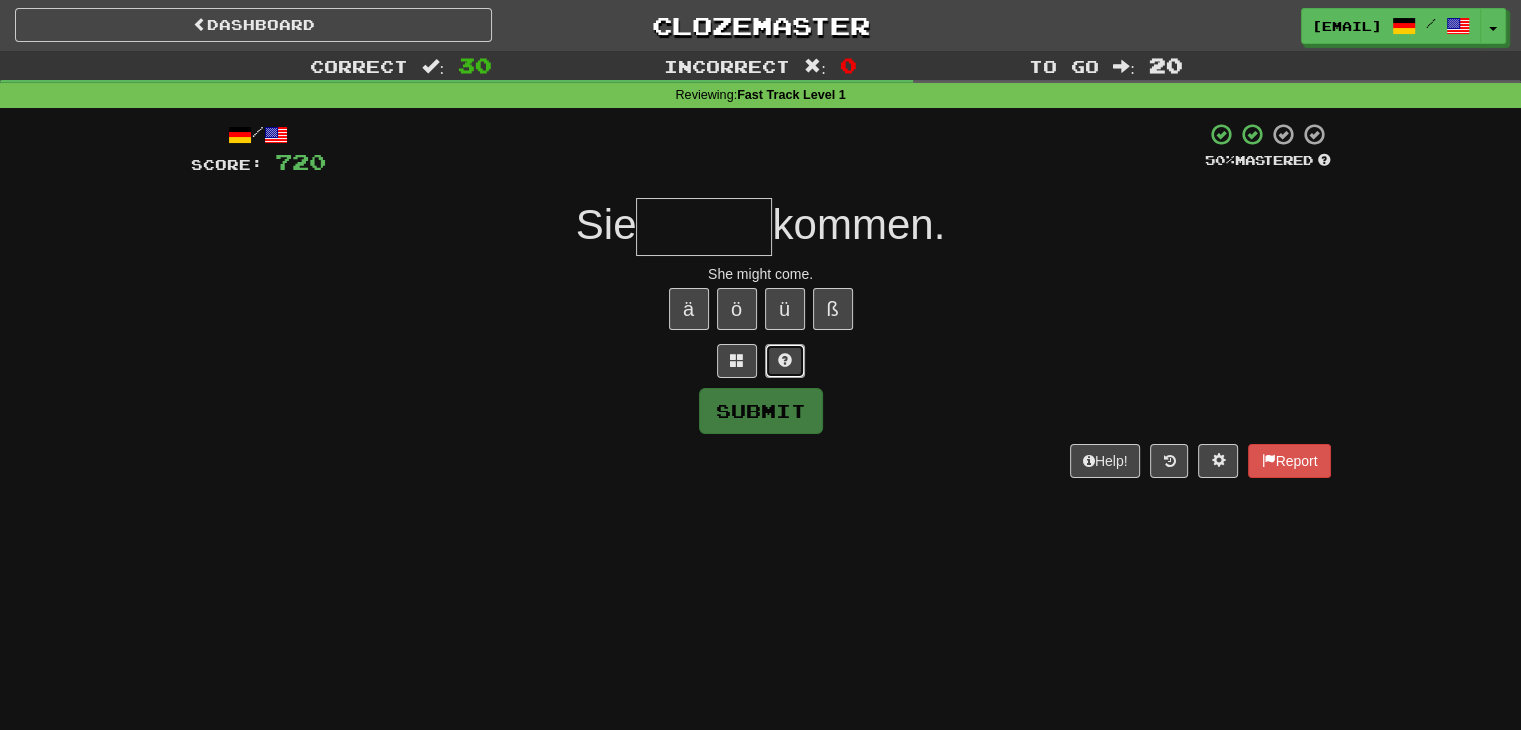 click at bounding box center [785, 361] 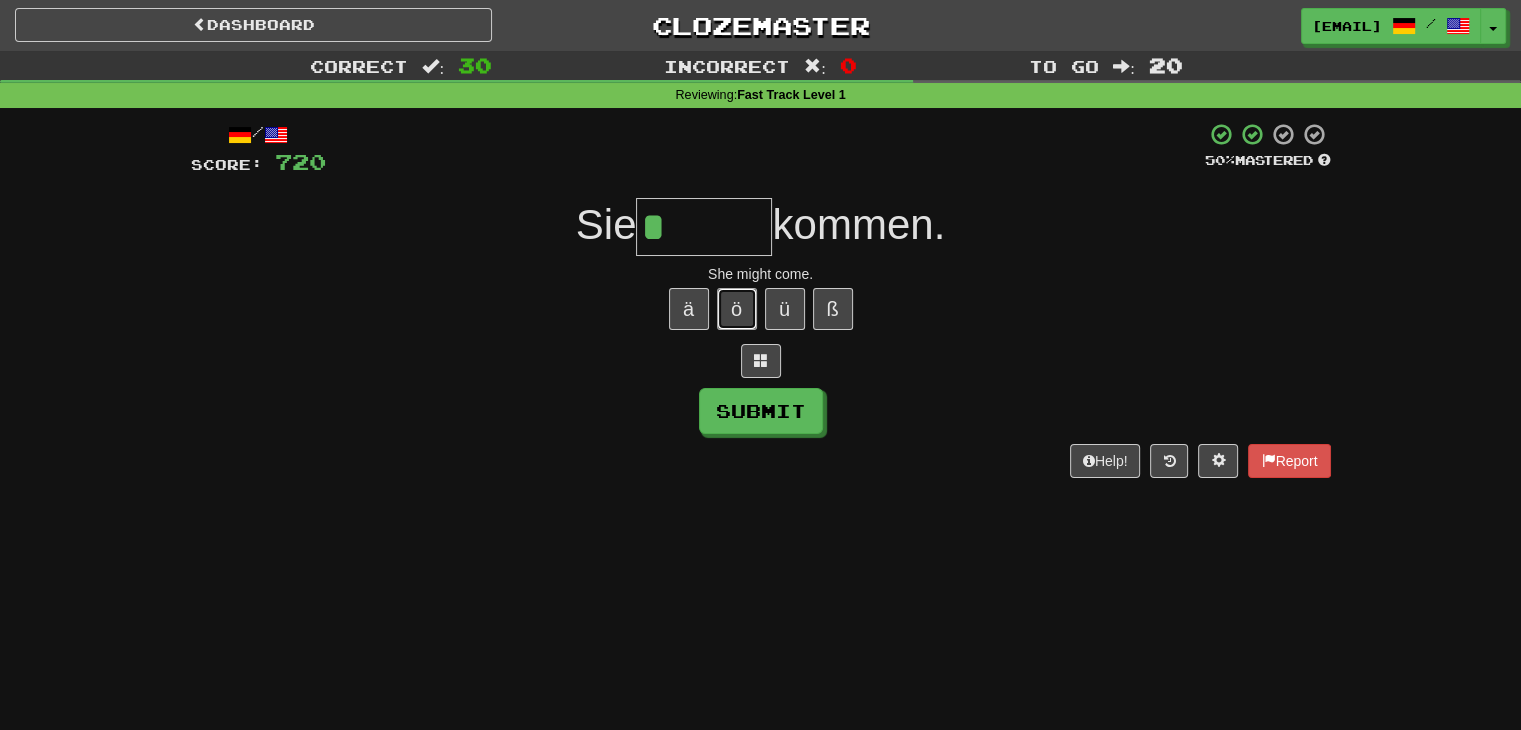 click on "ö" at bounding box center [737, 309] 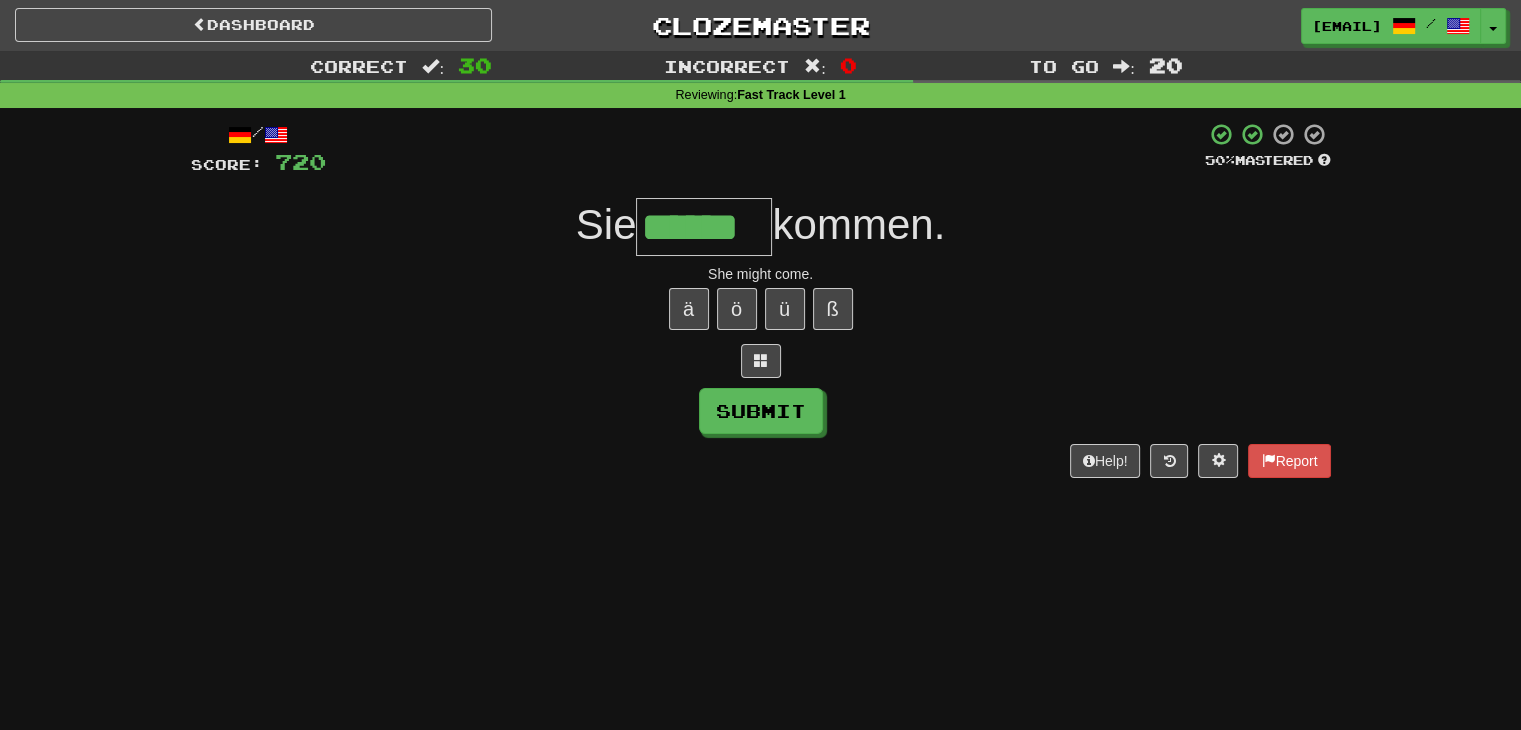 type on "******" 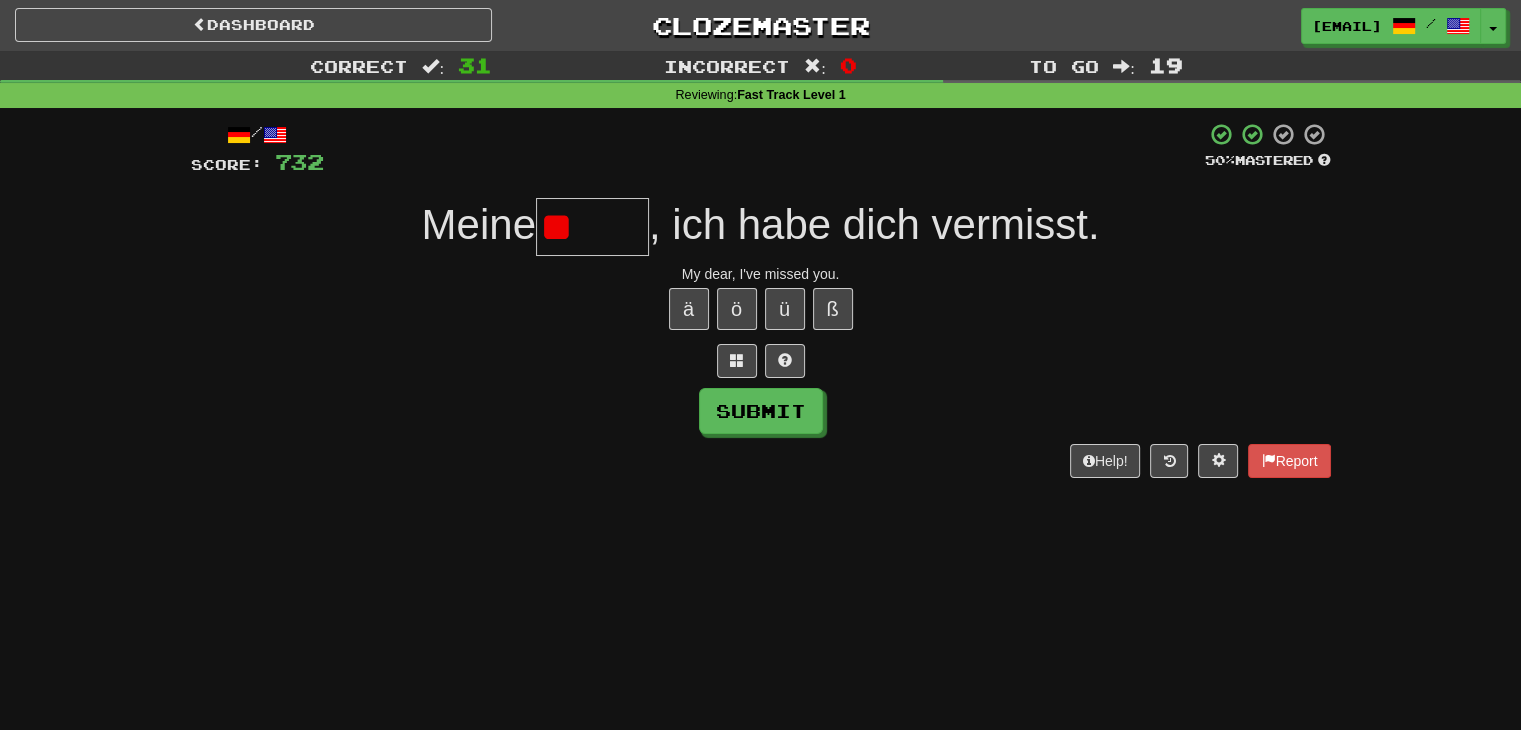 type on "*" 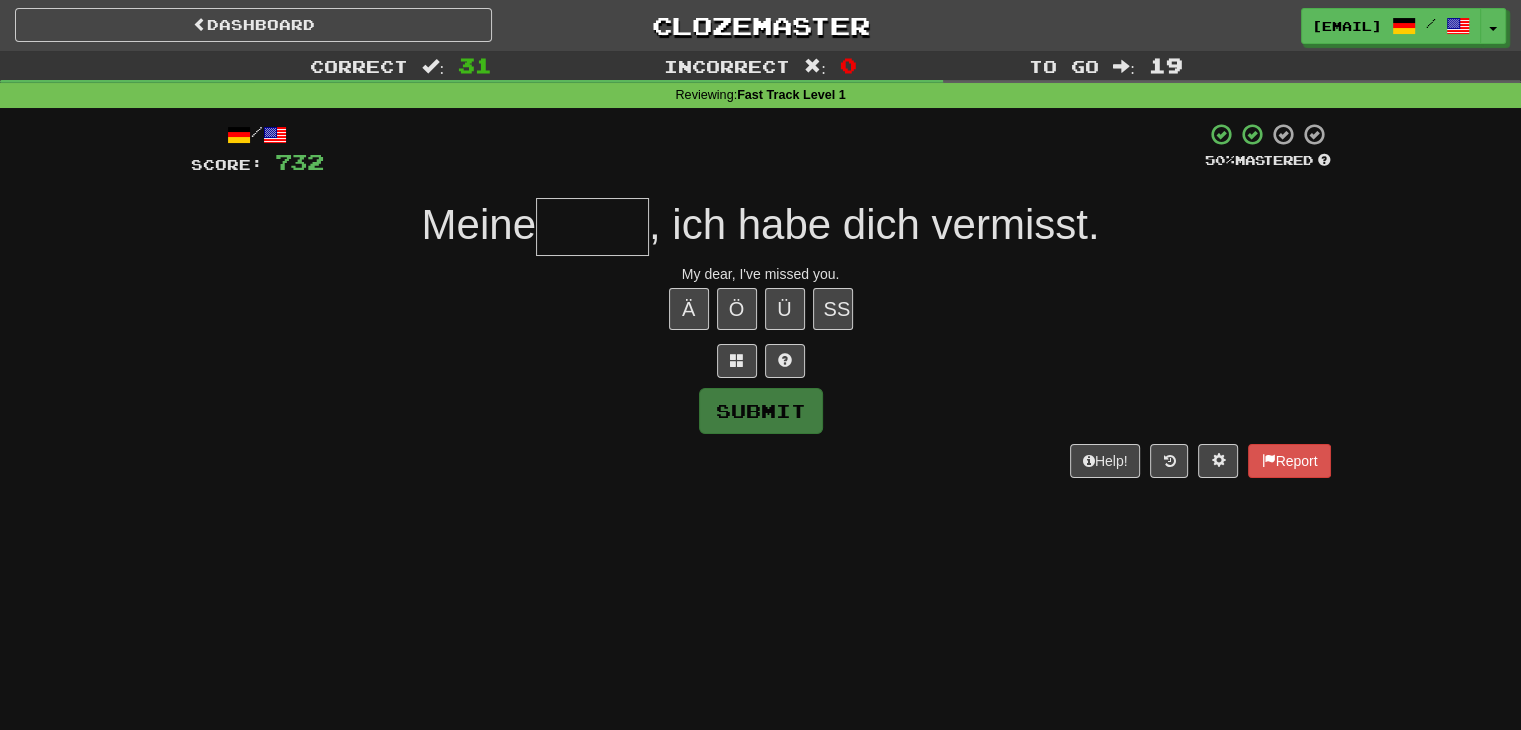 type on "*" 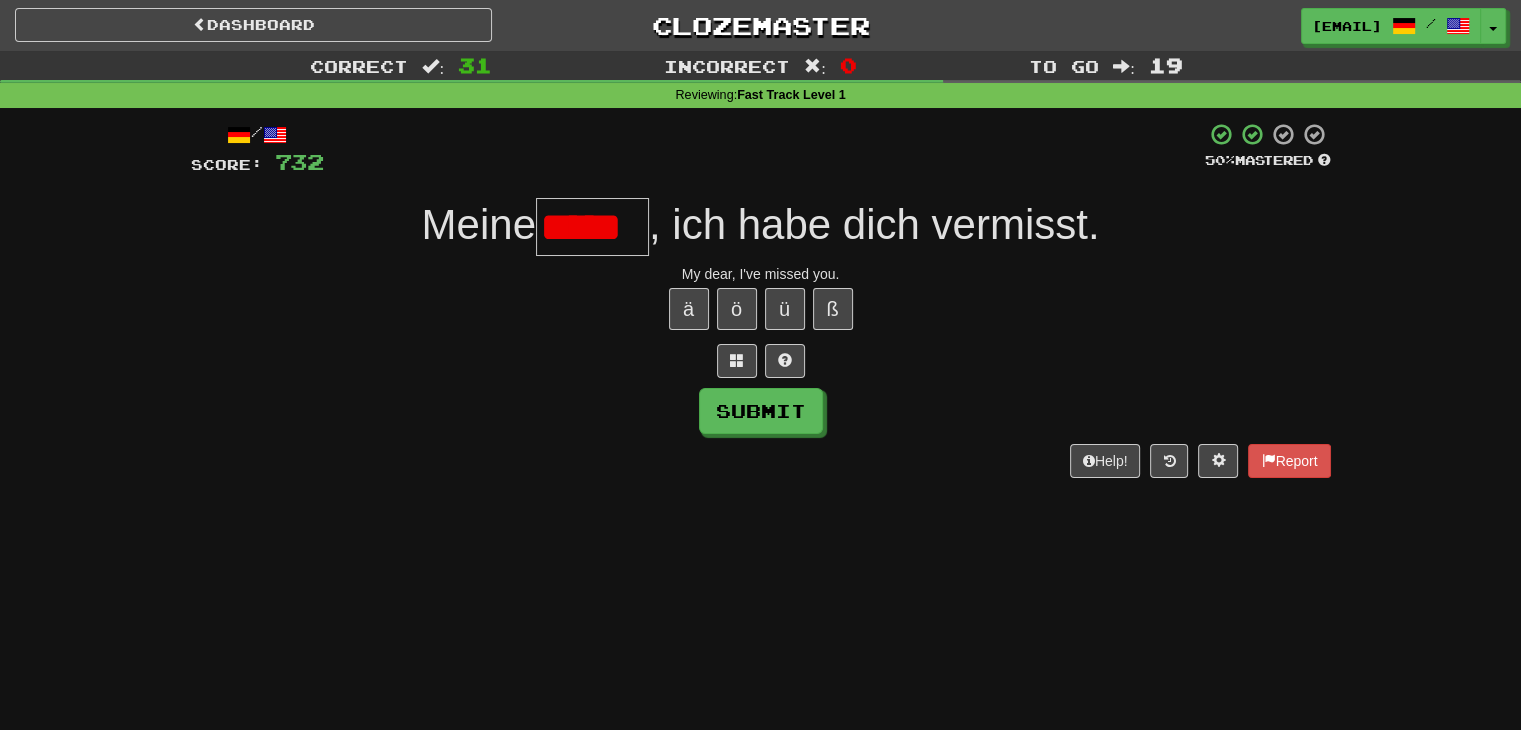 scroll, scrollTop: 0, scrollLeft: 0, axis: both 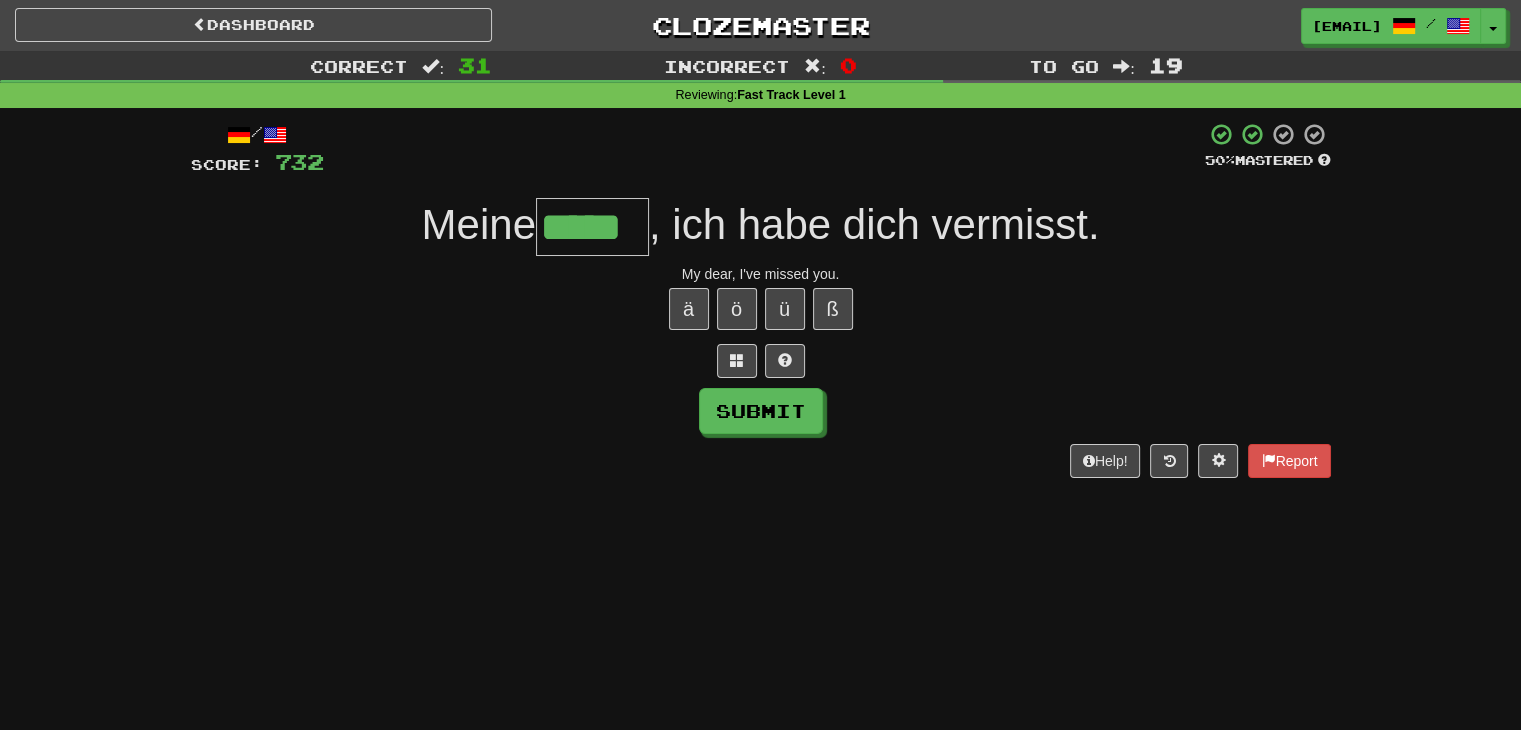 type on "*****" 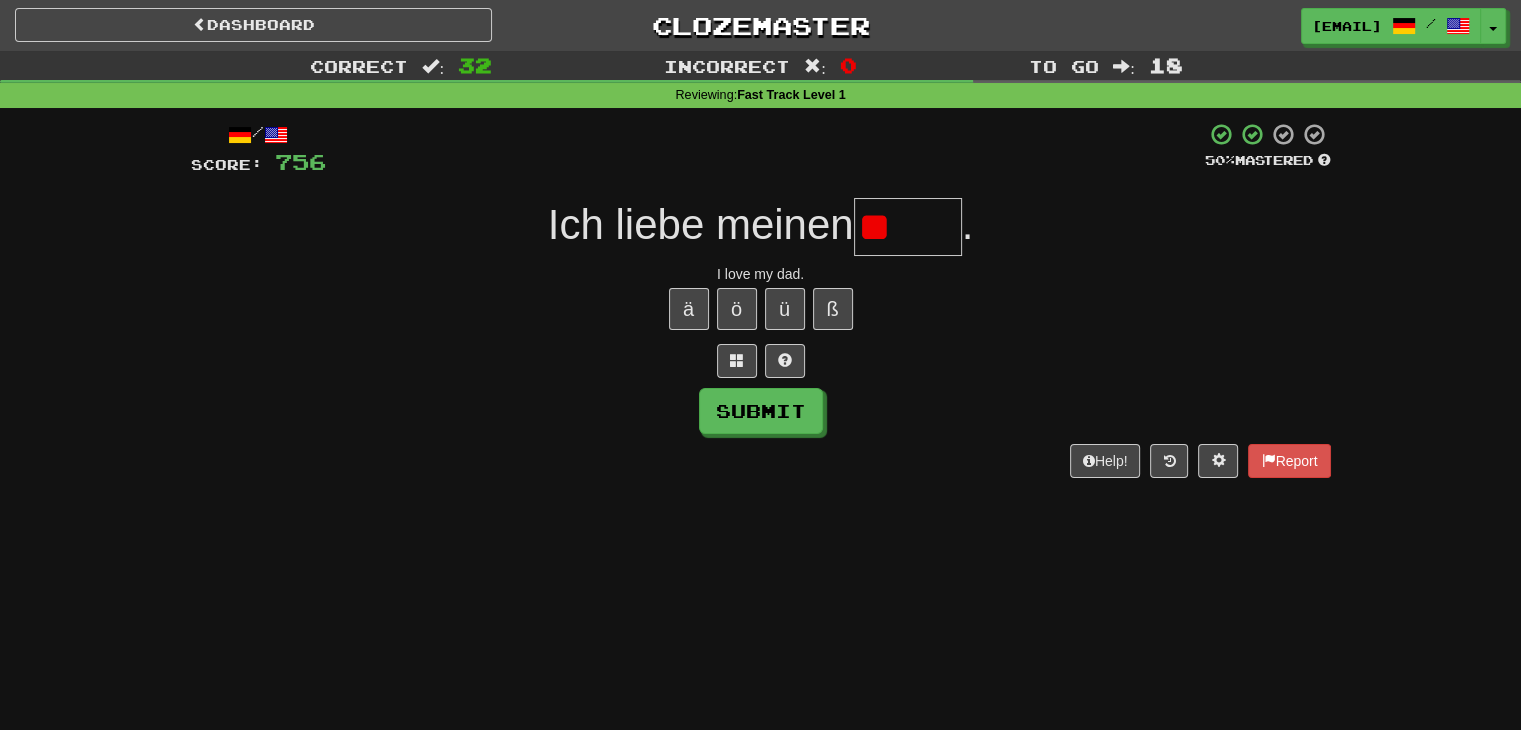 type on "*" 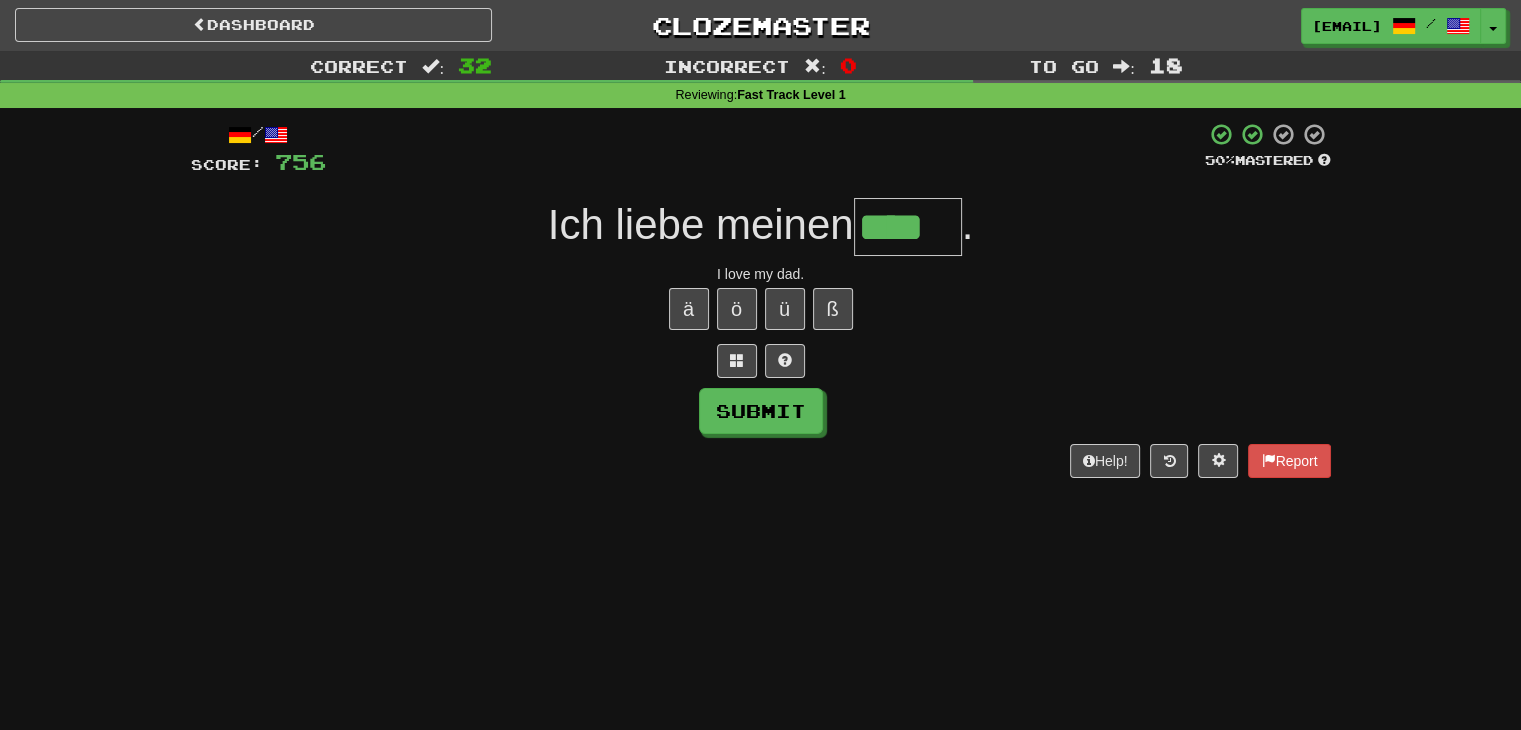 type on "****" 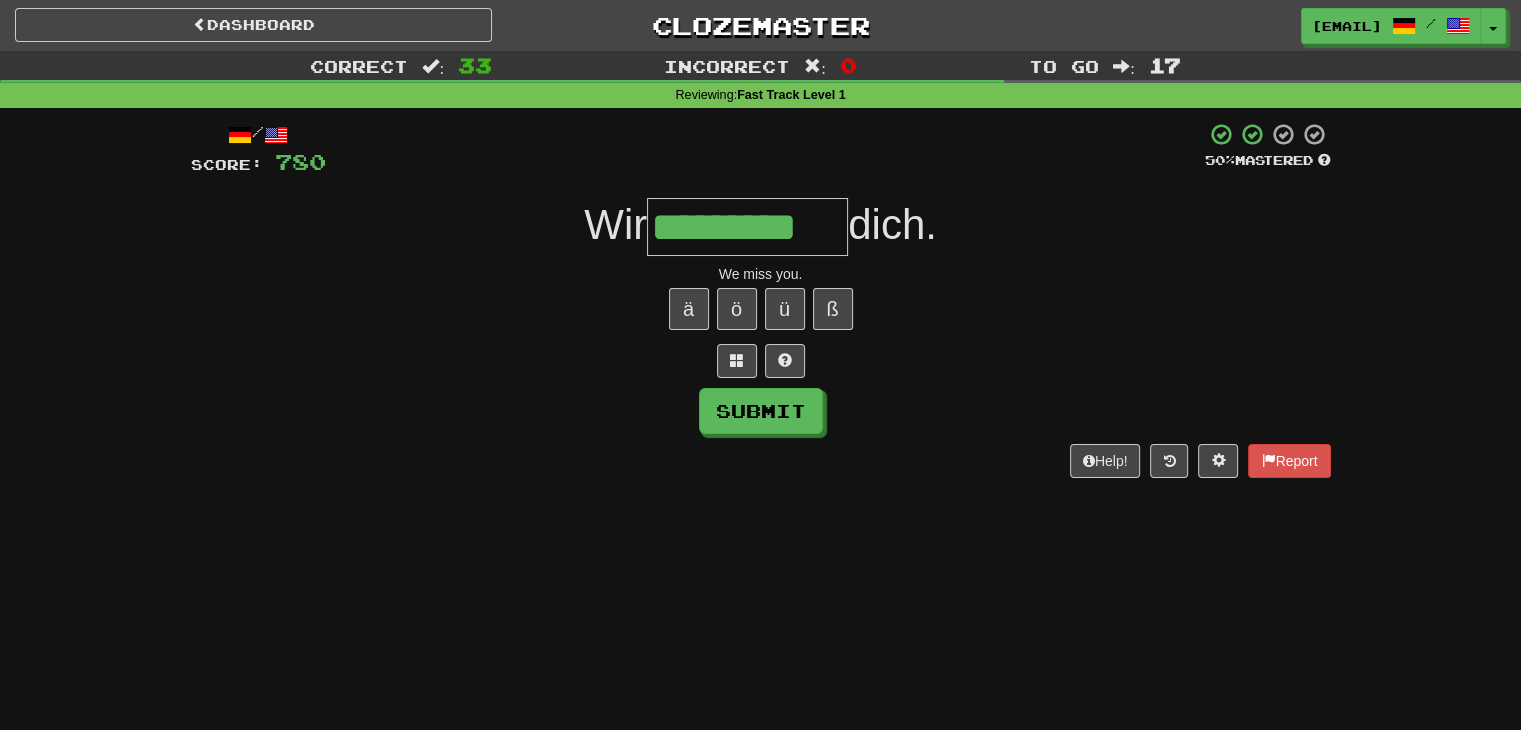 type on "*********" 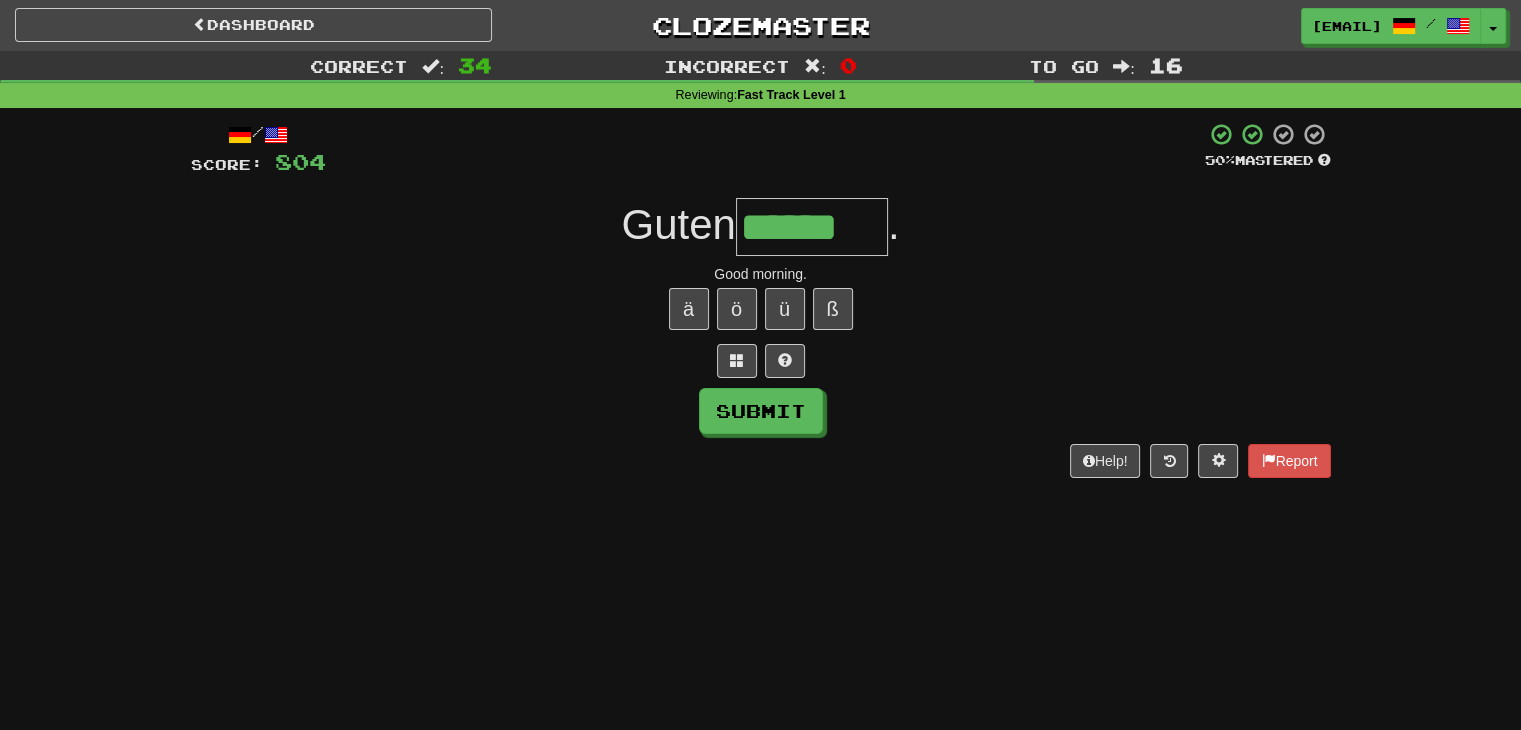 type on "******" 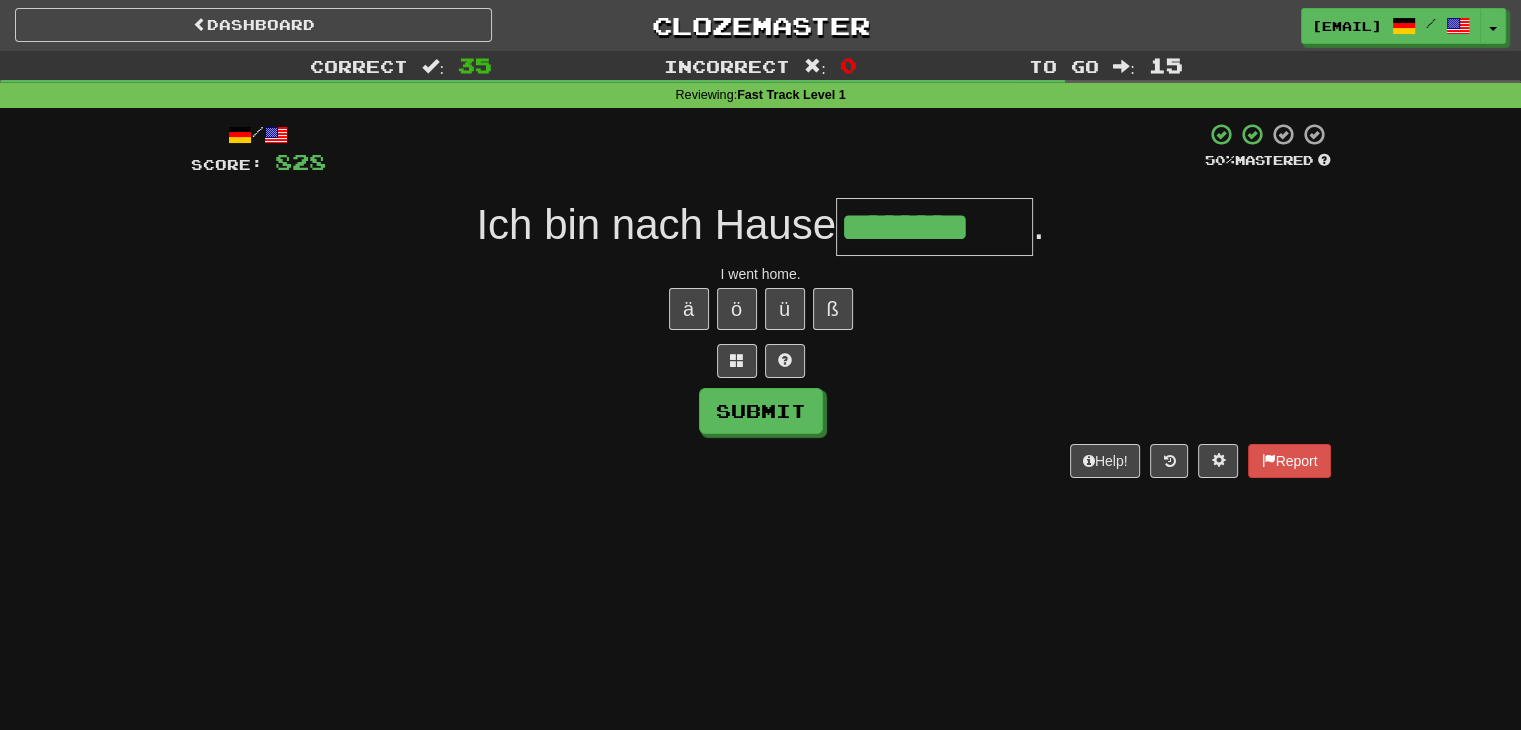 type on "********" 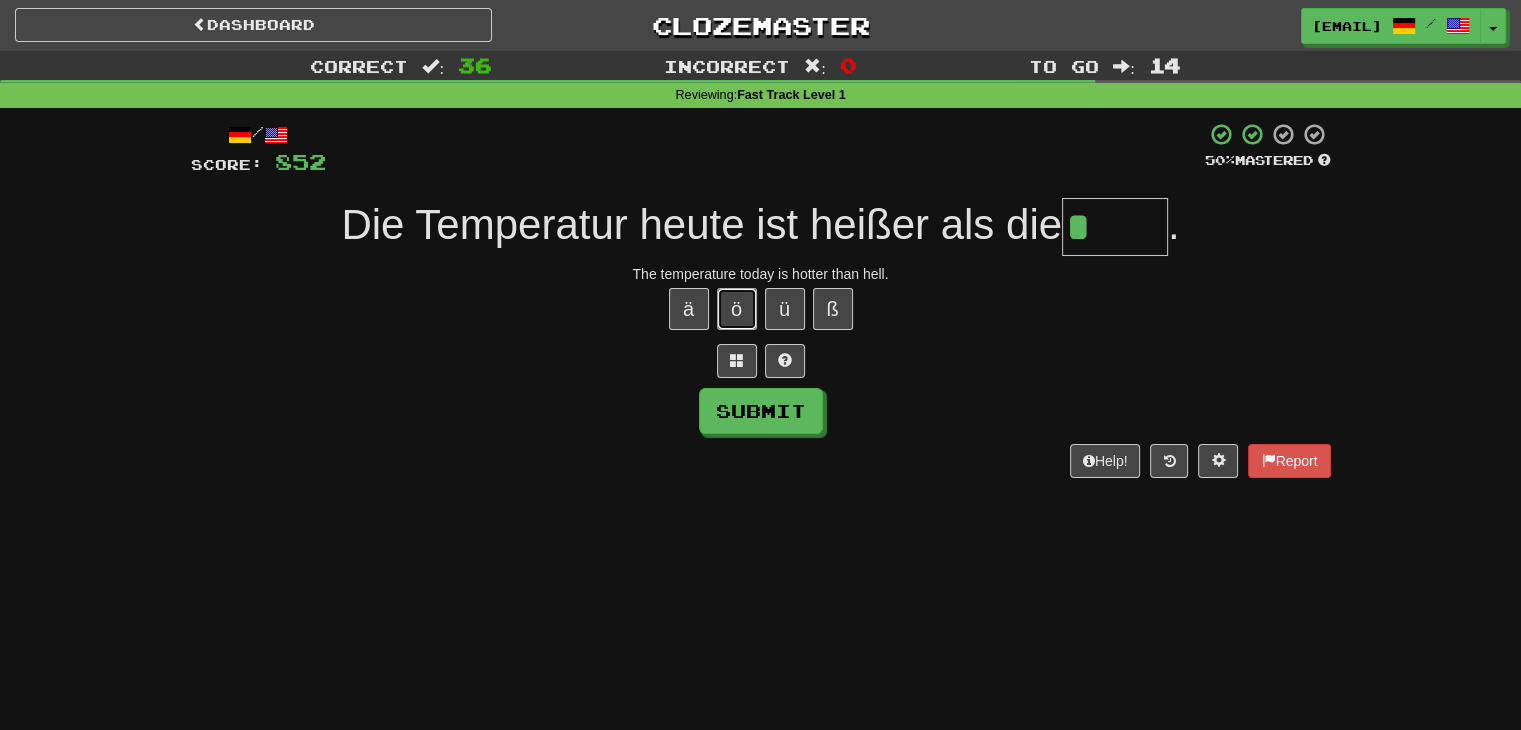 click on "ö" at bounding box center (737, 309) 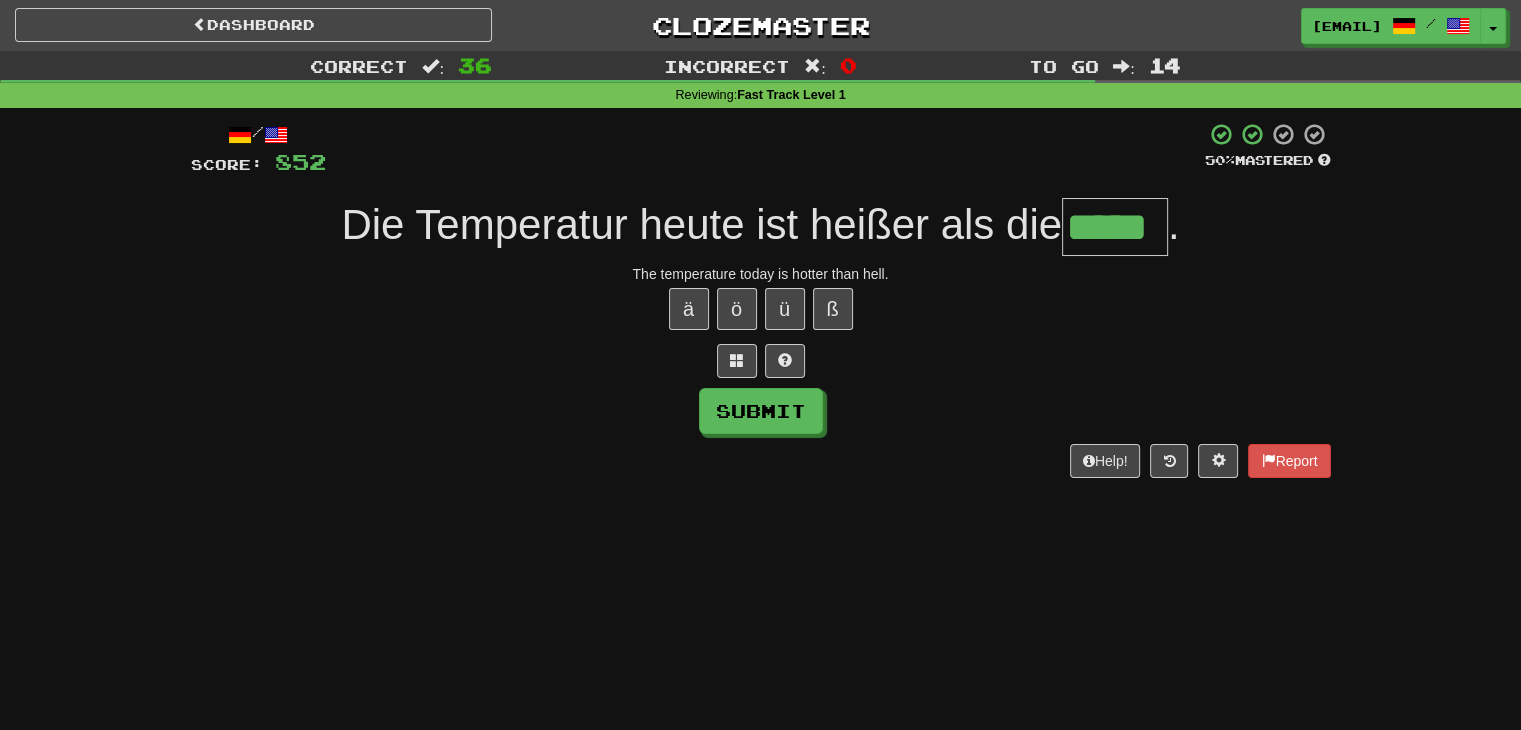 type on "*****" 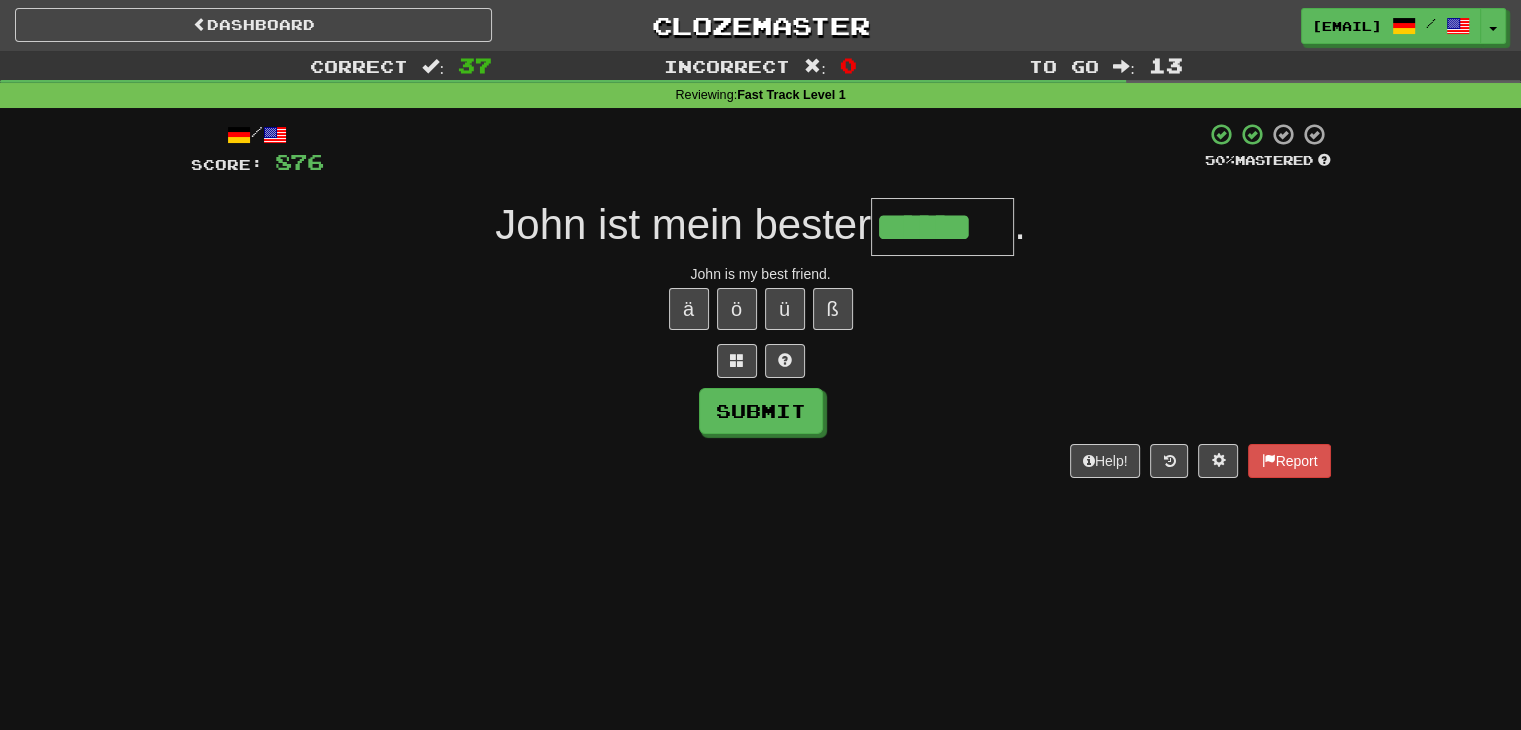 type on "******" 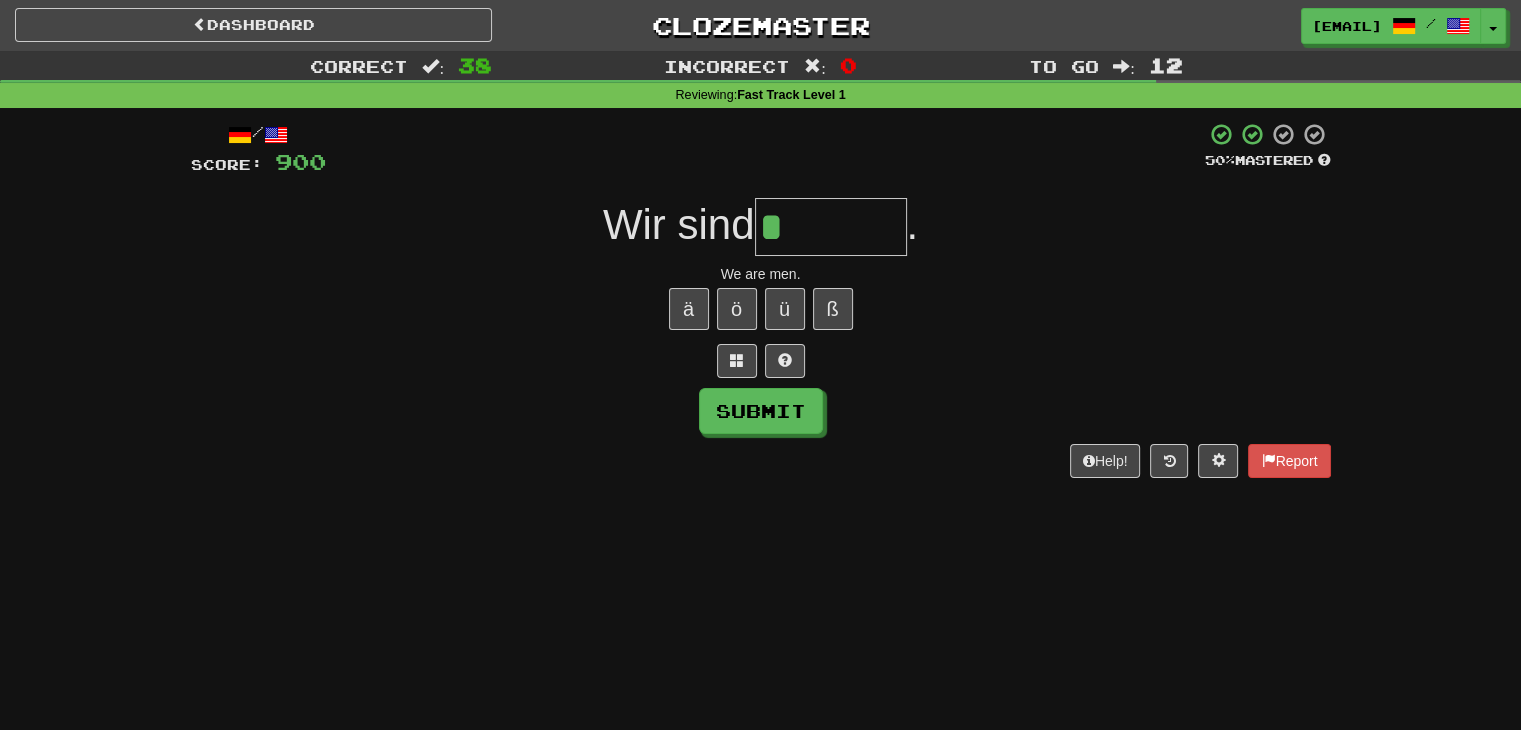 click on "ä ö ü ß" at bounding box center [761, 309] 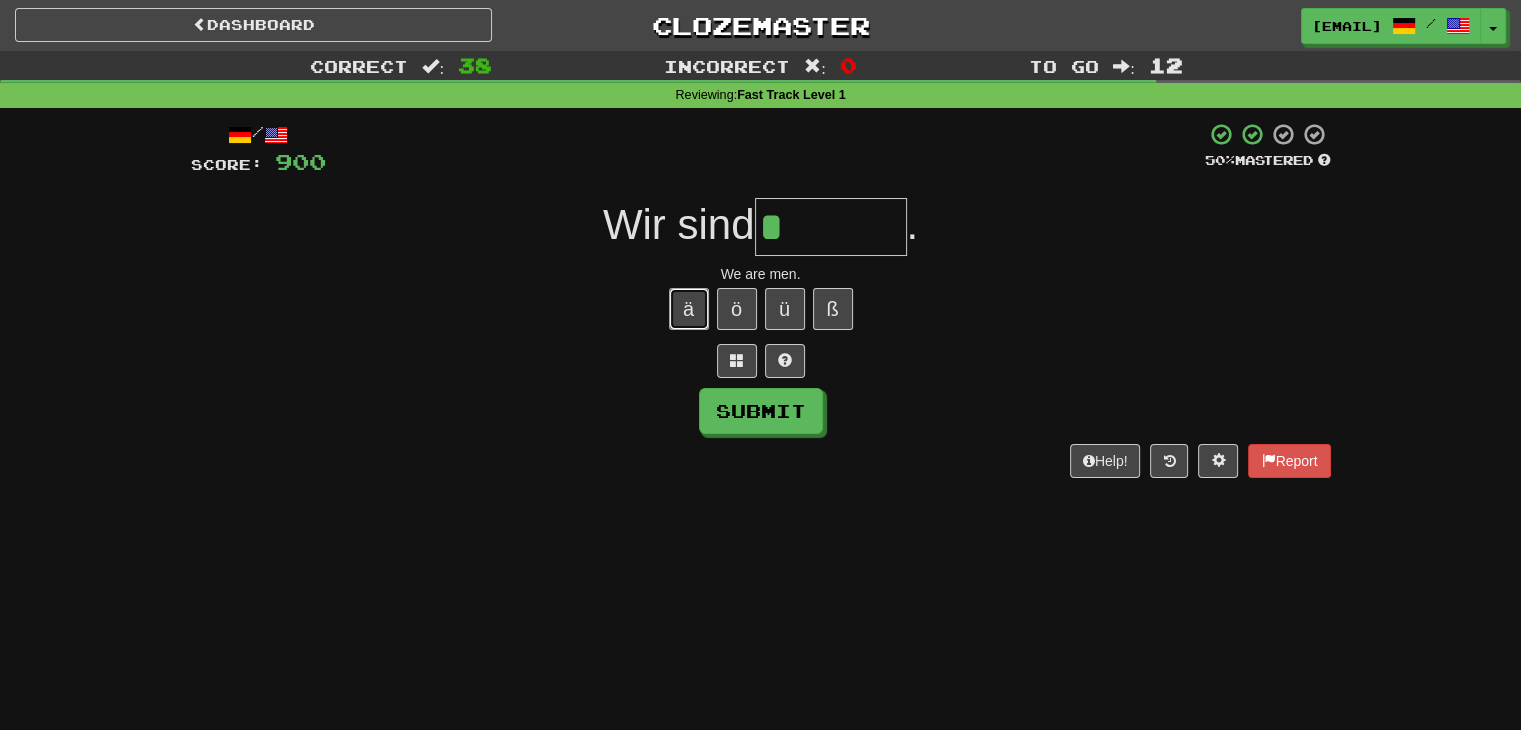 click on "ä" at bounding box center [689, 309] 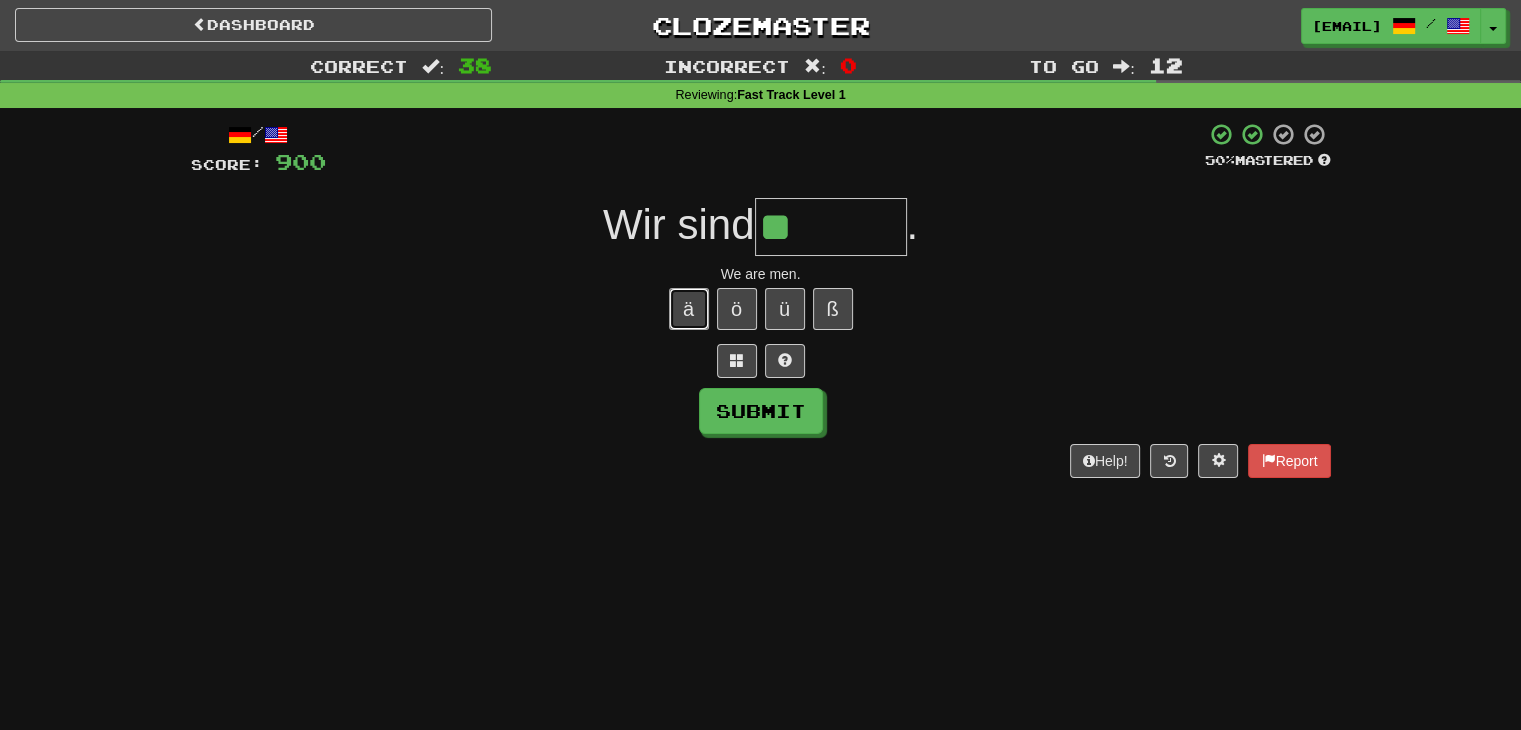 click on "ä" at bounding box center [689, 309] 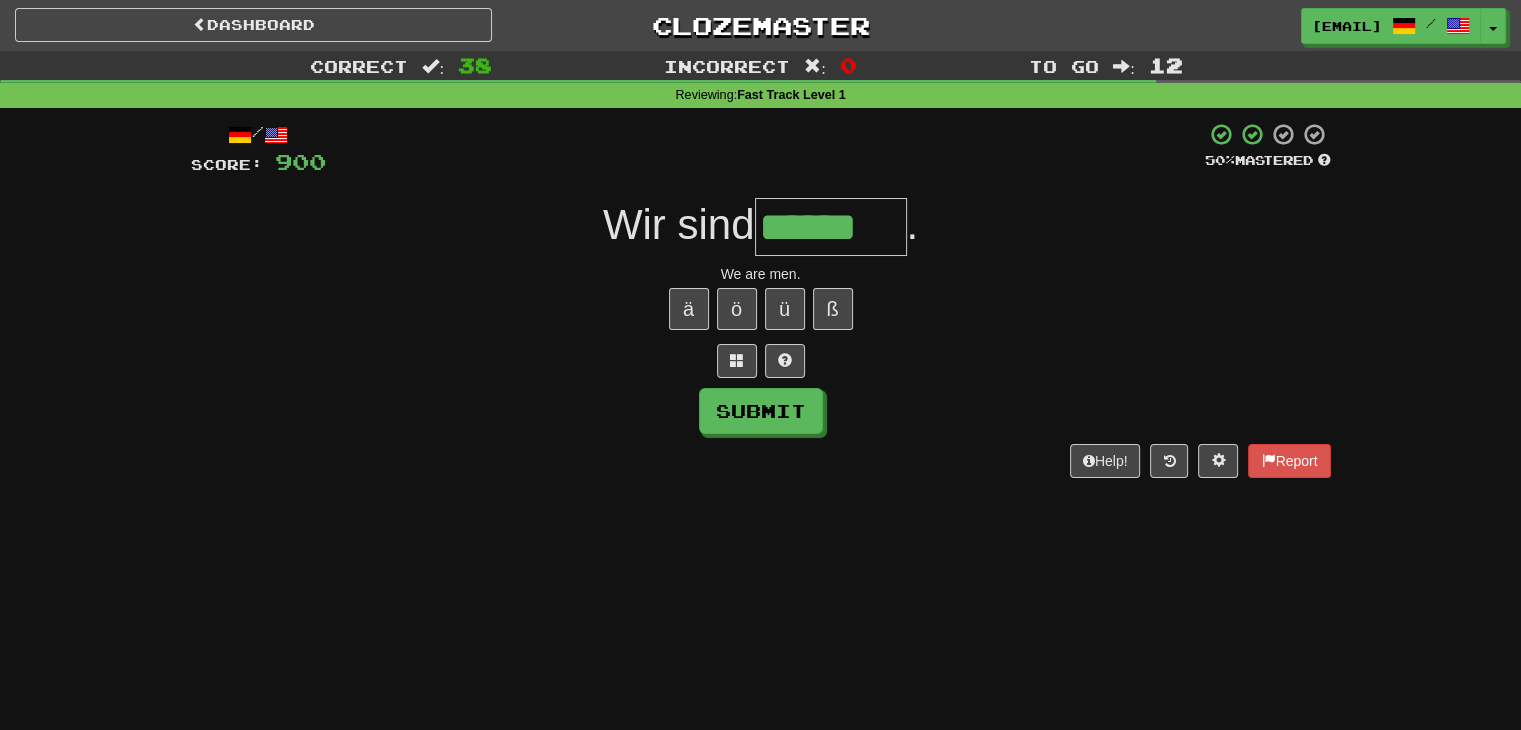type on "******" 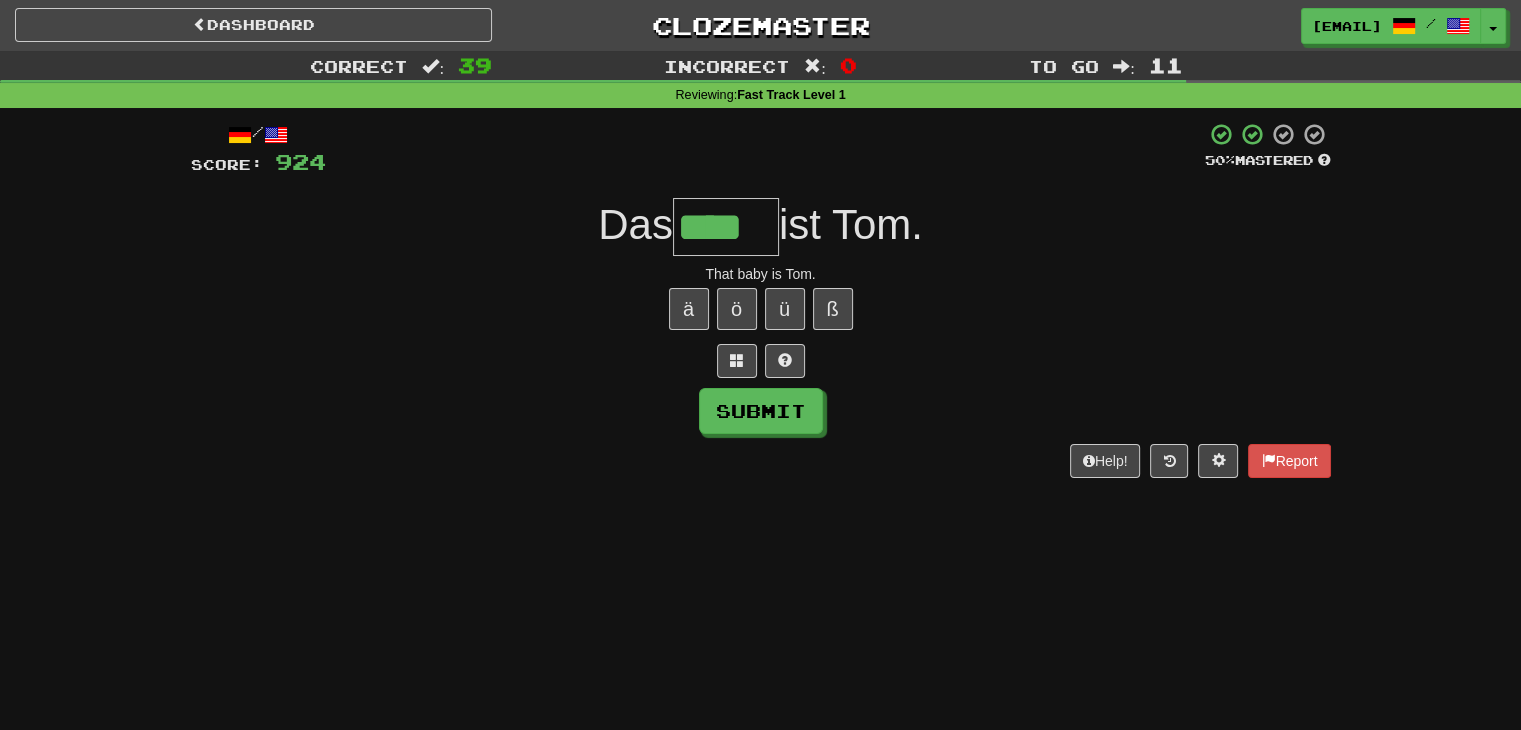 type on "****" 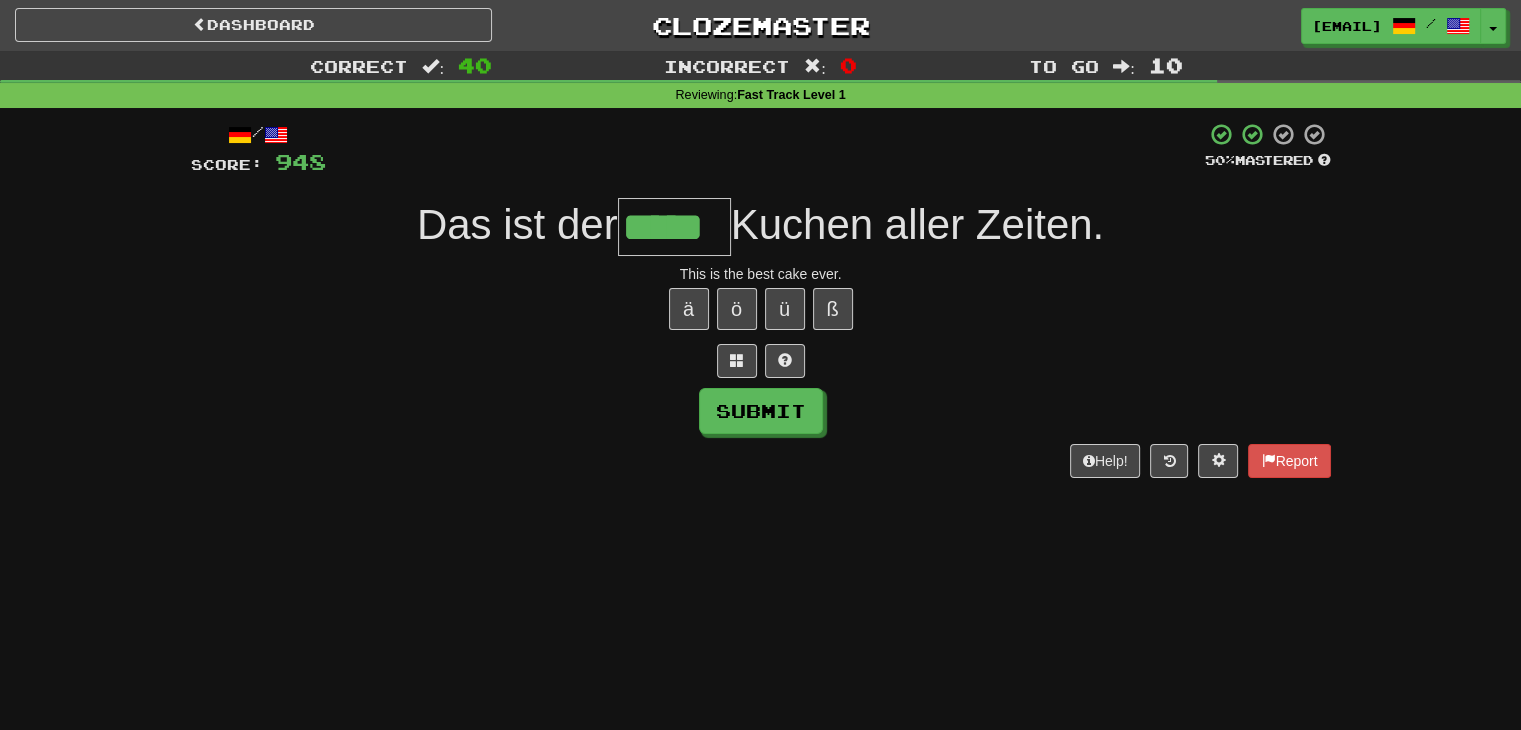 type on "*****" 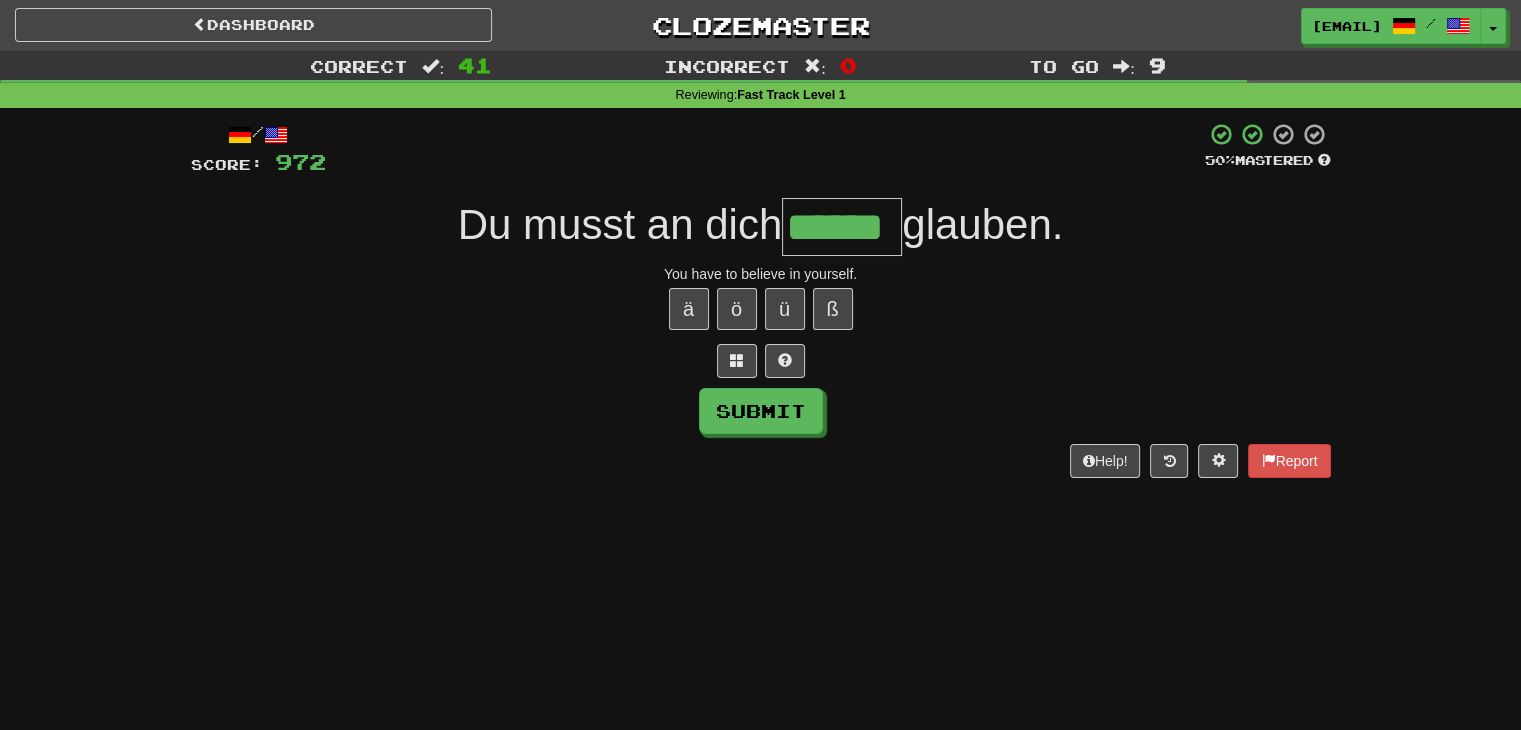 type on "******" 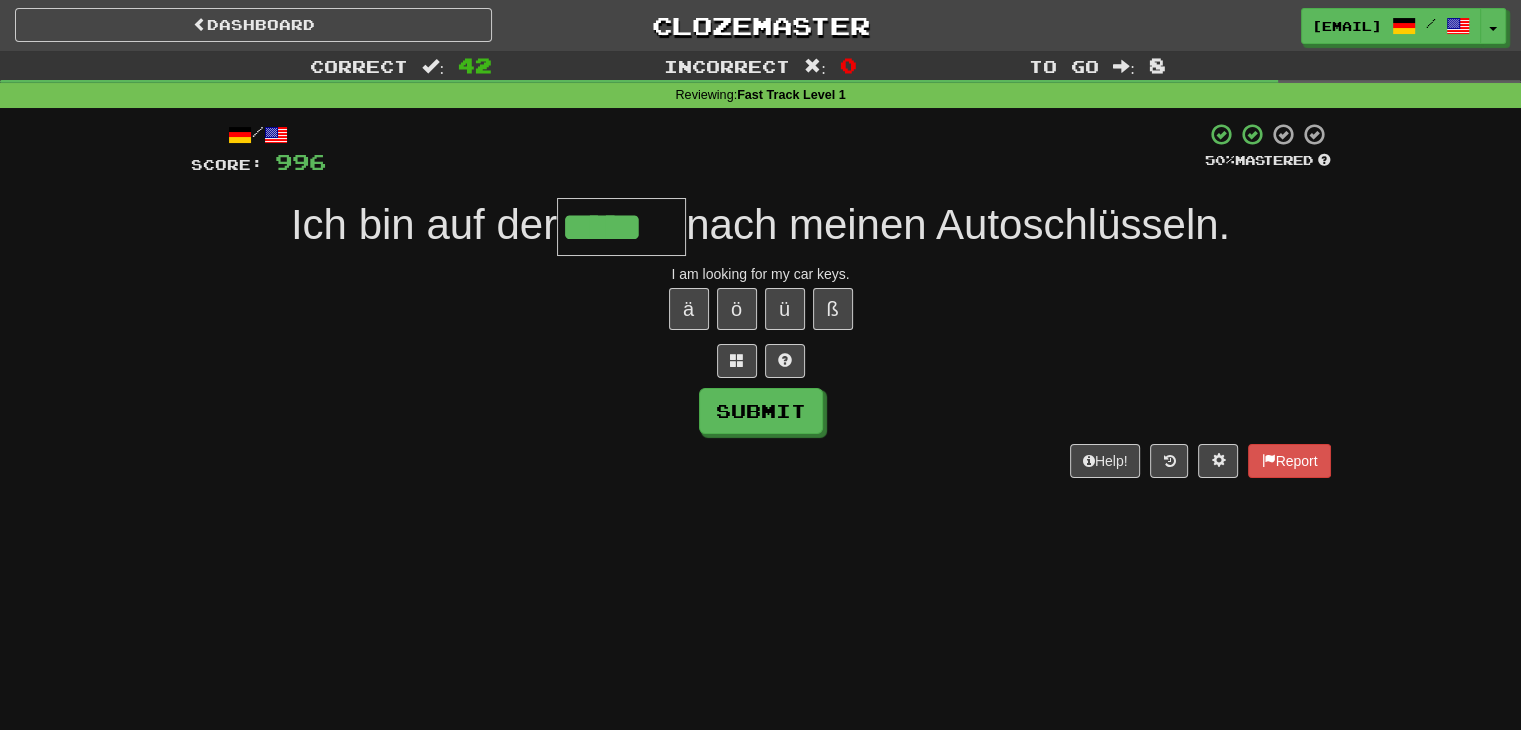type on "*****" 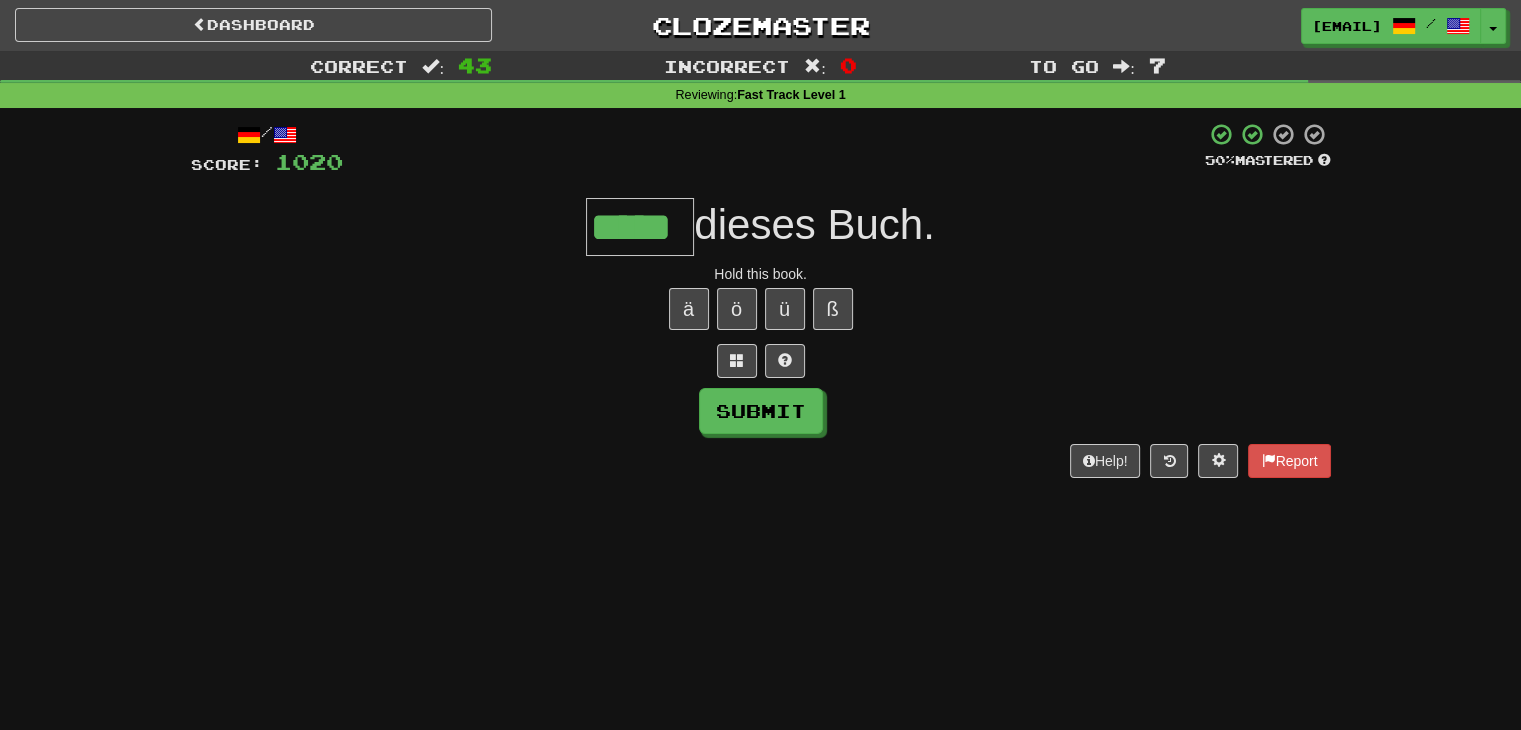 type on "*****" 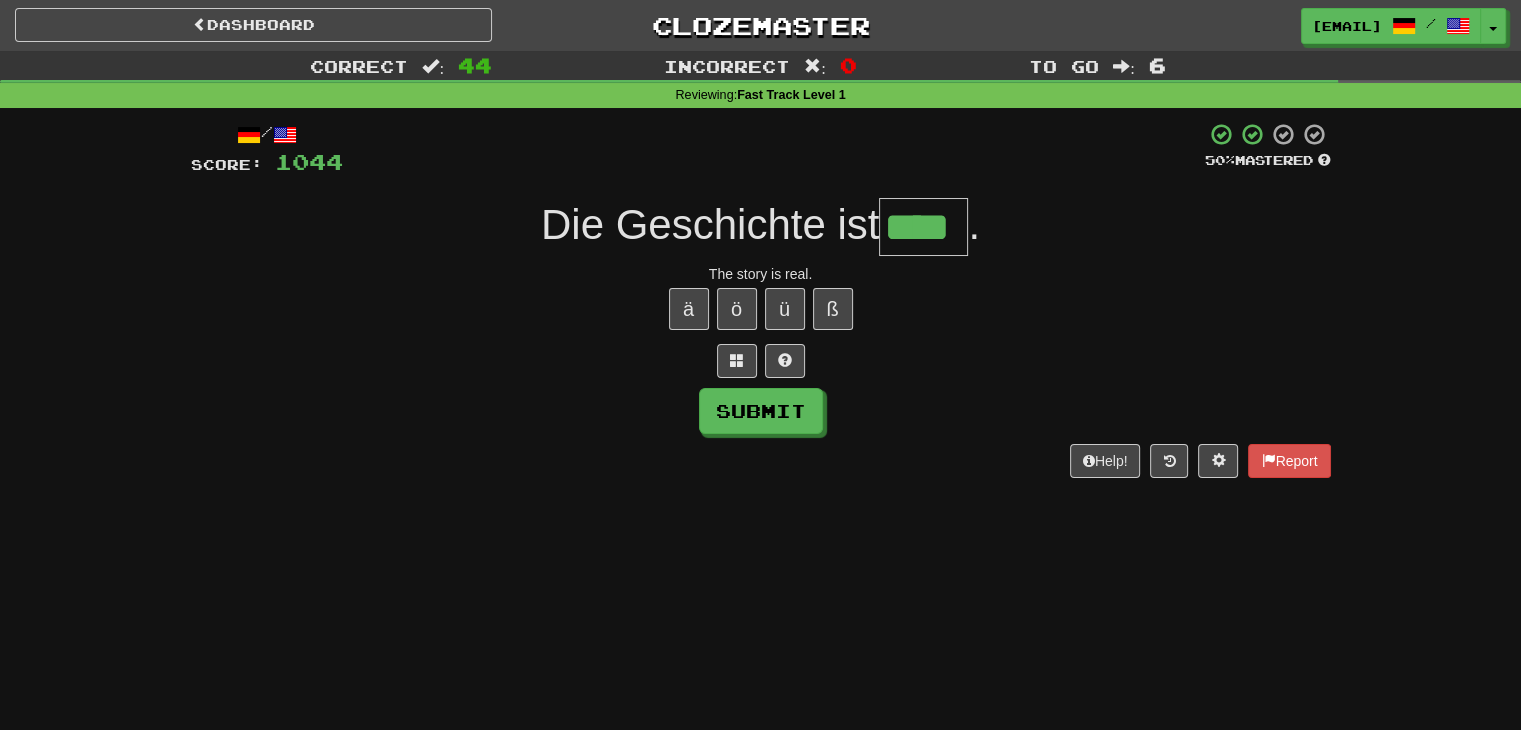 type on "****" 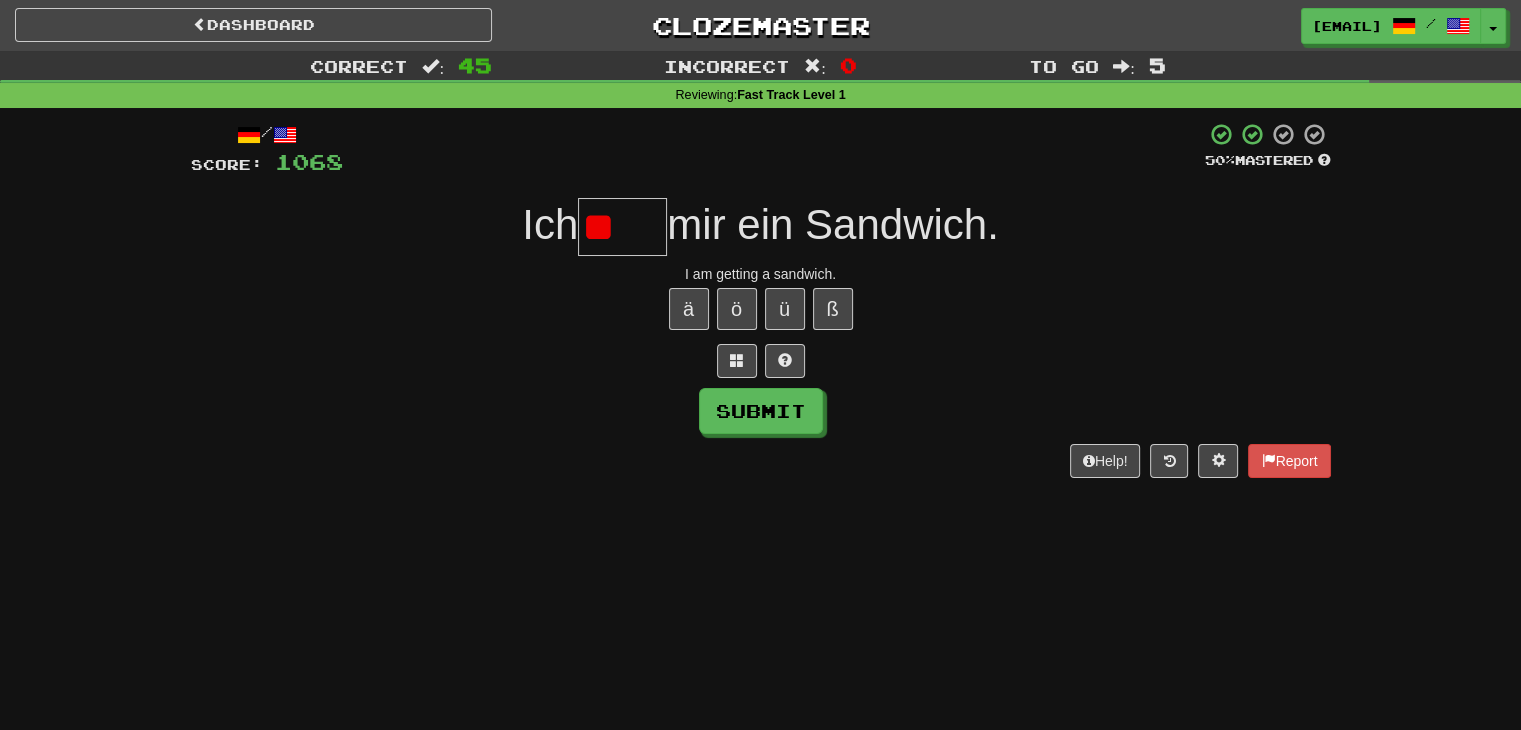 type on "*" 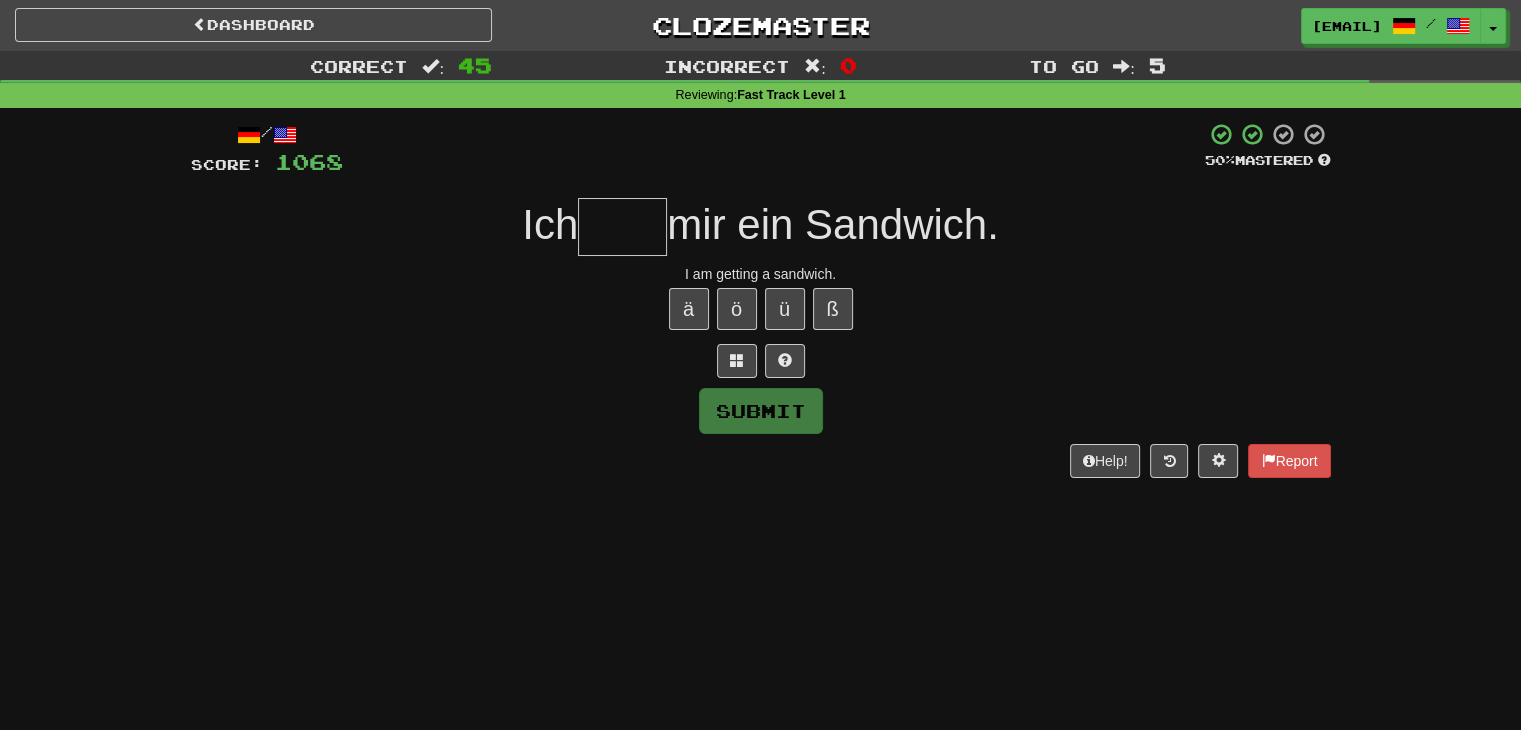 type on "*" 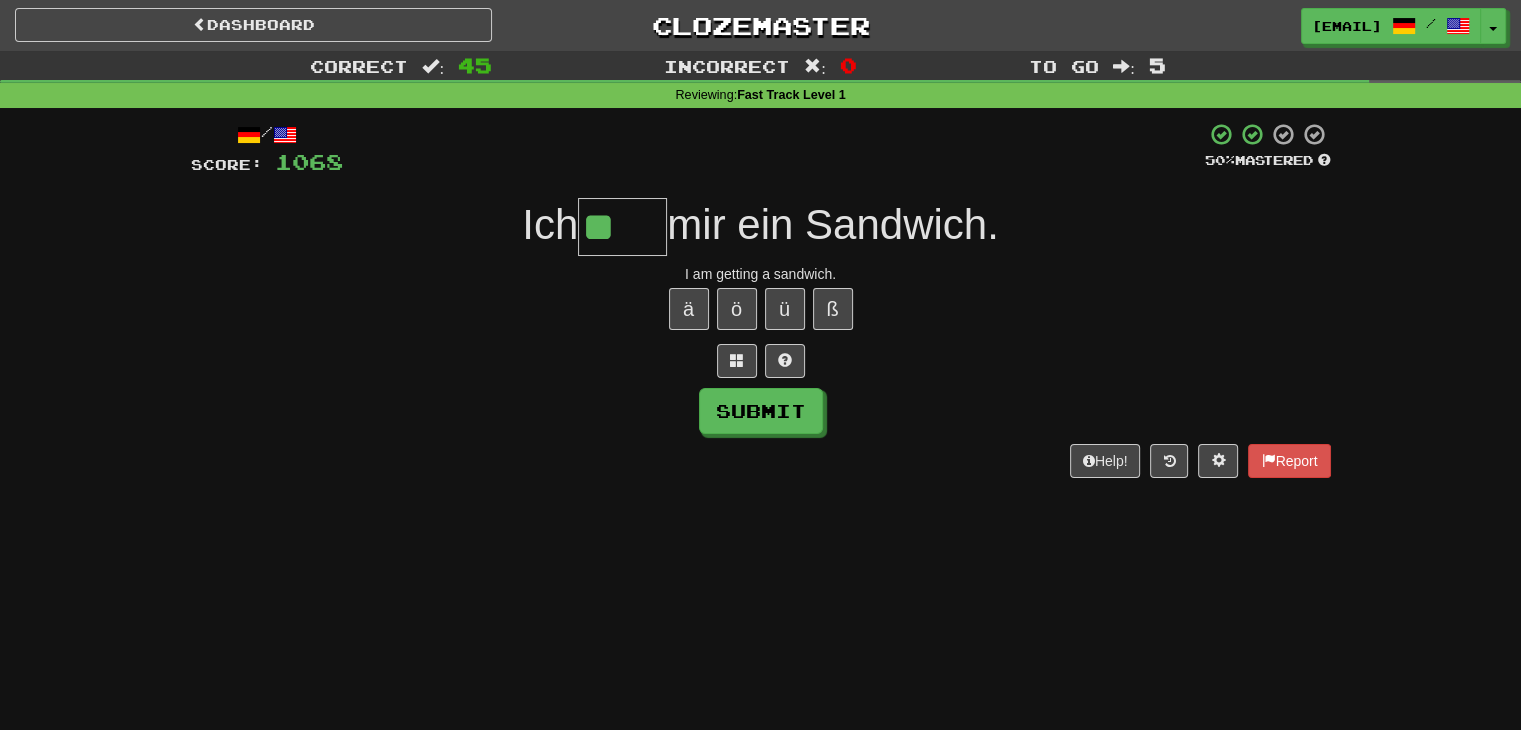 type on "*" 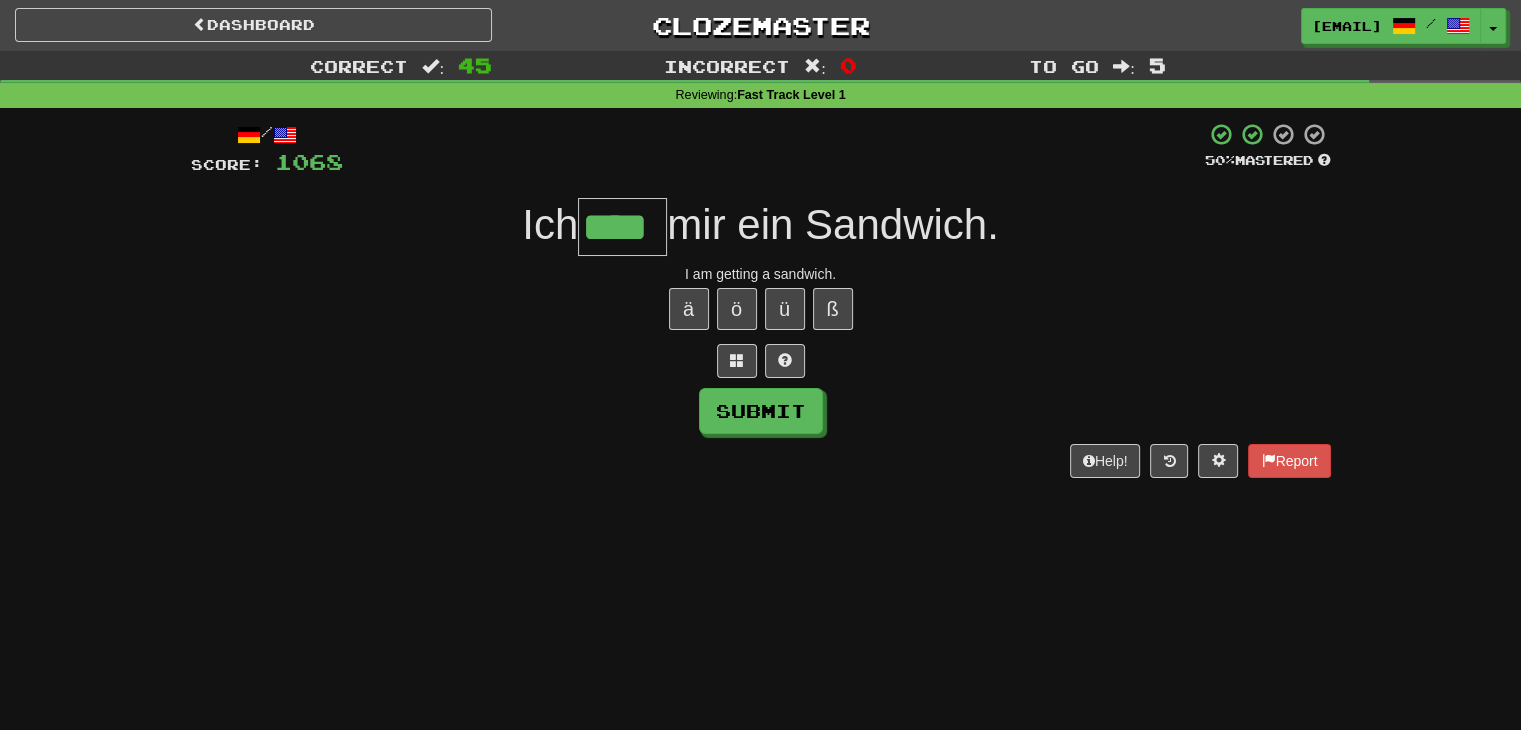 type on "****" 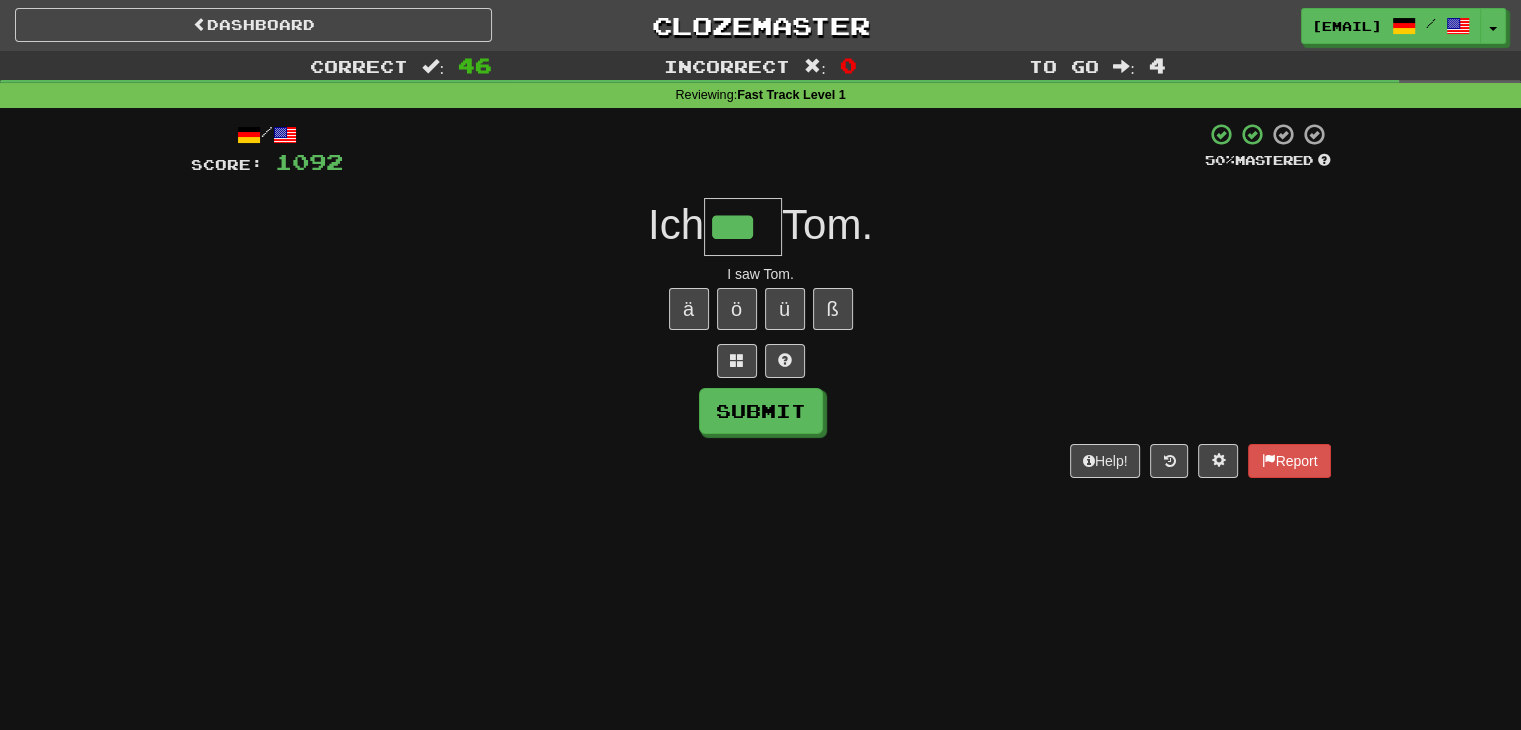 type on "***" 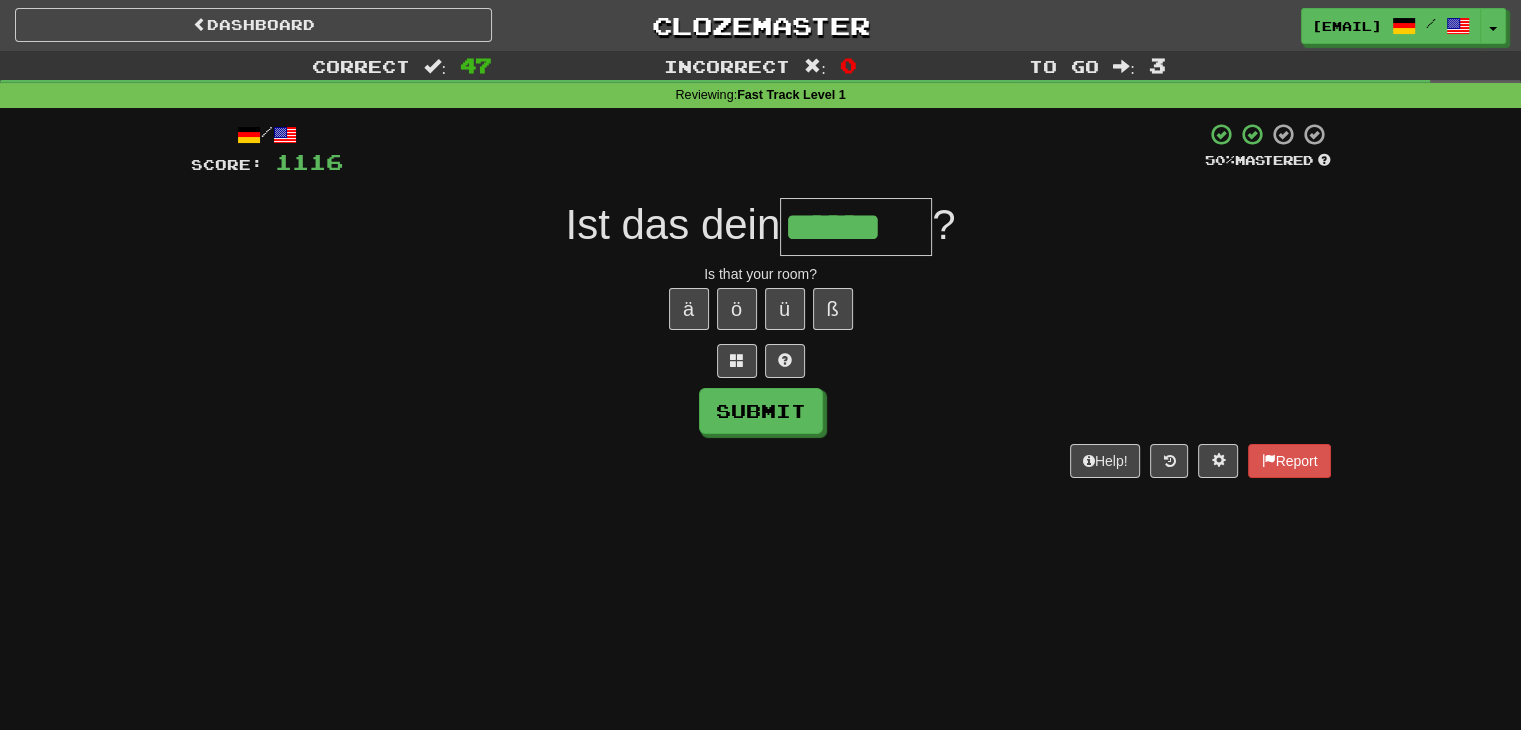 type on "******" 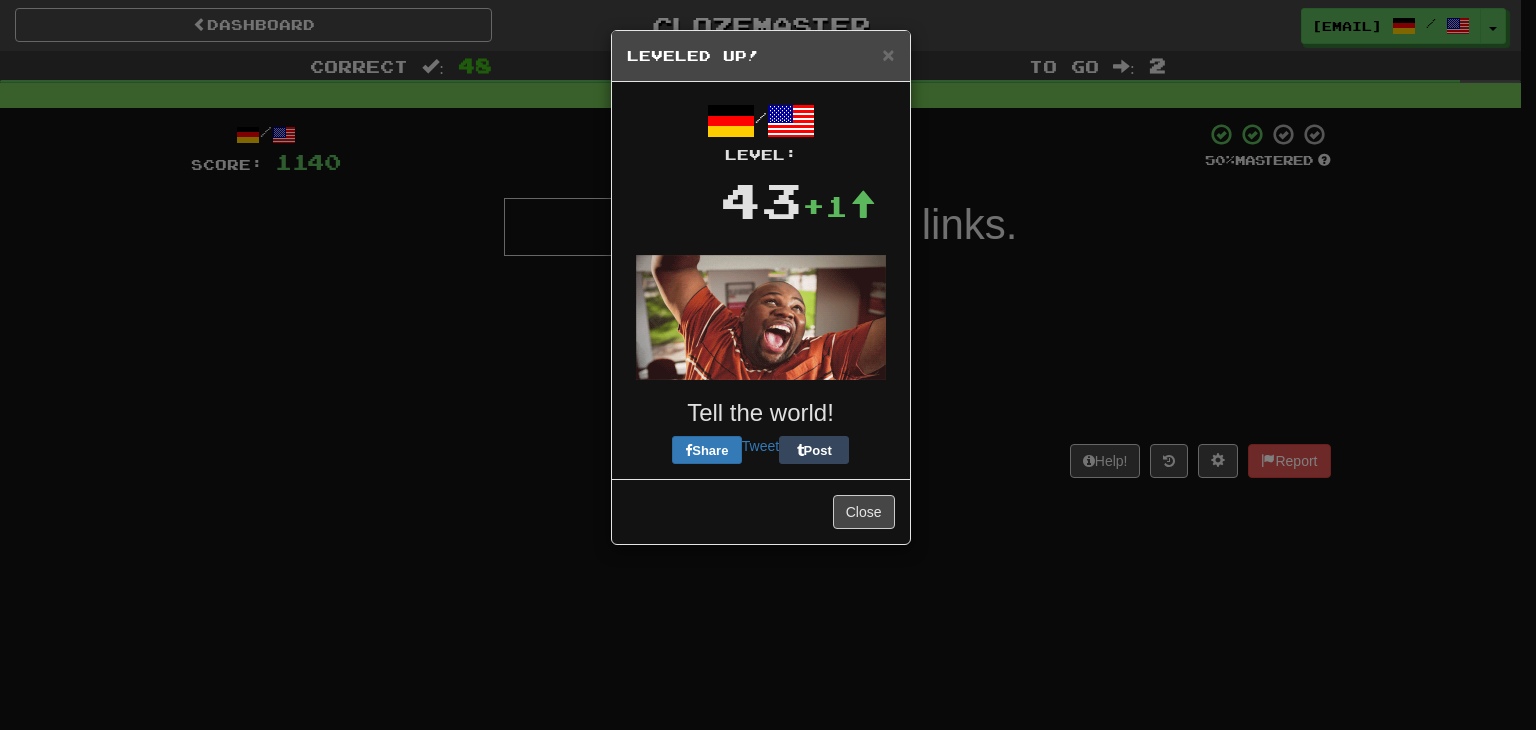 click on "× Leveled Up!" at bounding box center [761, 56] 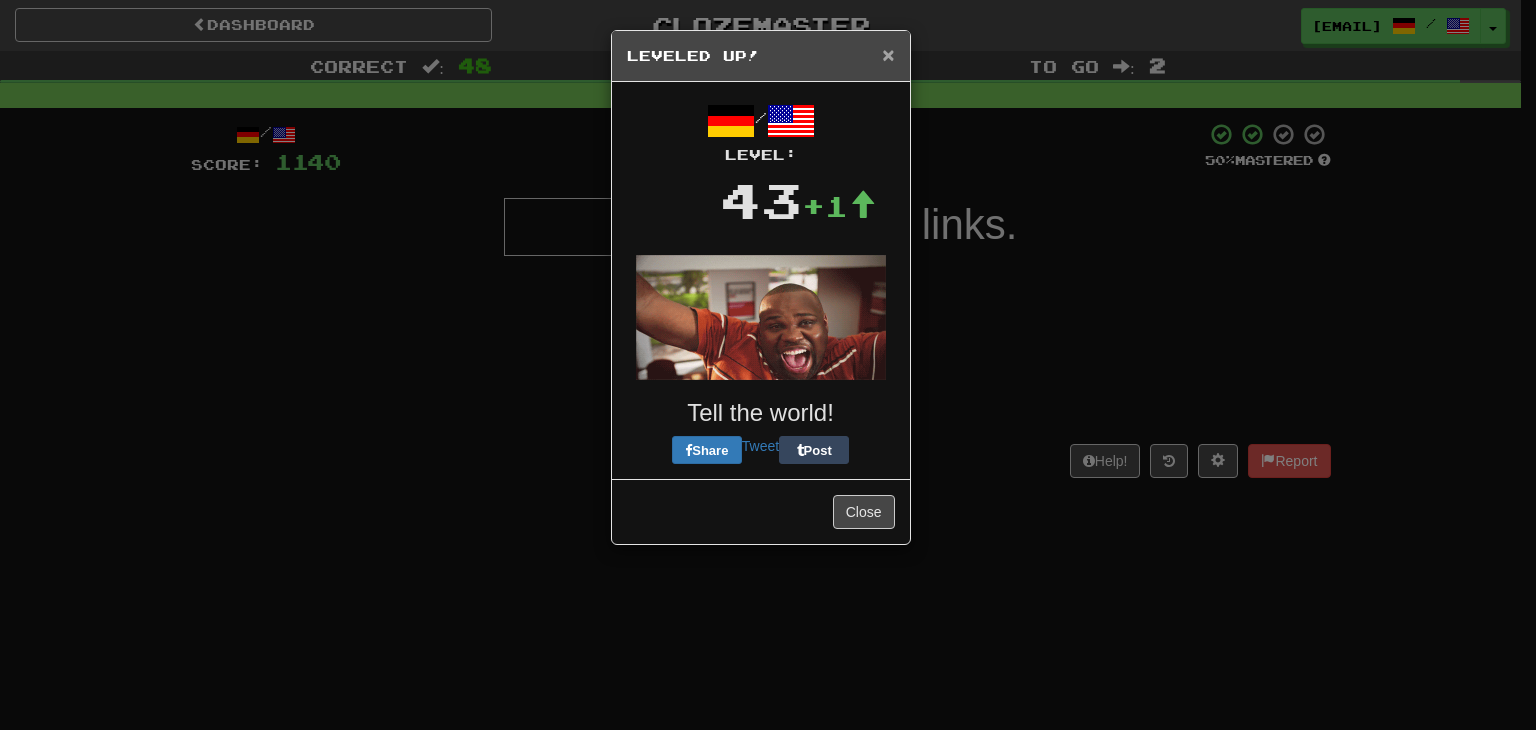 click on "×" at bounding box center [888, 54] 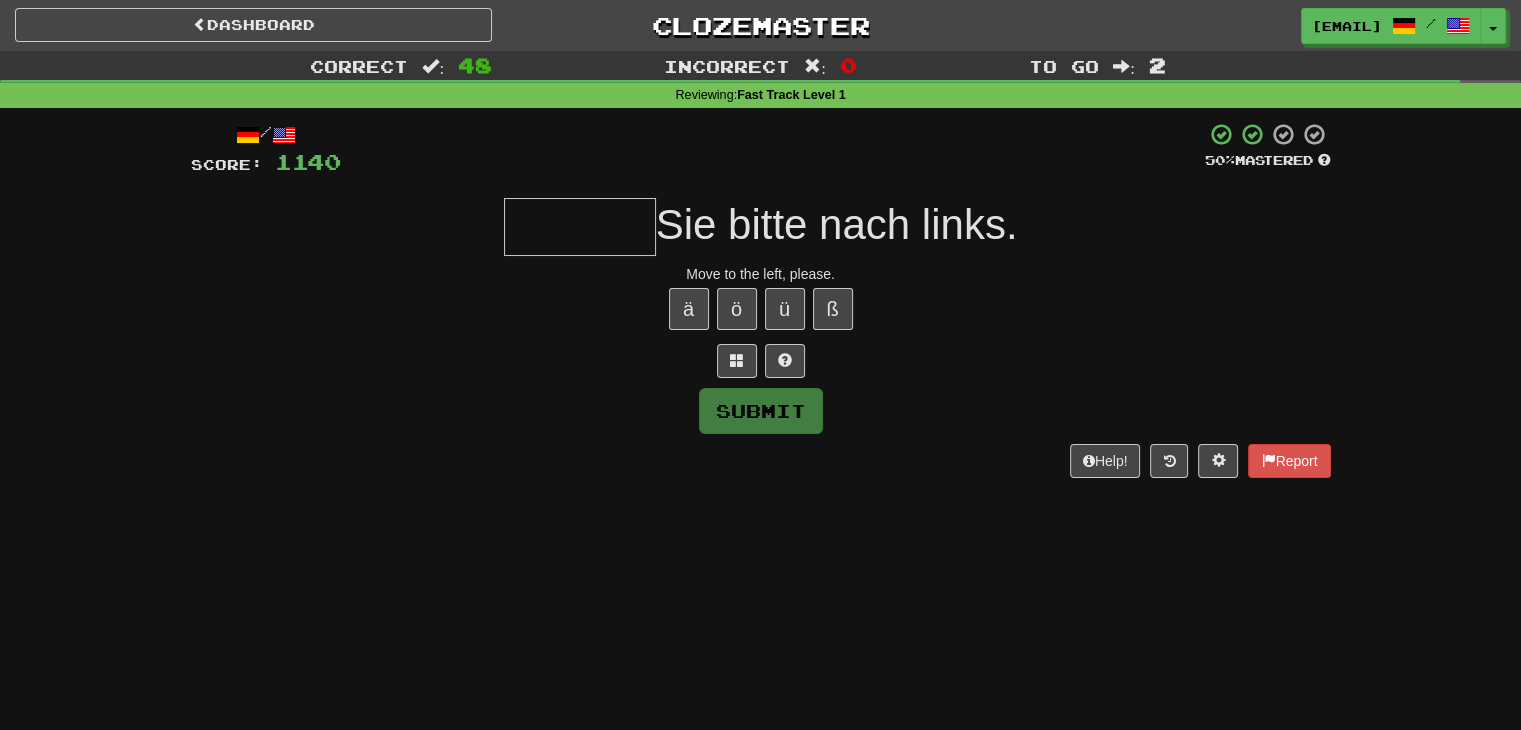 click at bounding box center [580, 227] 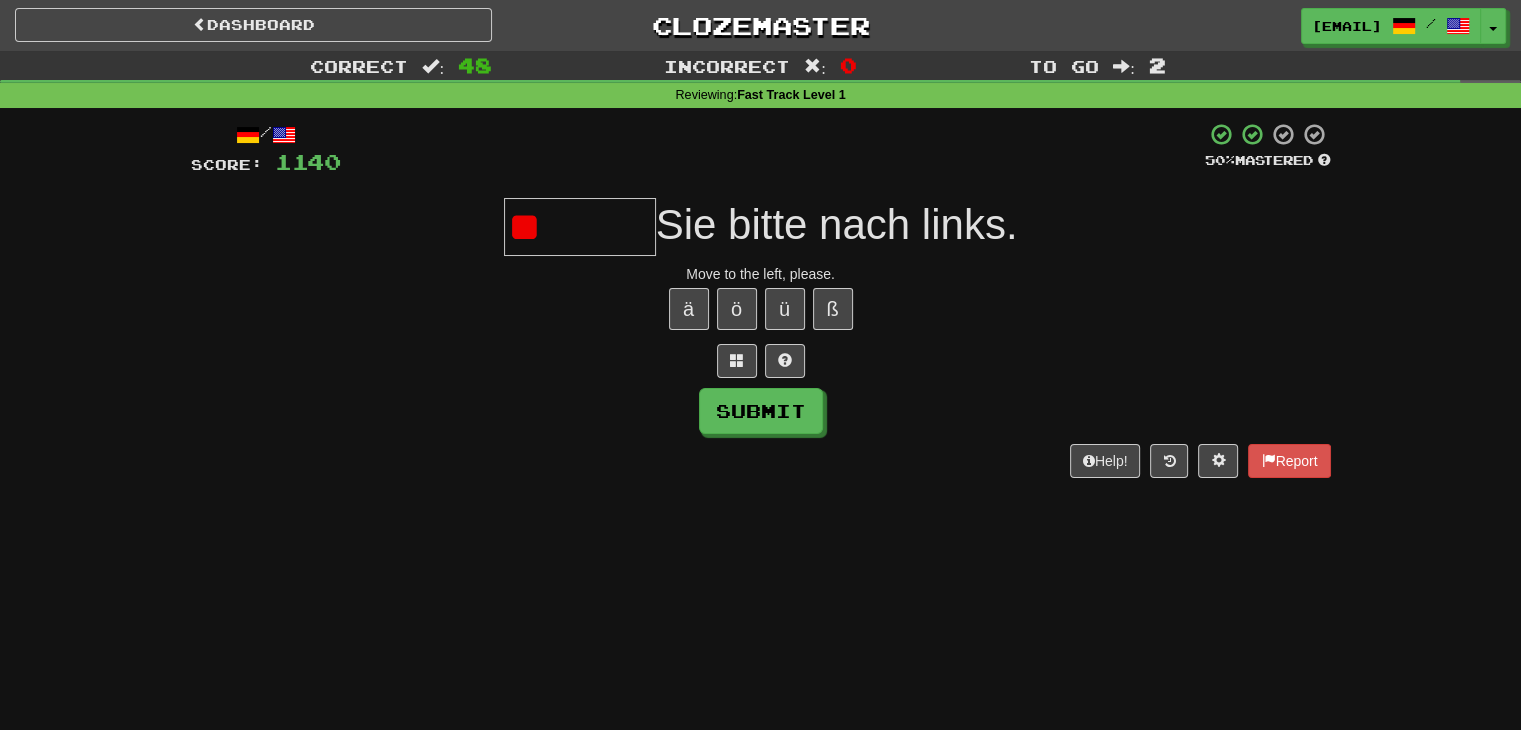 type on "*" 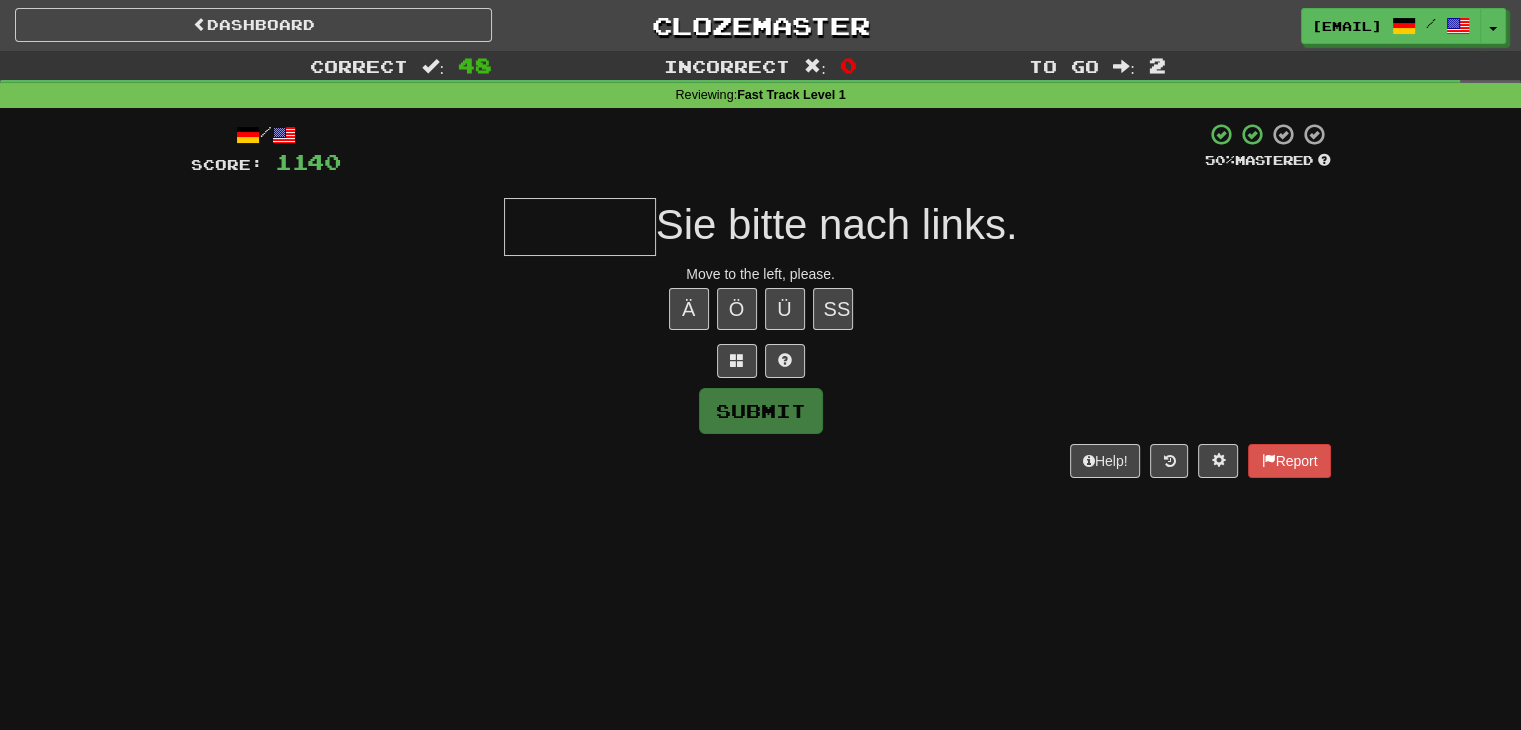 type on "*" 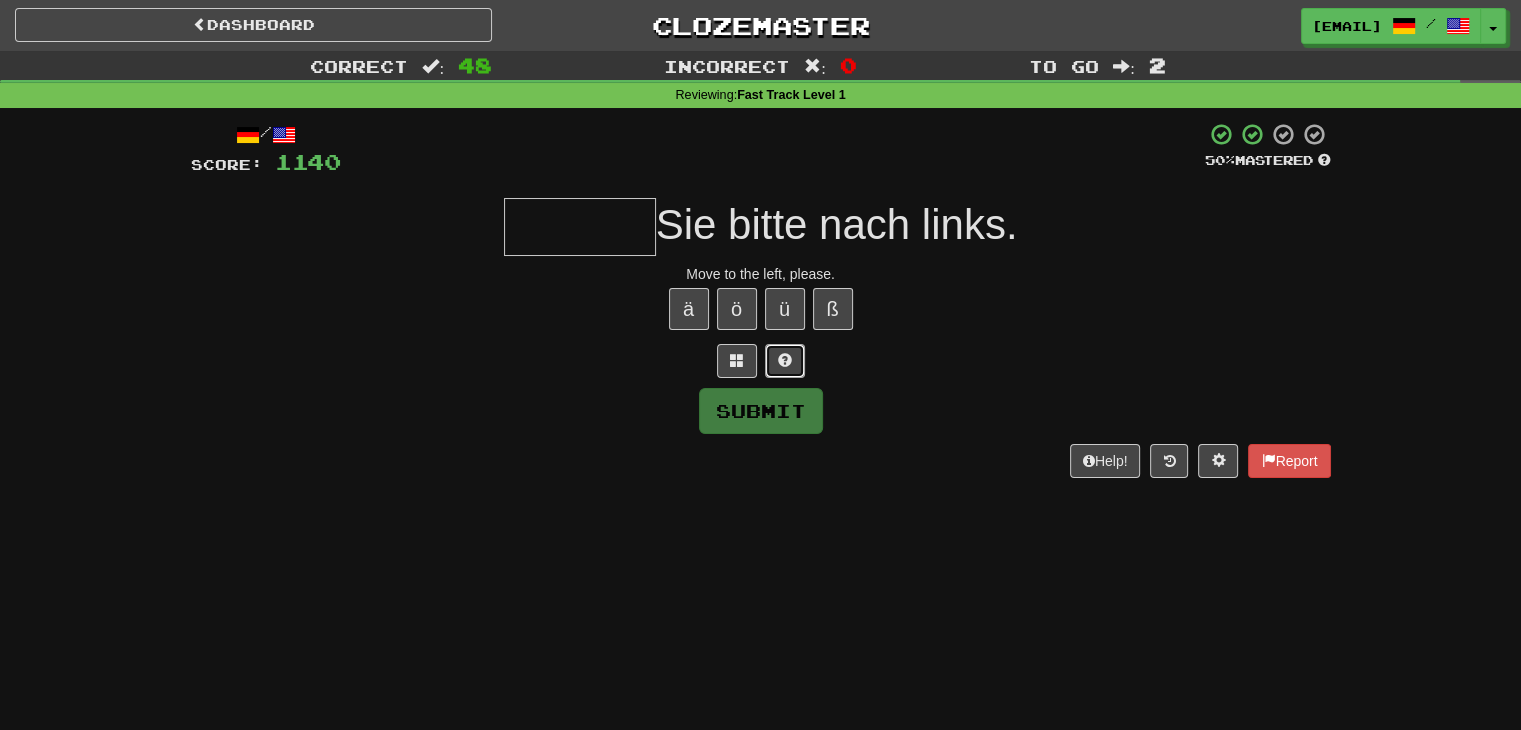 click at bounding box center [785, 360] 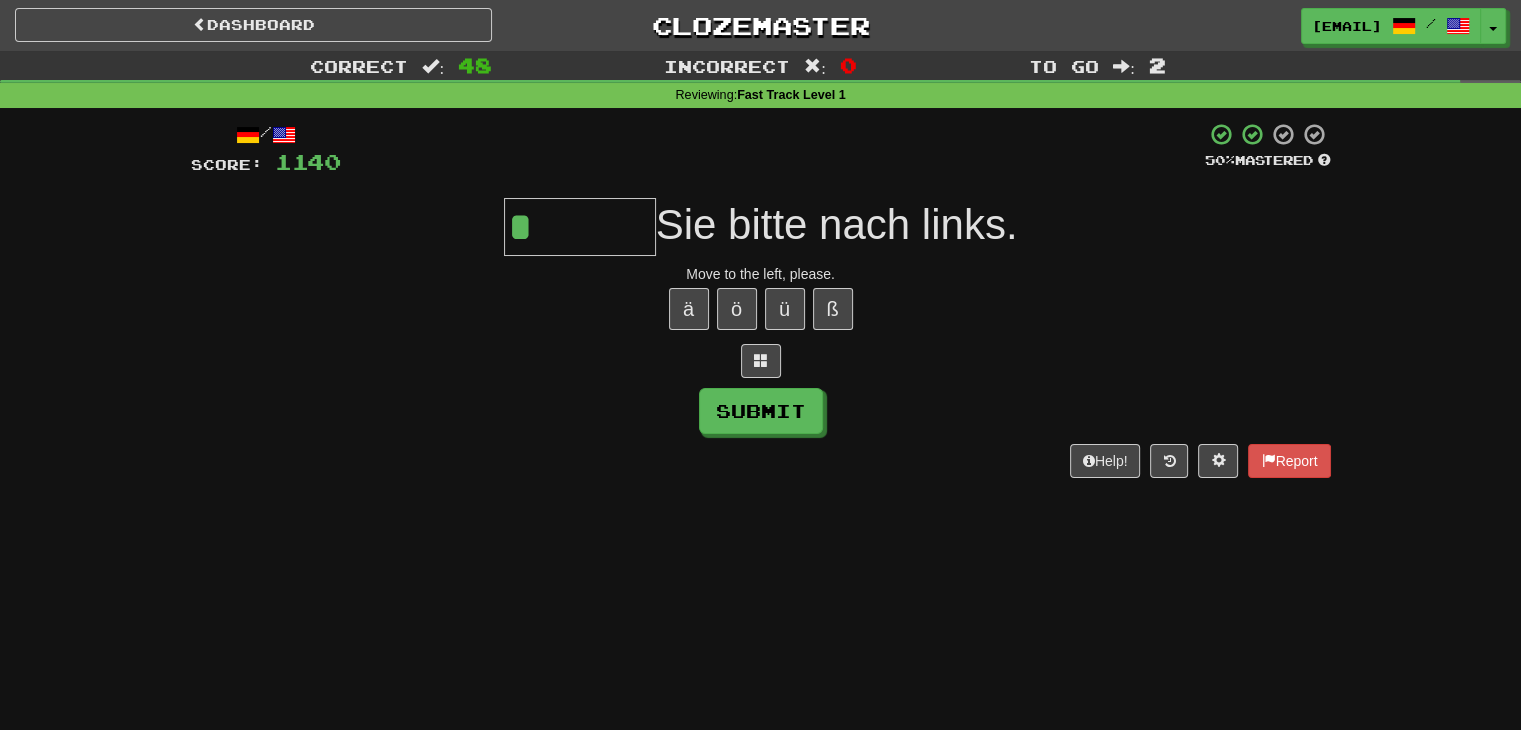 type on "******" 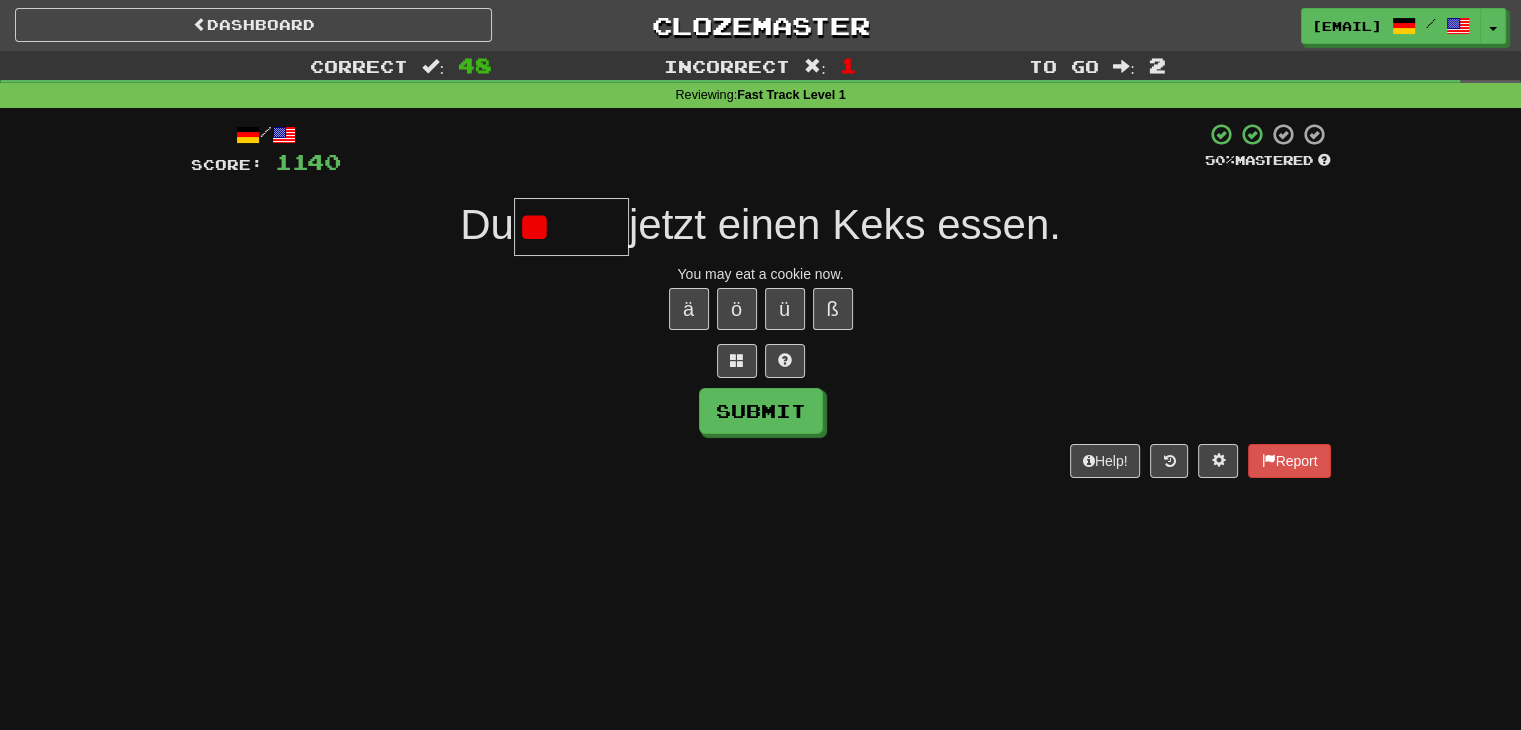 type on "*" 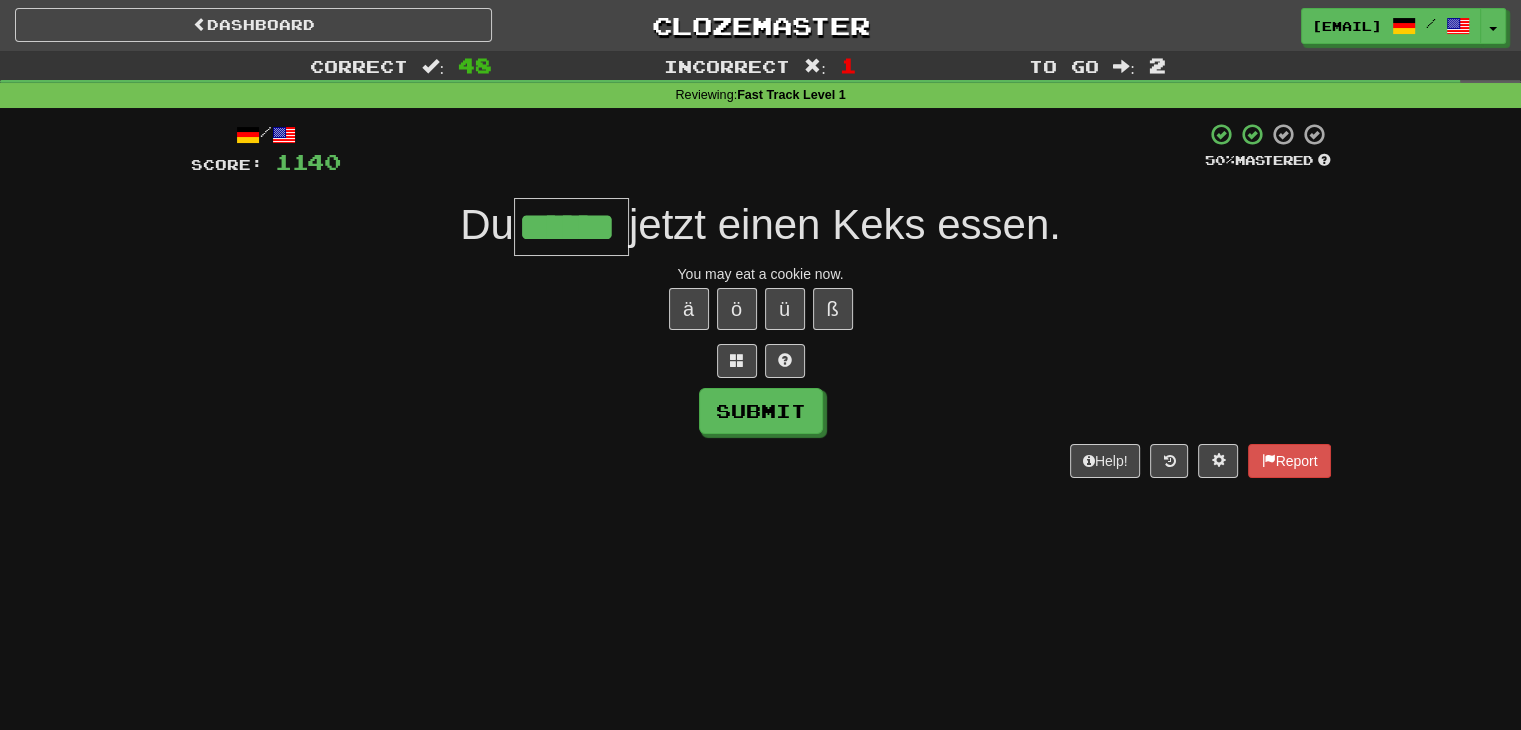 type on "******" 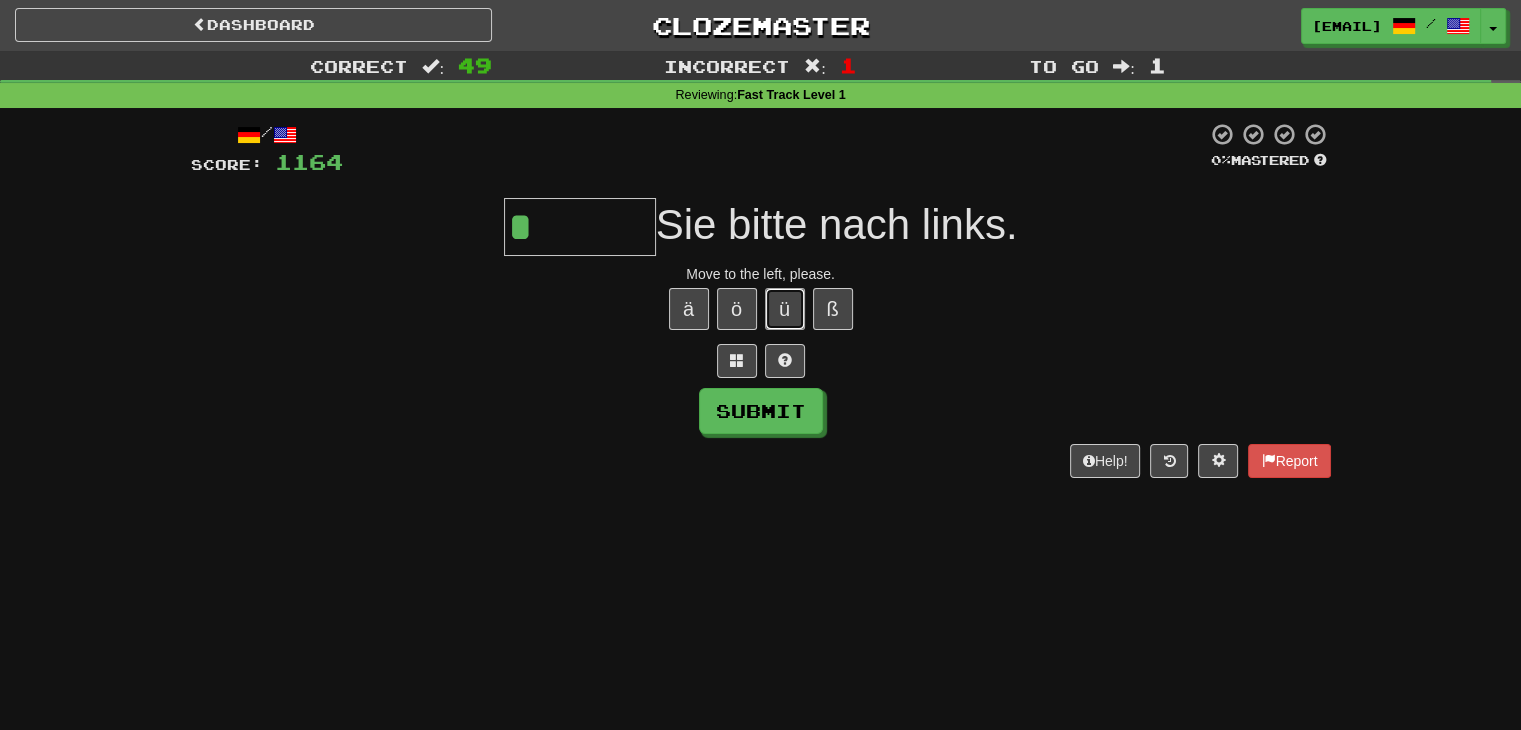 click on "ü" at bounding box center [785, 309] 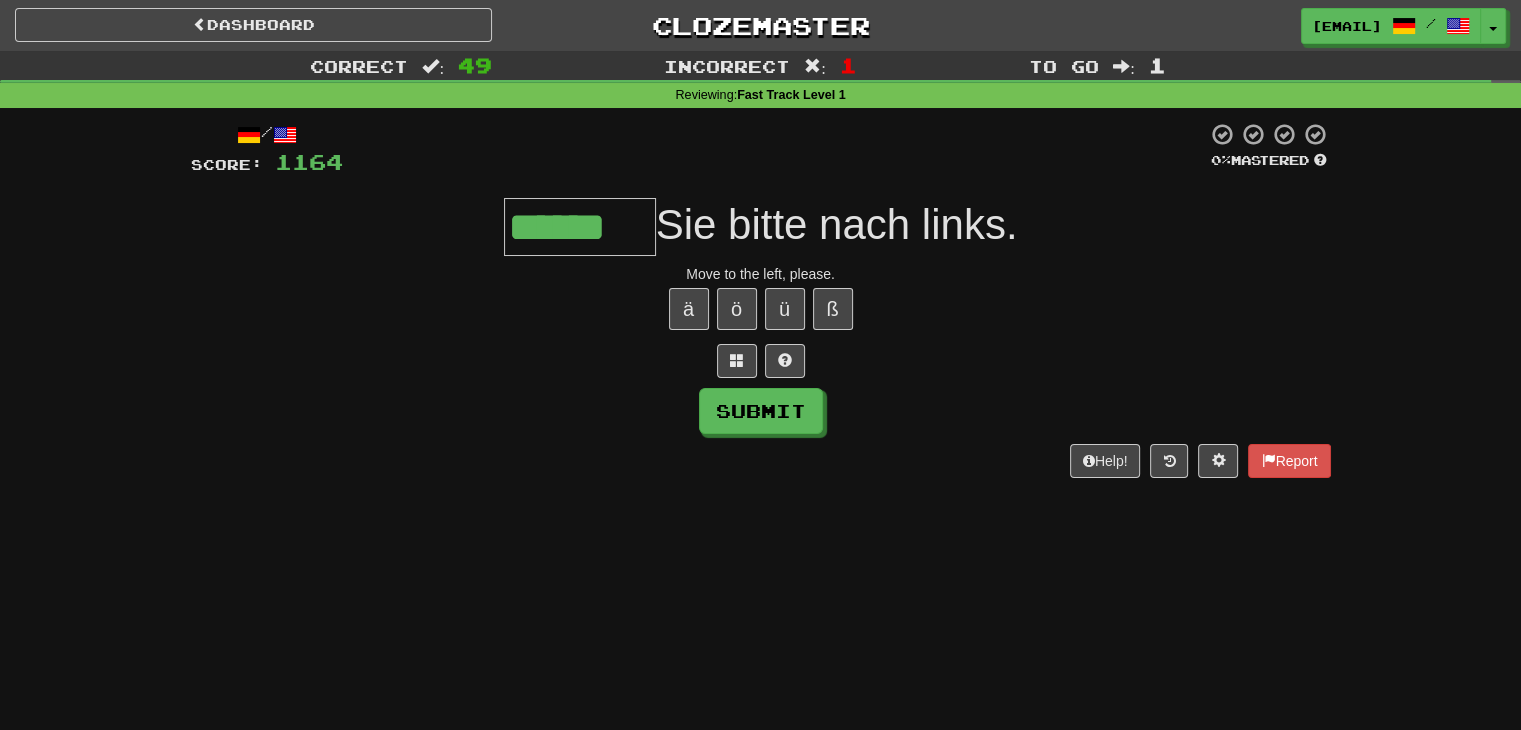 type on "******" 